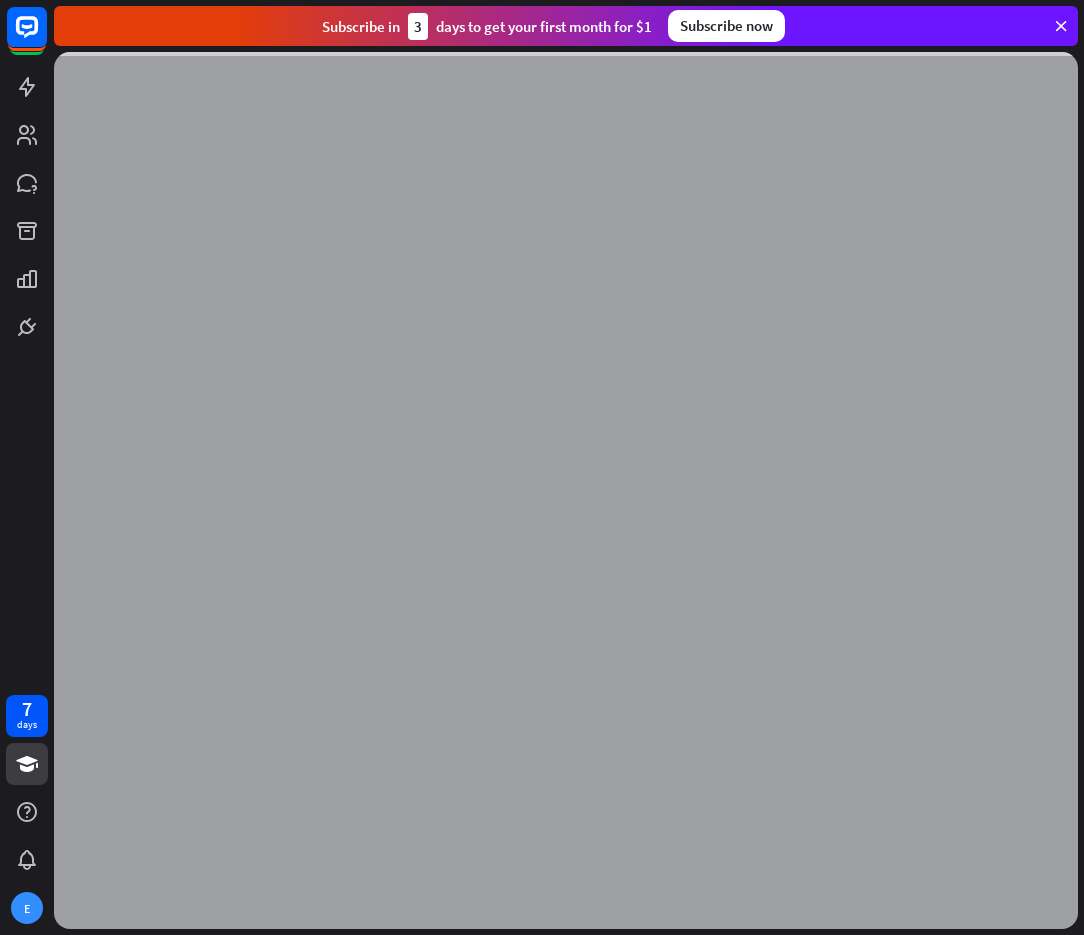 scroll, scrollTop: 0, scrollLeft: 0, axis: both 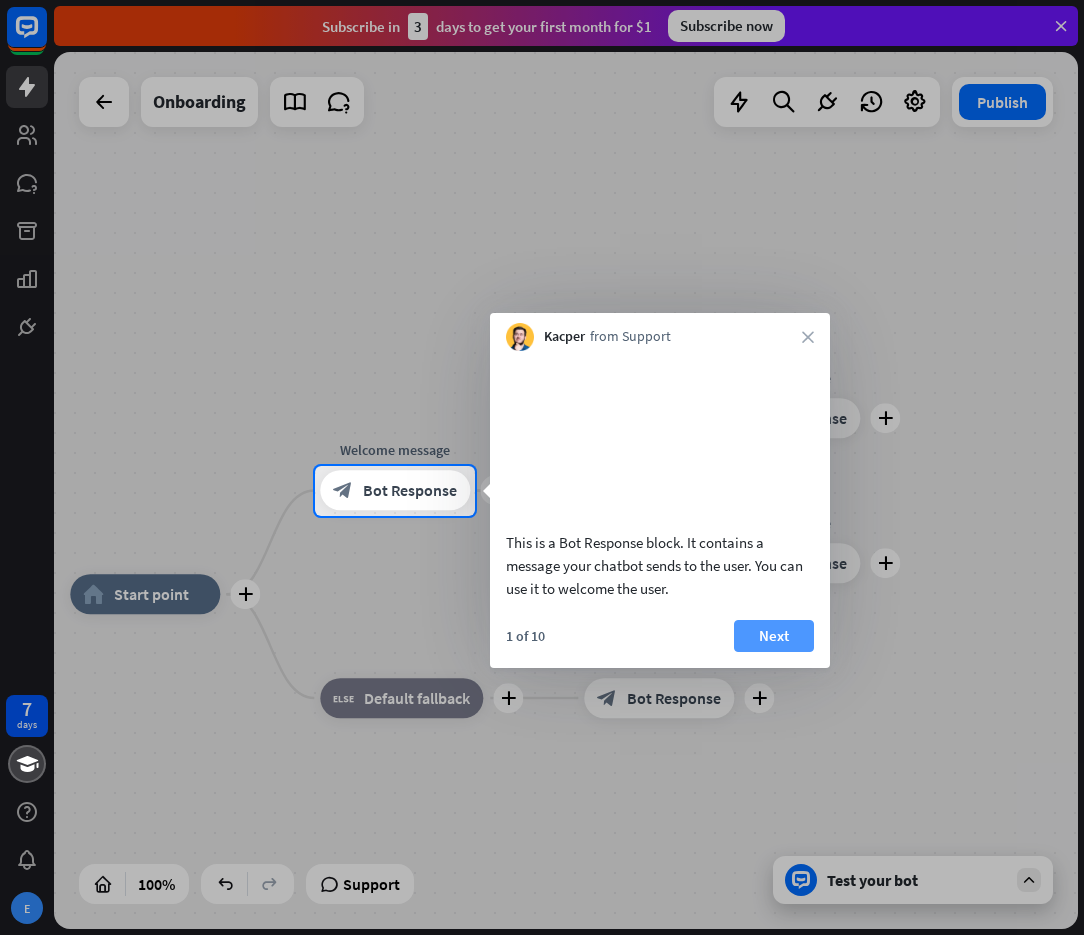 click on "Next" at bounding box center [774, 636] 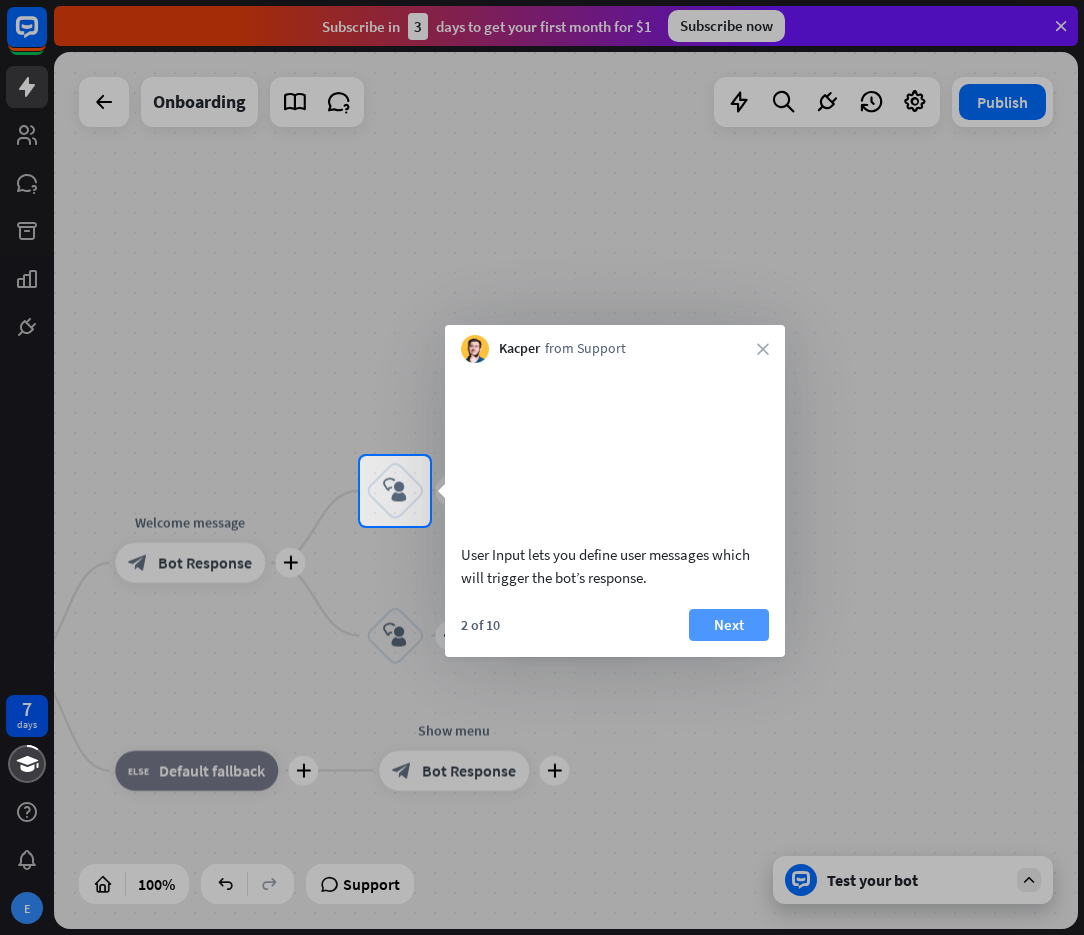 click on "Next" at bounding box center (729, 625) 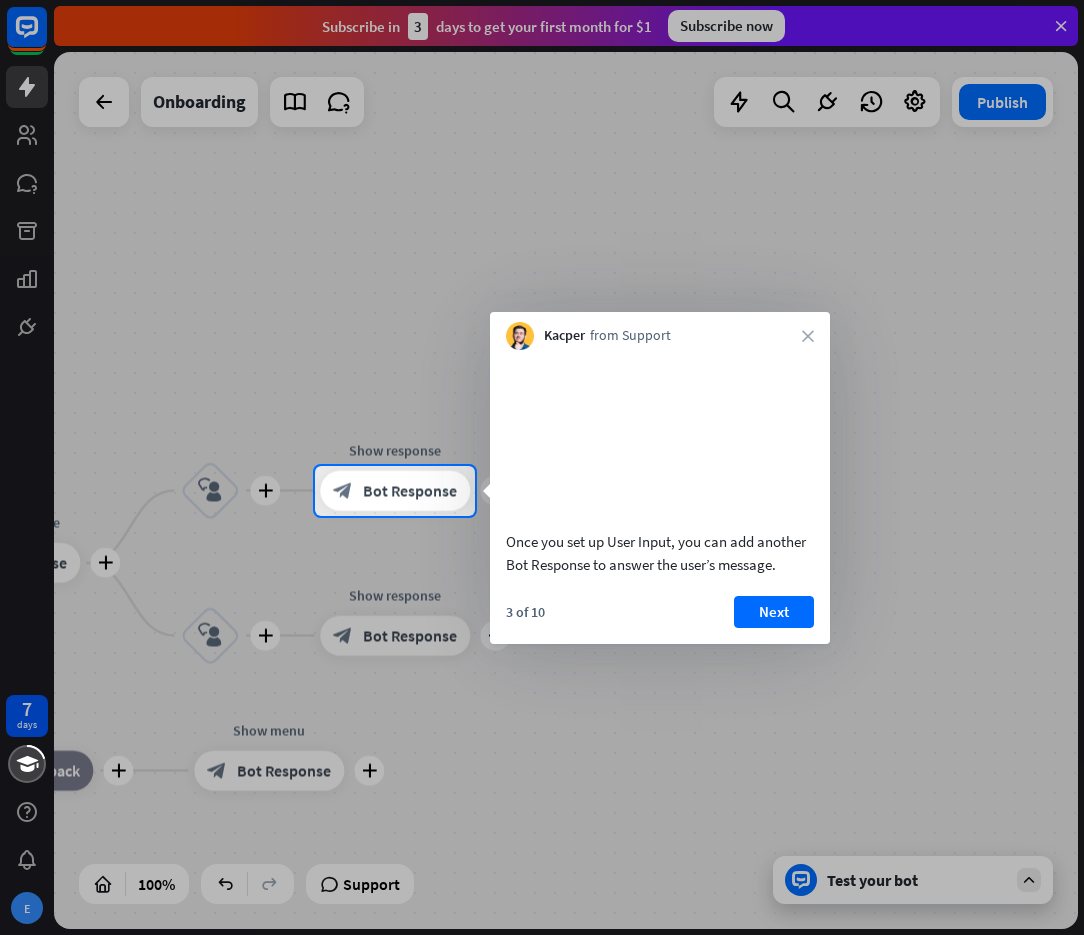 click on "Next" at bounding box center (774, 612) 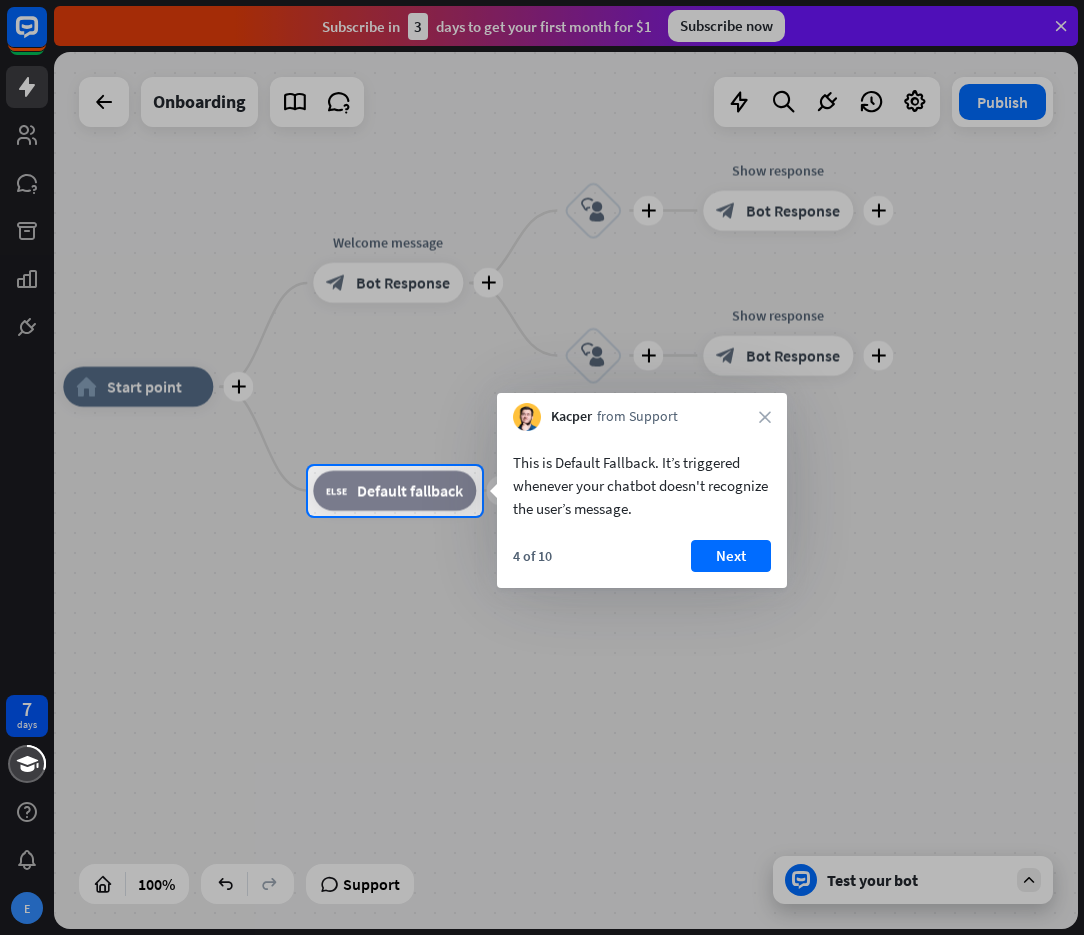 click on "Next" at bounding box center (731, 556) 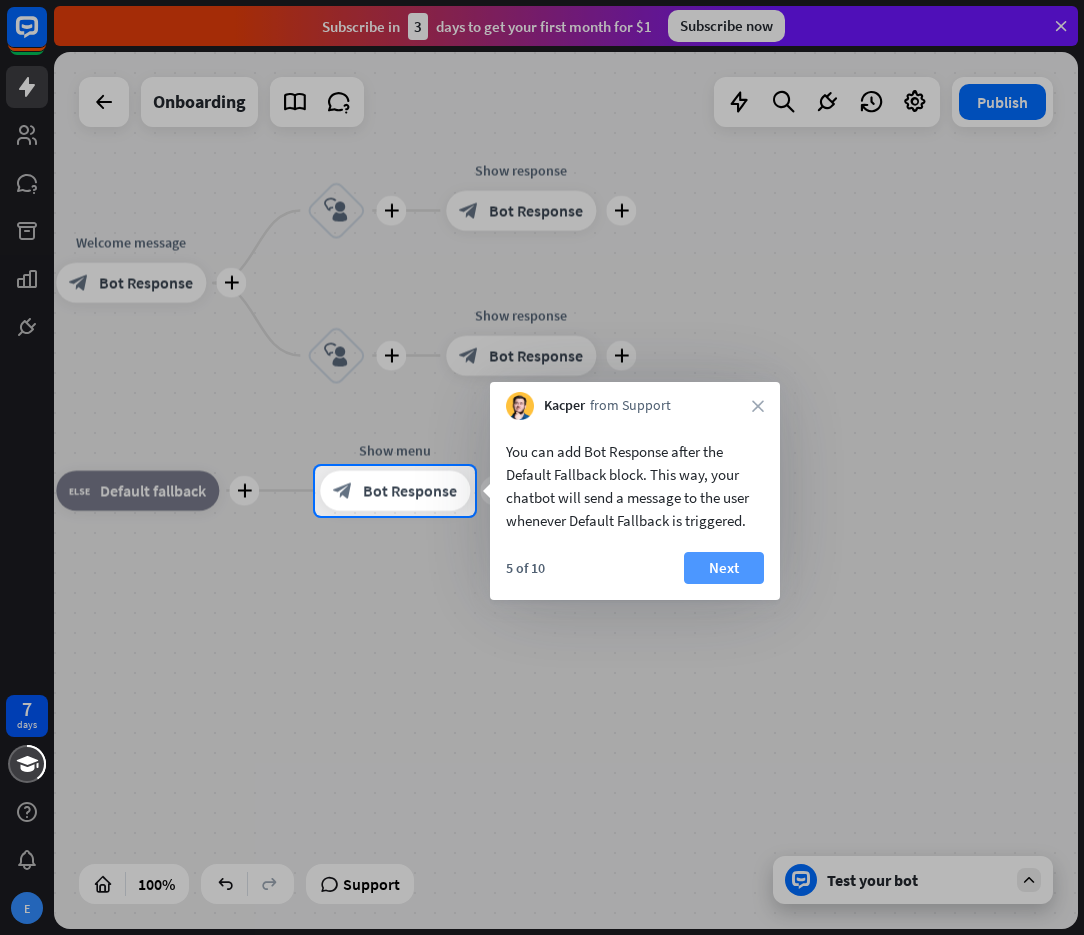 click on "Next" at bounding box center (724, 568) 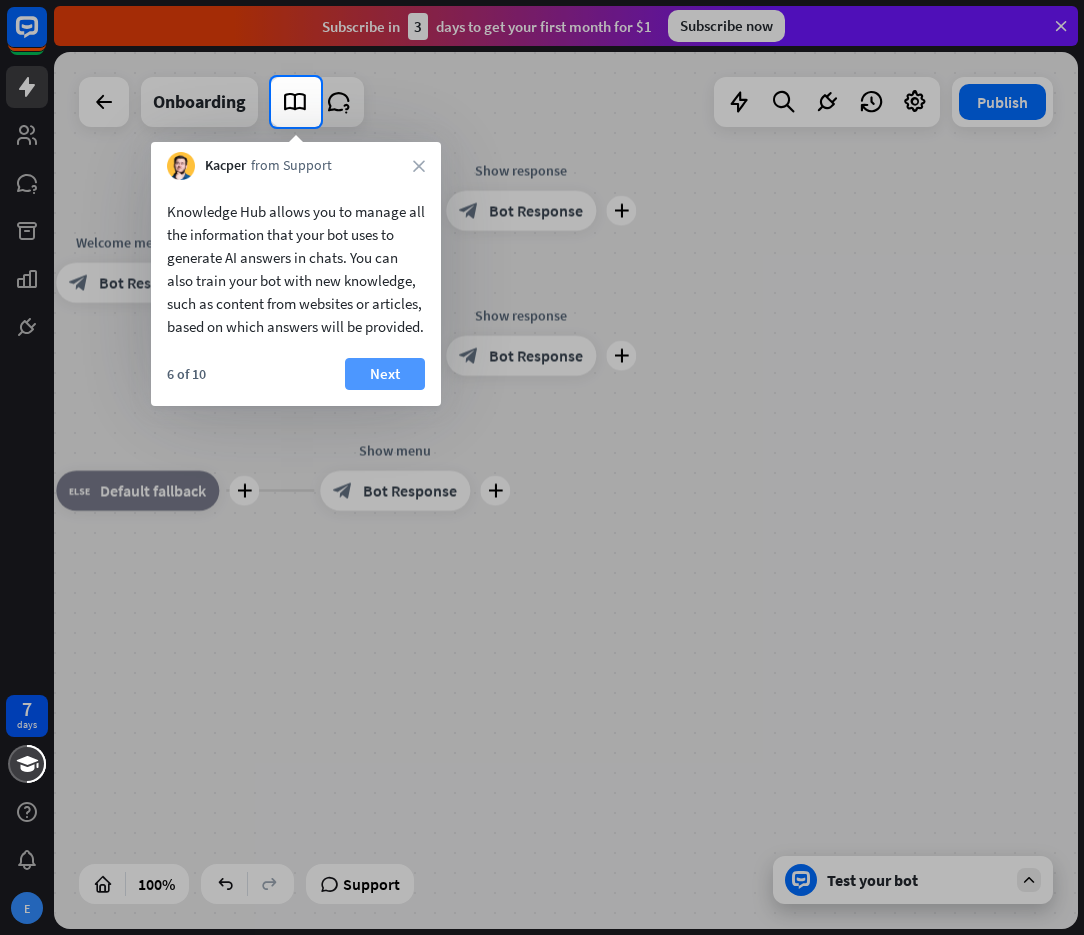click on "Next" at bounding box center [385, 374] 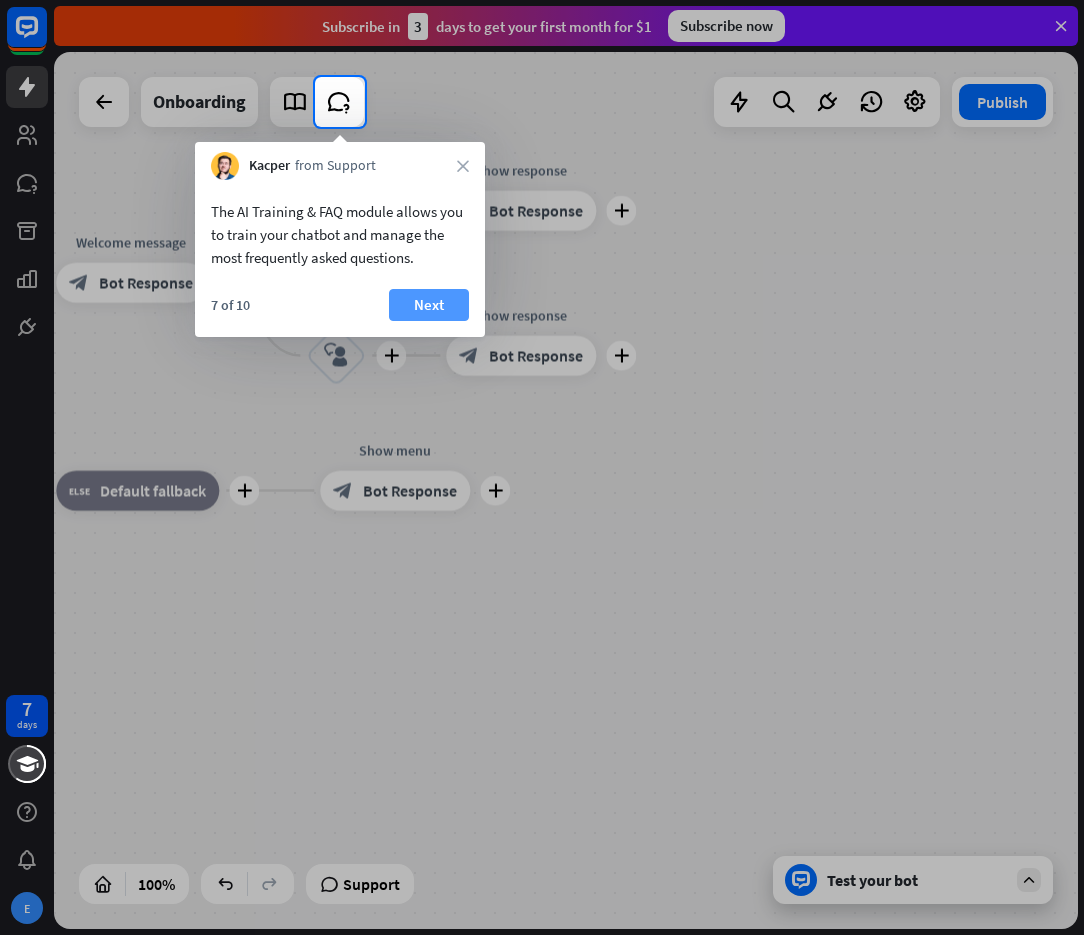 click on "Next" at bounding box center [429, 305] 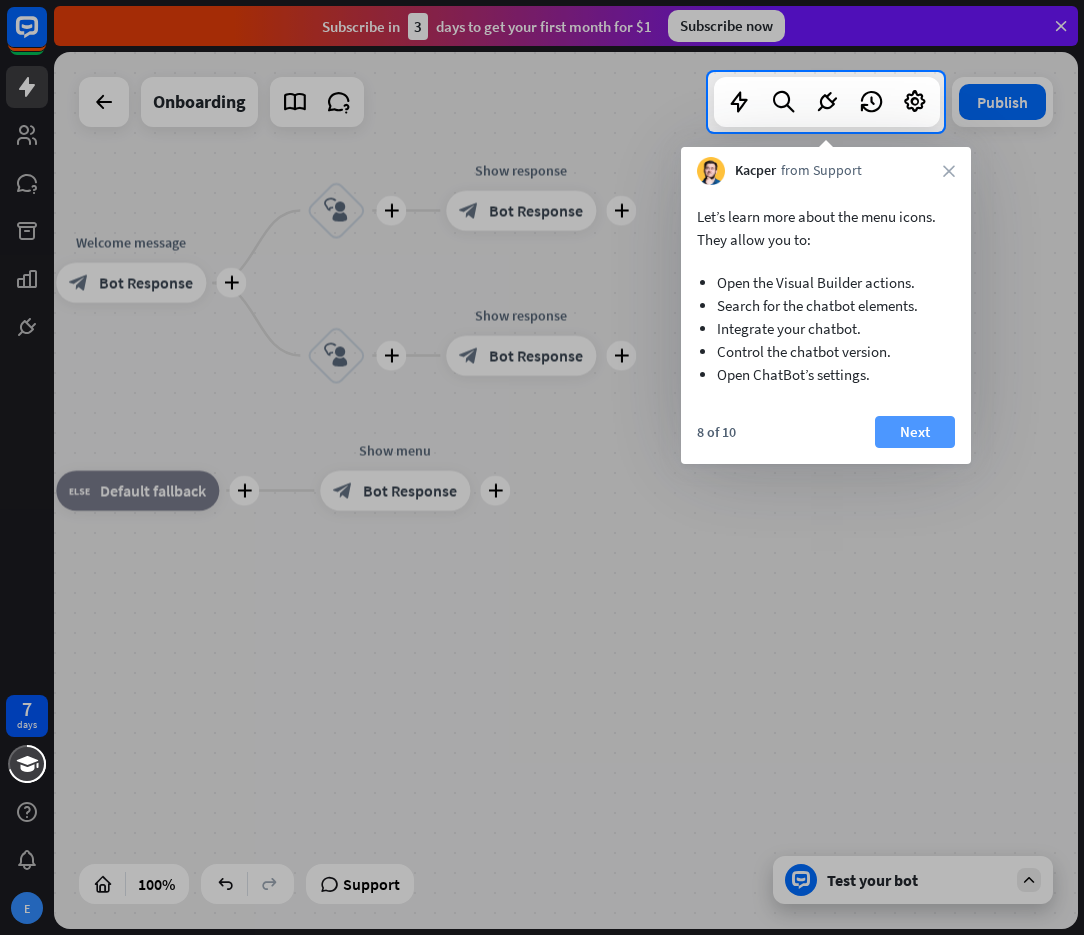 click on "Next" at bounding box center (915, 432) 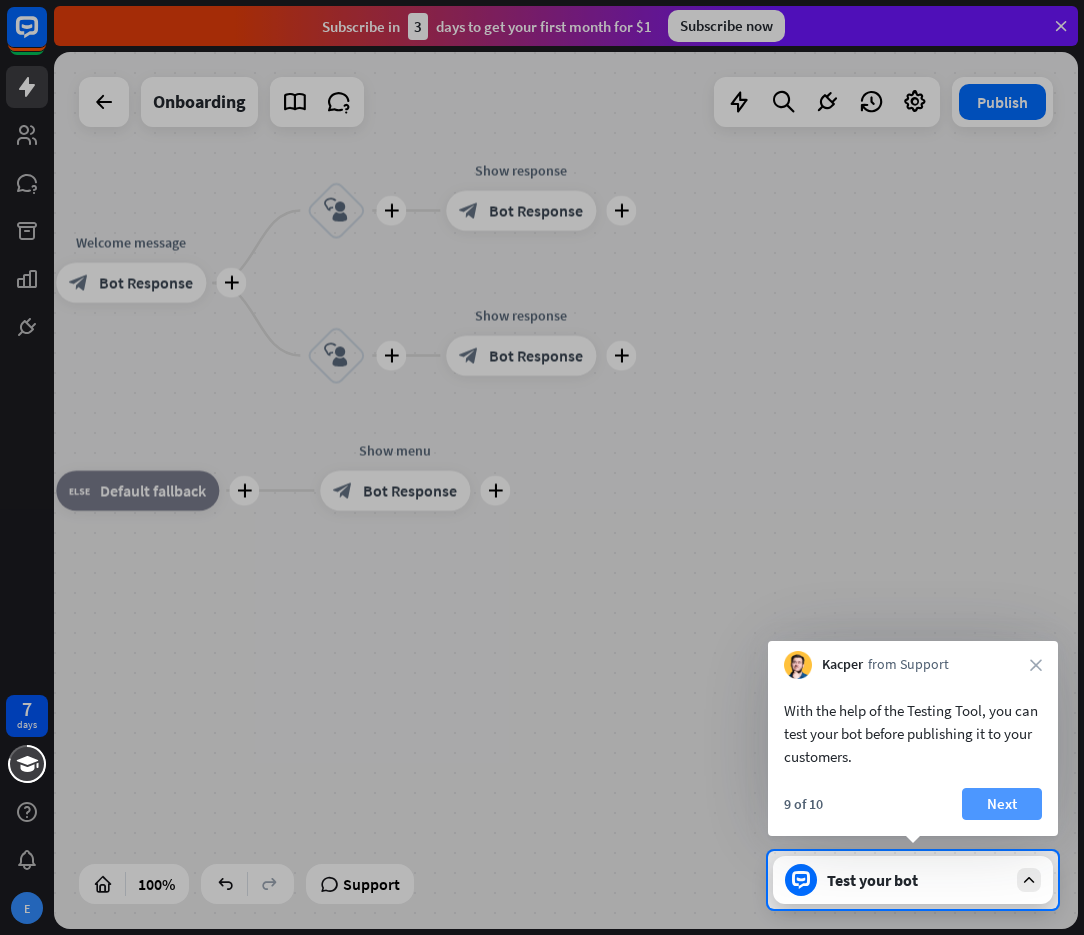 click on "Next" at bounding box center [1002, 804] 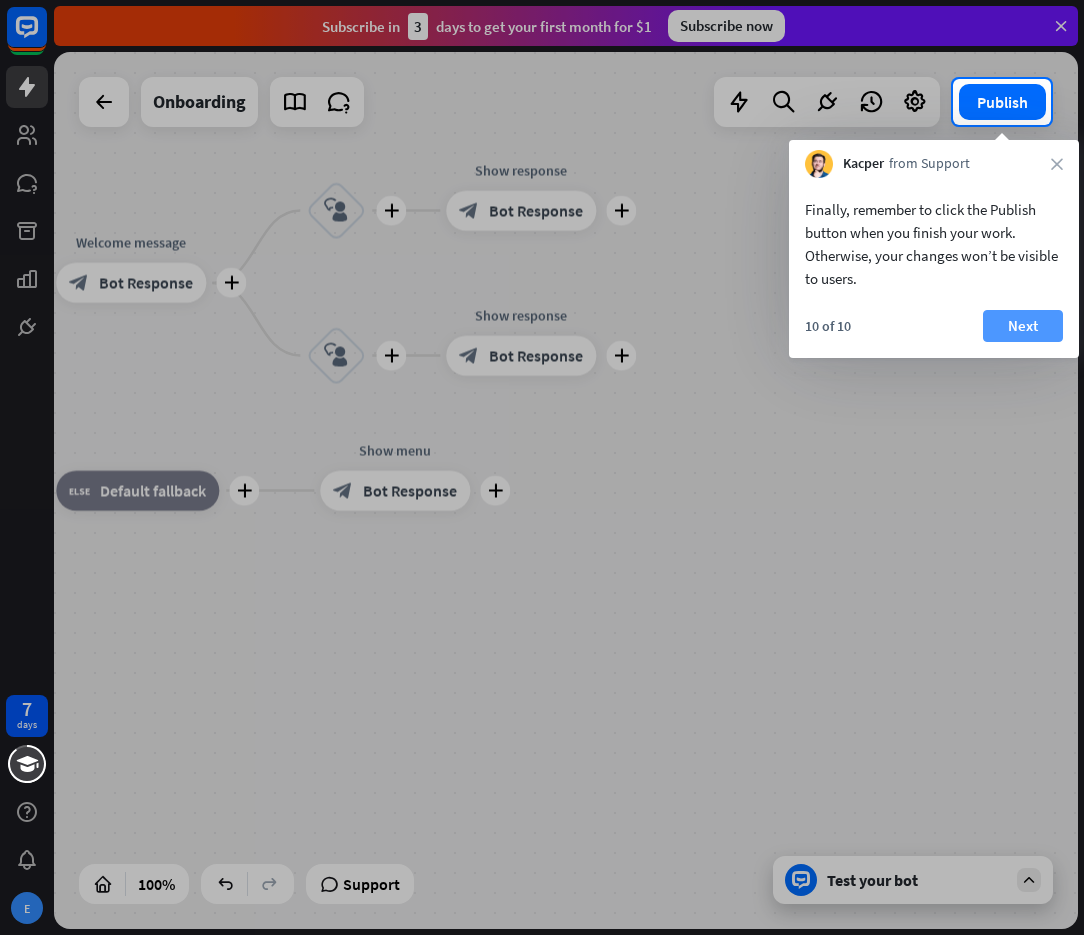 click on "Next" at bounding box center [1023, 326] 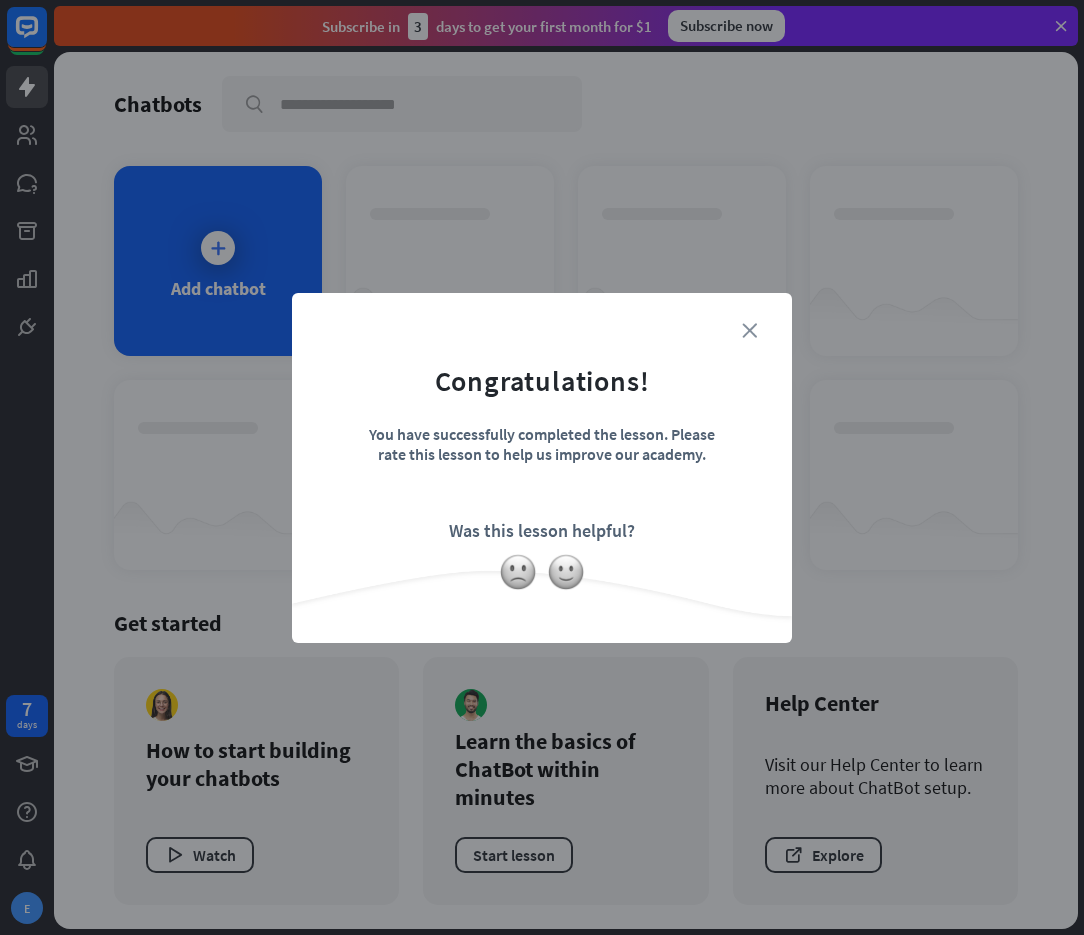 click on "close" at bounding box center (749, 330) 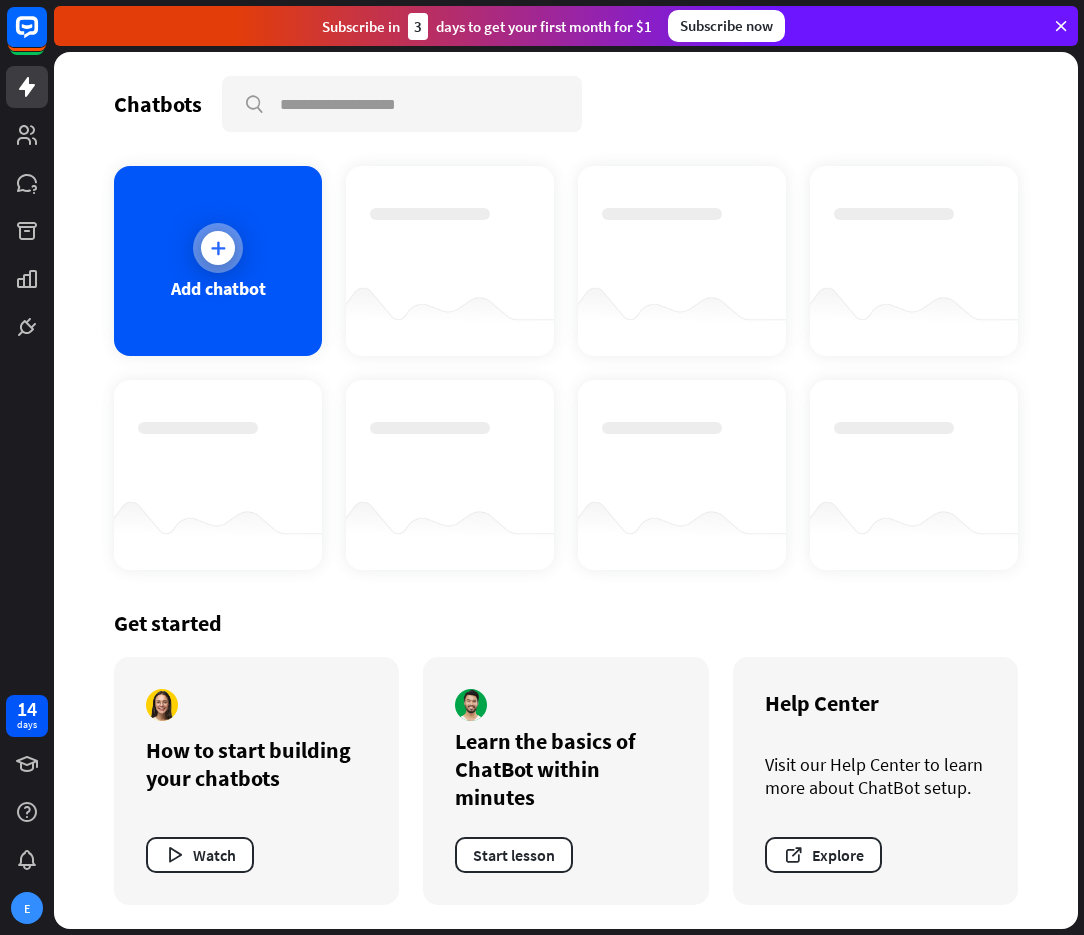 click at bounding box center (218, 248) 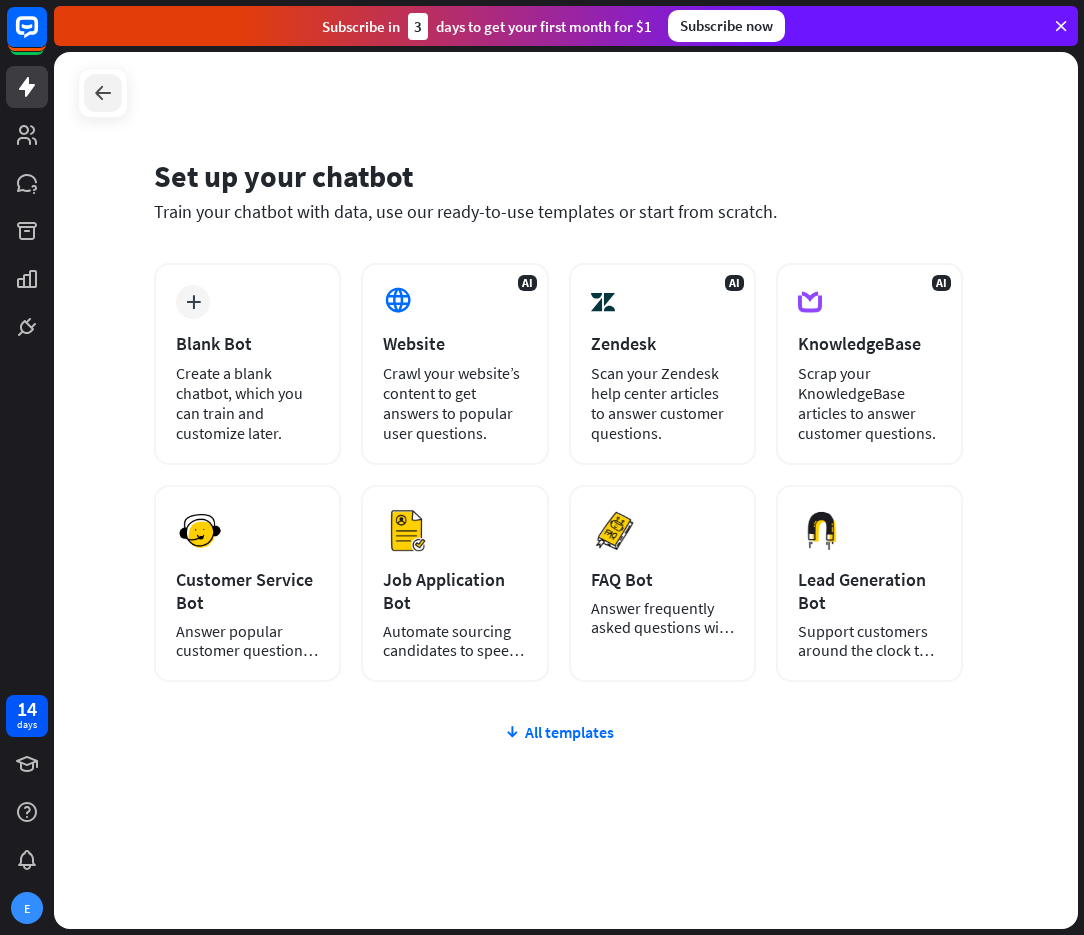 click at bounding box center (103, 93) 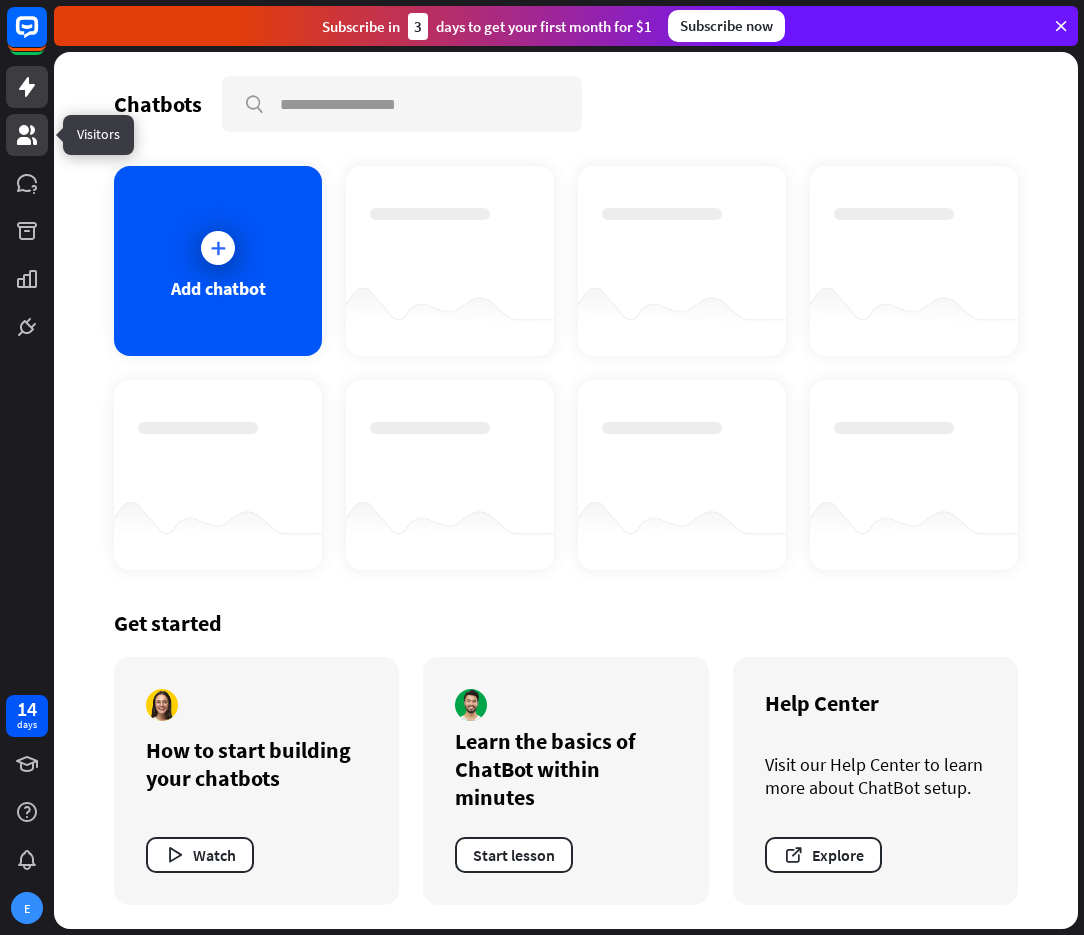 click 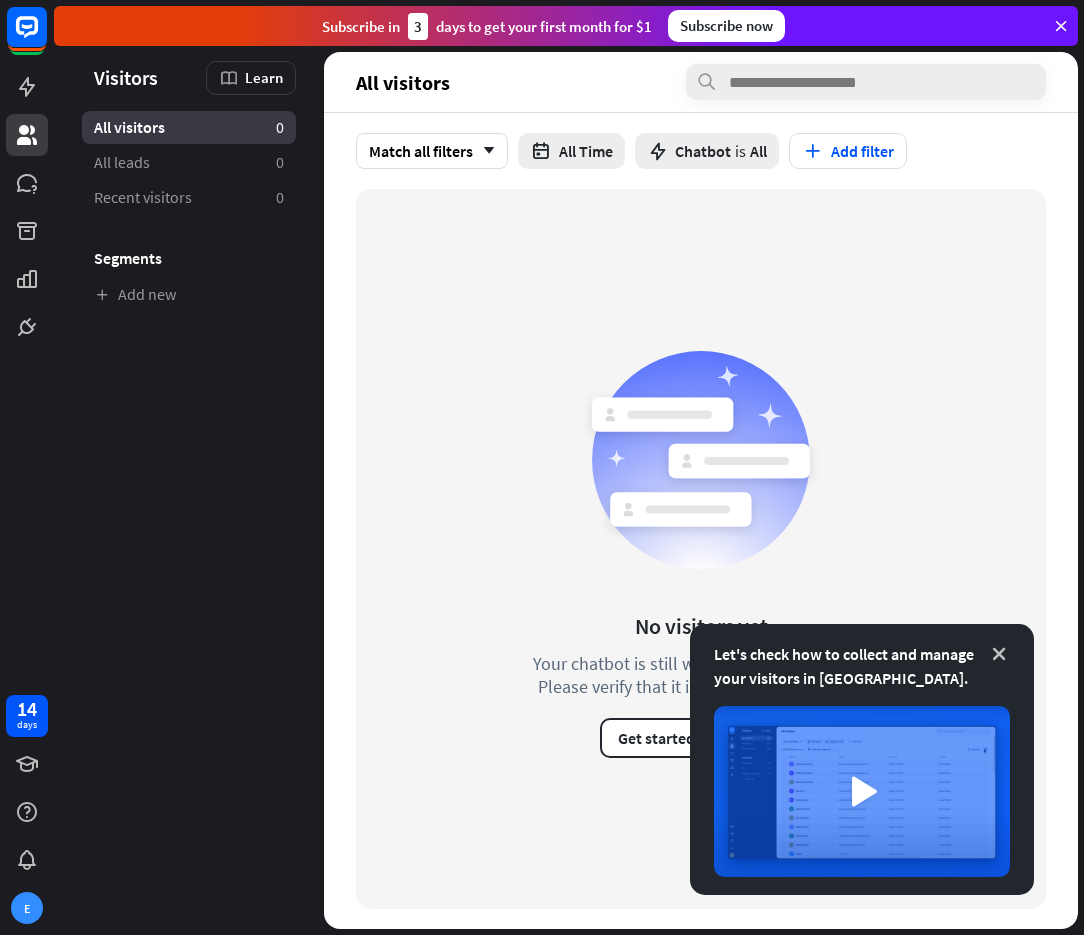 click at bounding box center (999, 654) 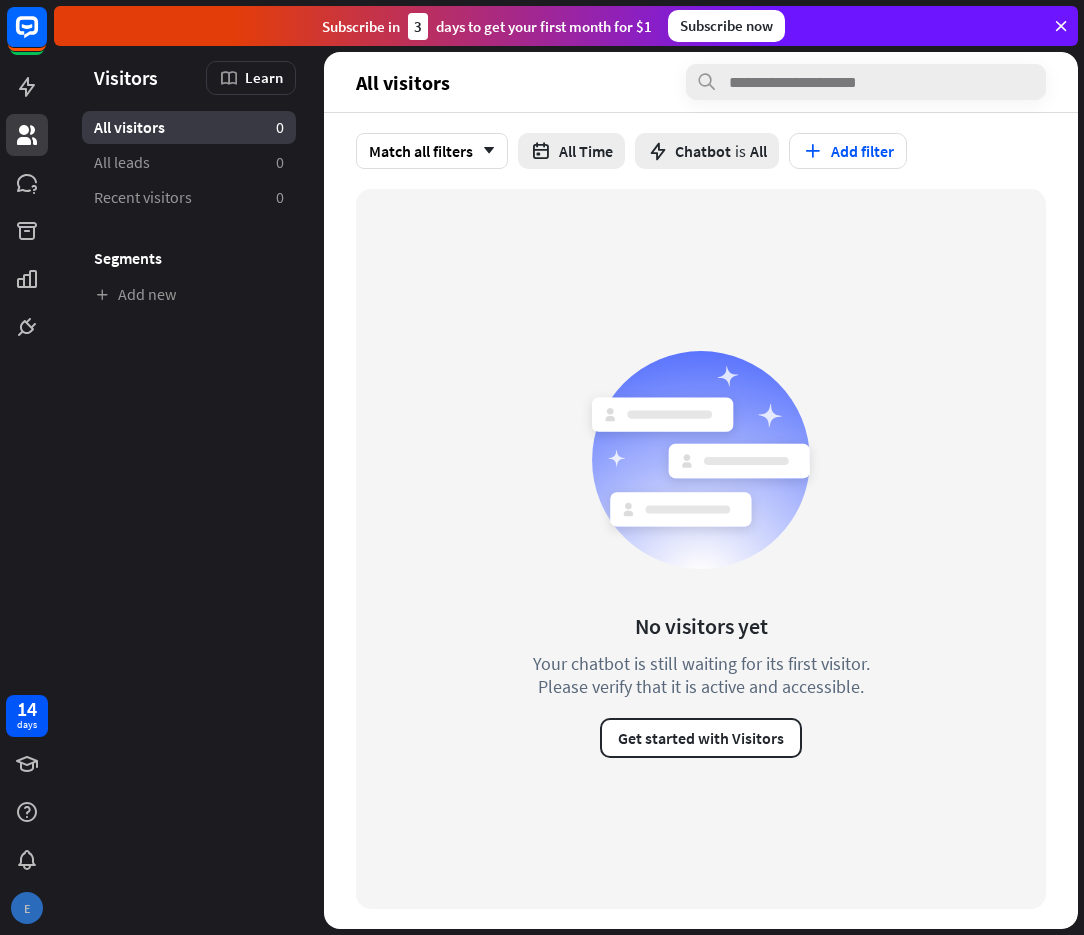 click on "E" at bounding box center (27, 908) 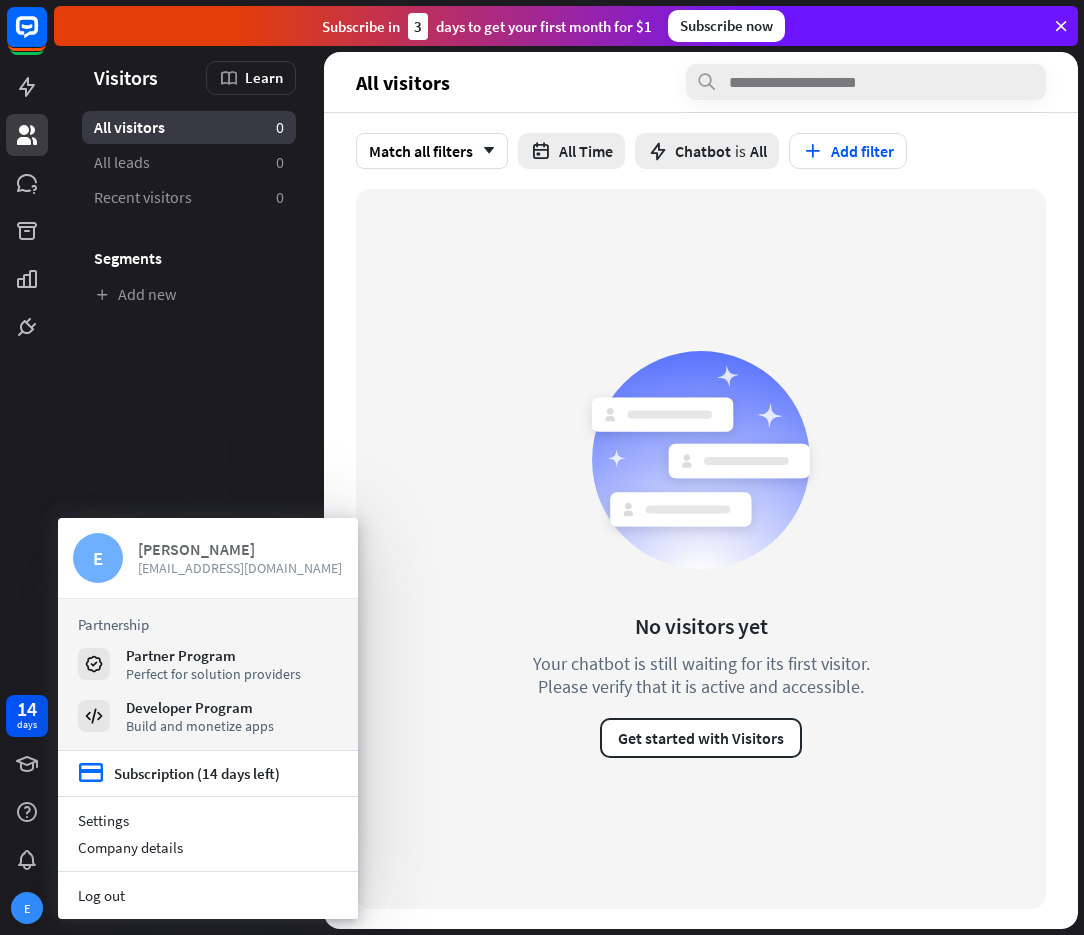 click on "[PERSON_NAME]" at bounding box center [240, 549] 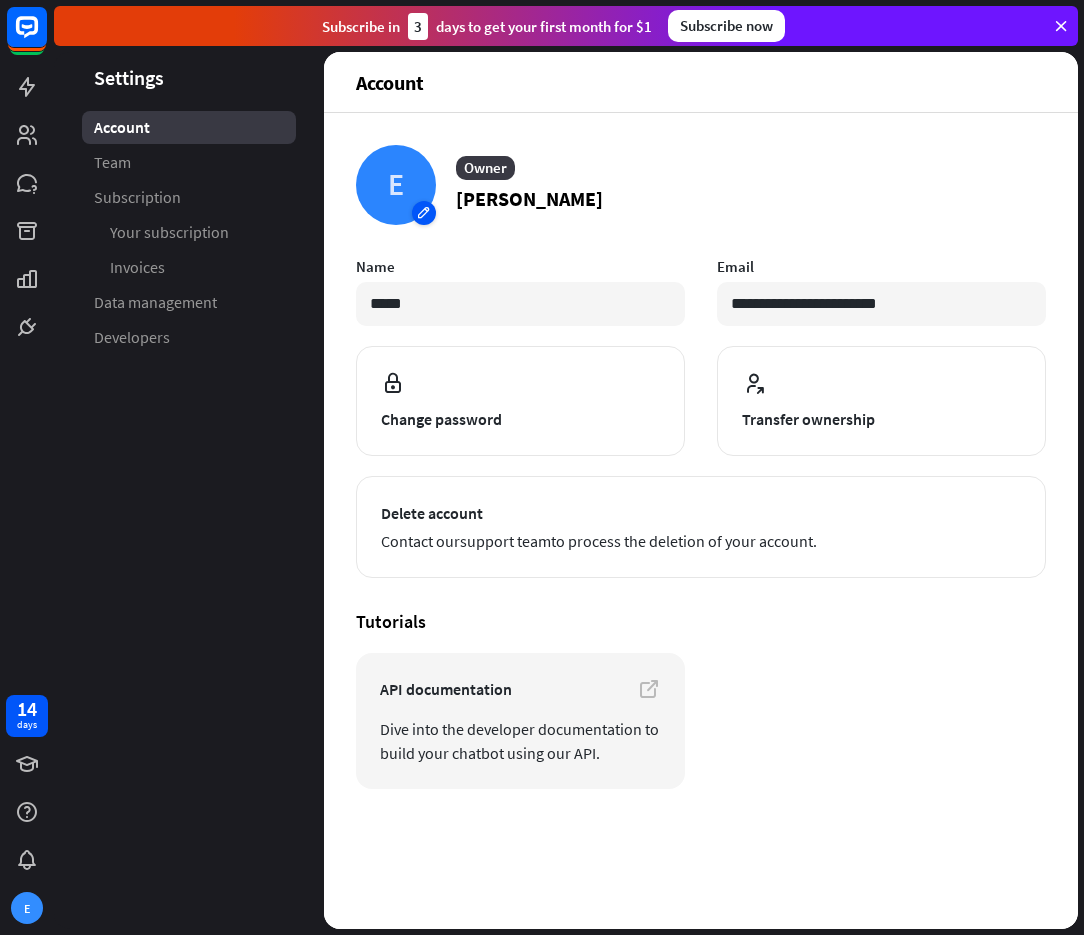click on "E" at bounding box center [396, 185] 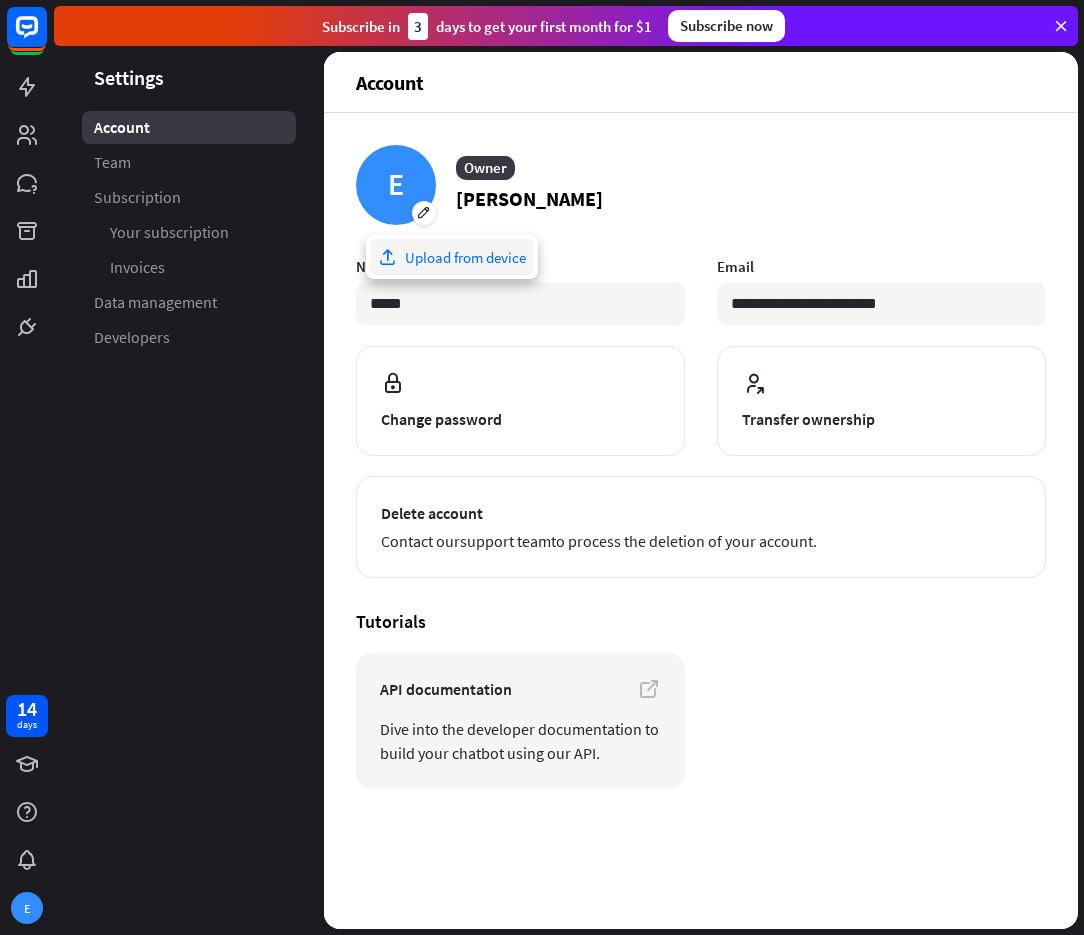 click on "Upload from device" at bounding box center [452, 257] 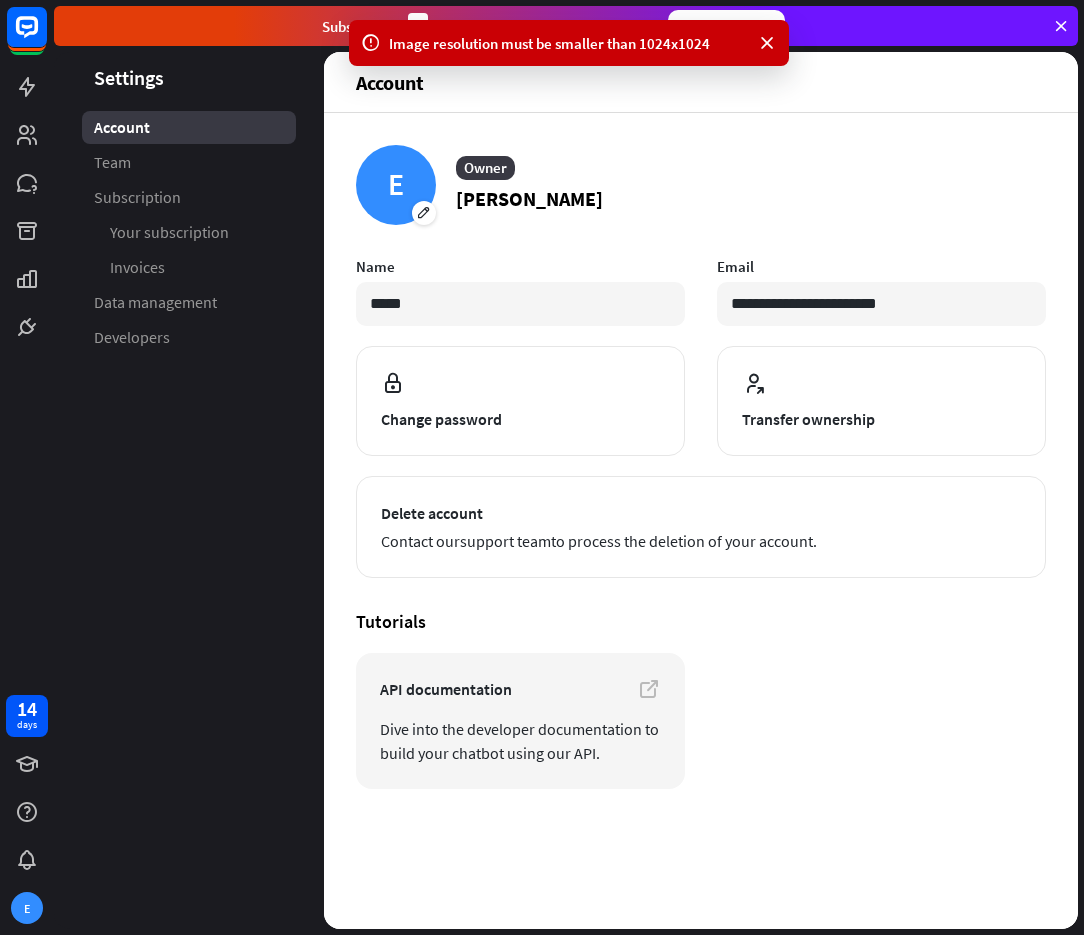 click on "Image resolution must be smaller than 1024x1024" at bounding box center [569, 43] 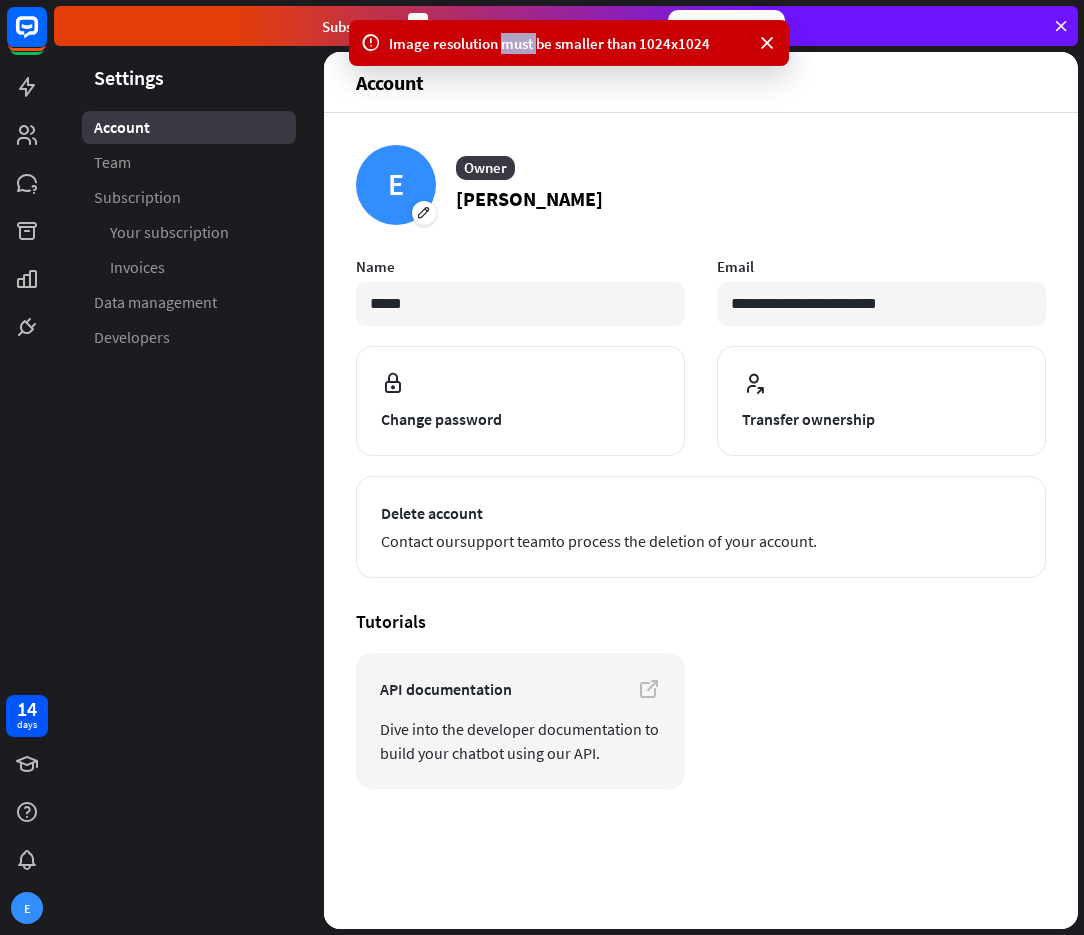 click on "Image resolution must be smaller than 1024x1024" at bounding box center (569, 43) 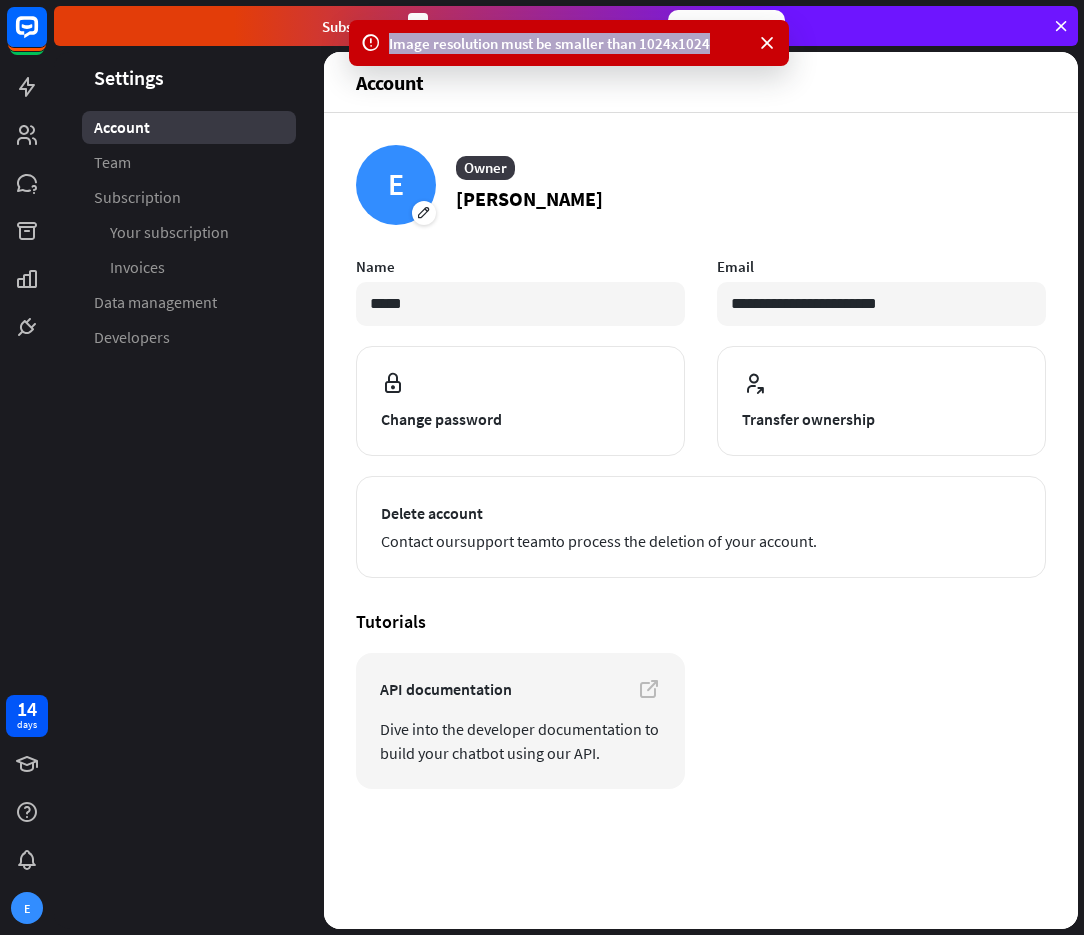 click on "Image resolution must be smaller than 1024x1024" at bounding box center (569, 43) 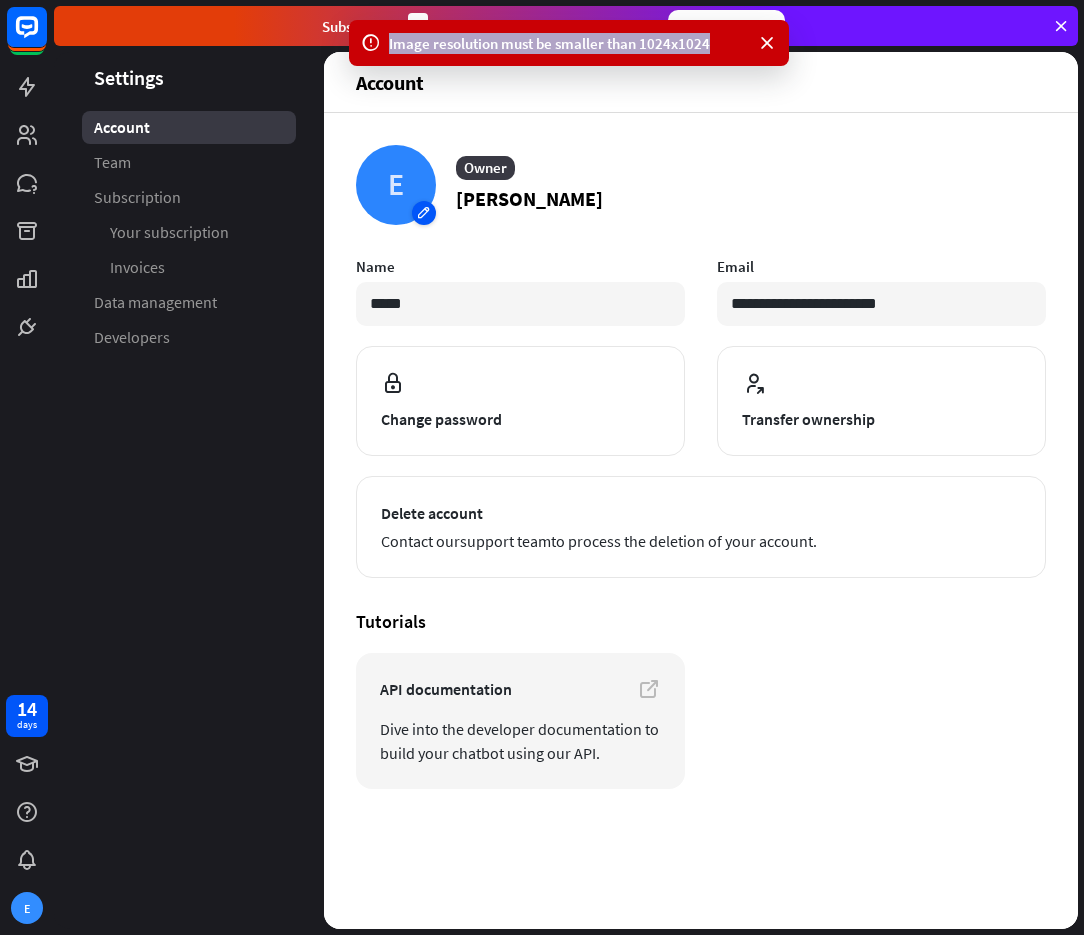 click on "E" at bounding box center [396, 185] 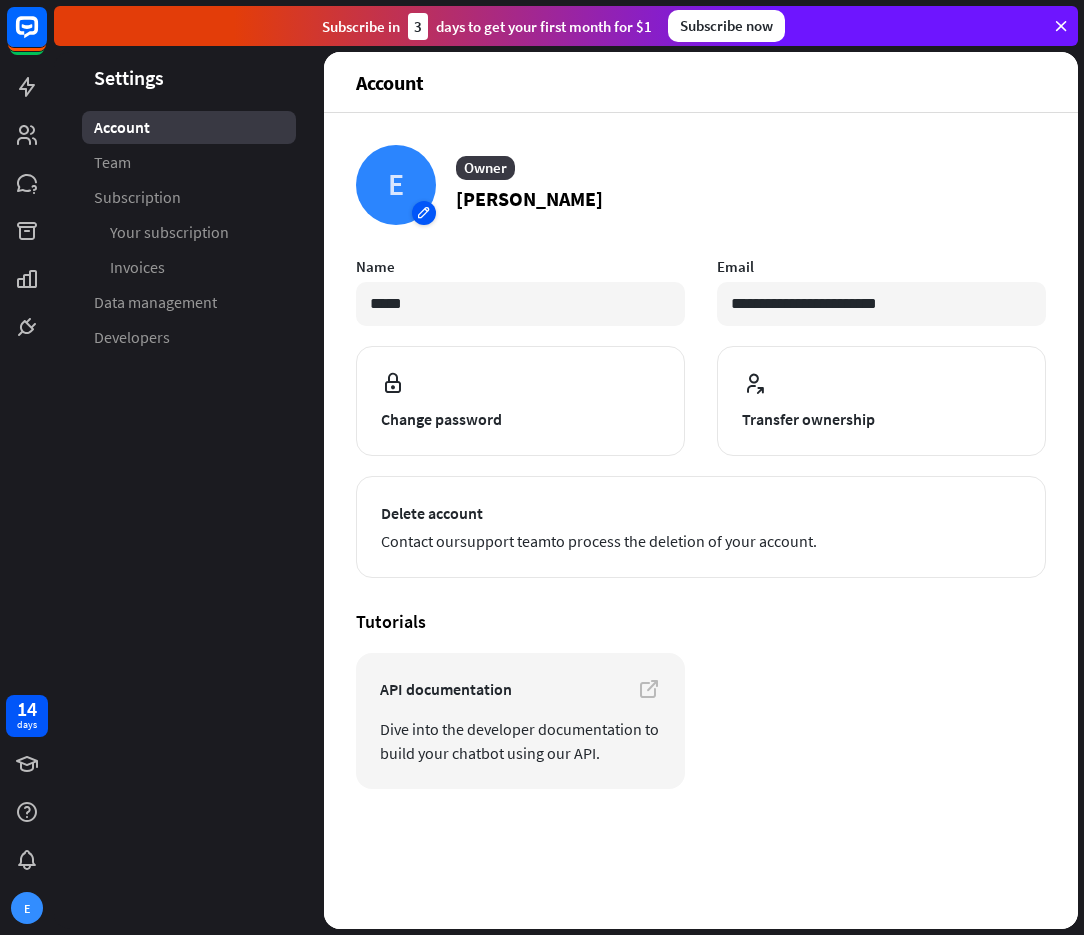 click on "E" at bounding box center [396, 185] 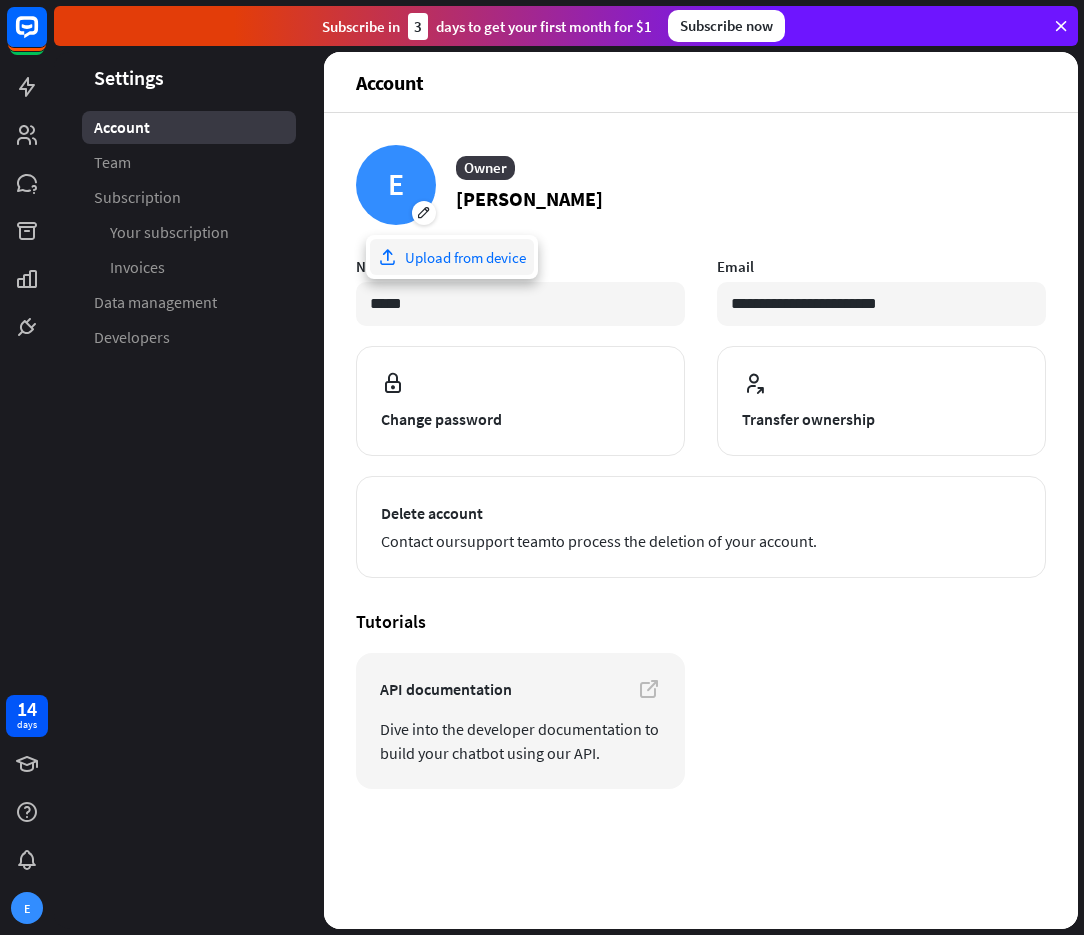 click on "Upload from device" at bounding box center [452, 257] 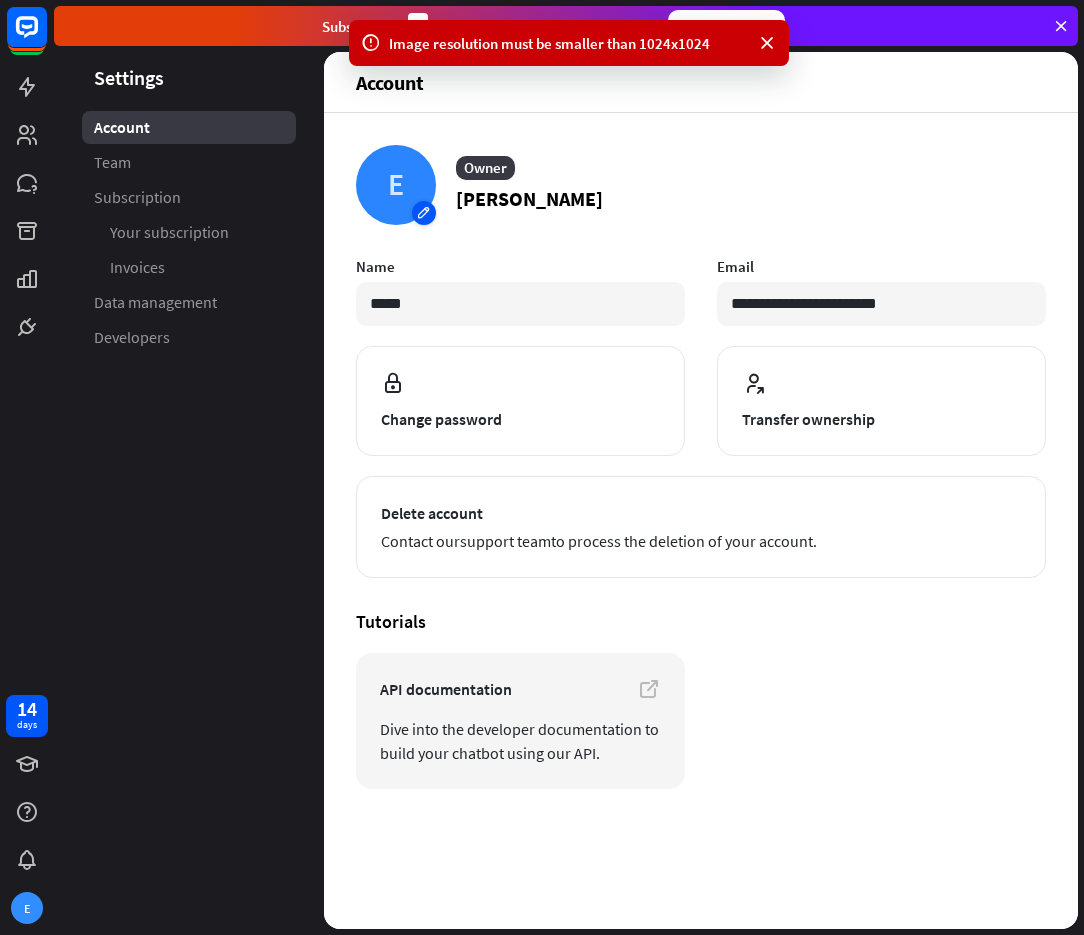 click on "E" at bounding box center [396, 185] 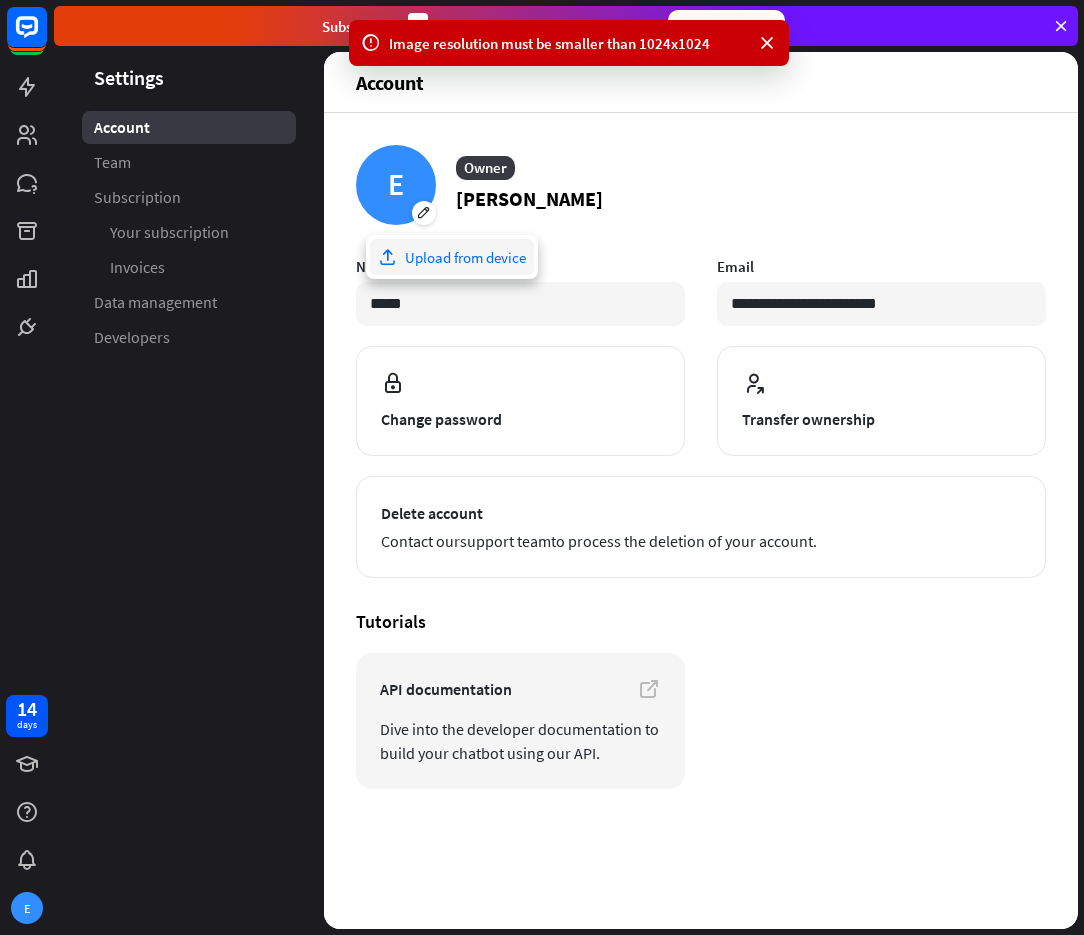 click on "Upload from device" at bounding box center [452, 257] 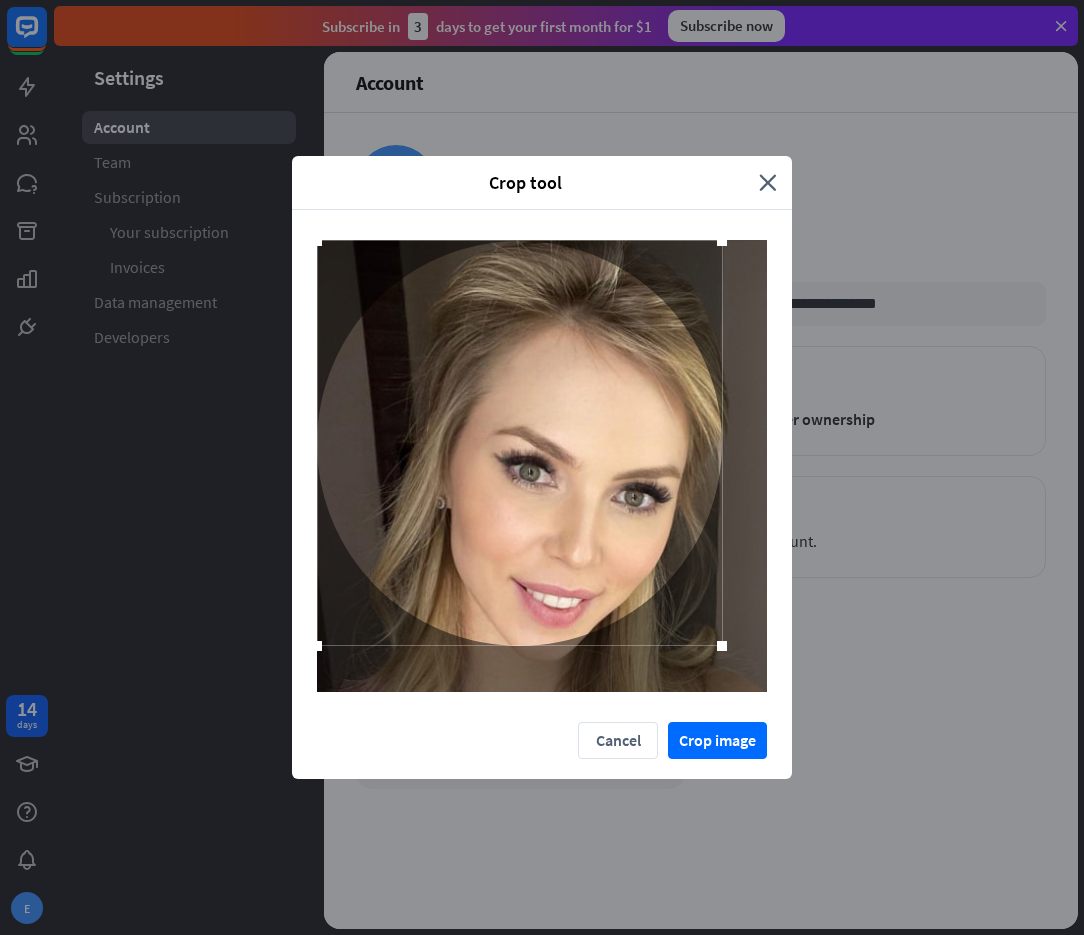 drag, startPoint x: 364, startPoint y: 287, endPoint x: 310, endPoint y: 220, distance: 86.05231 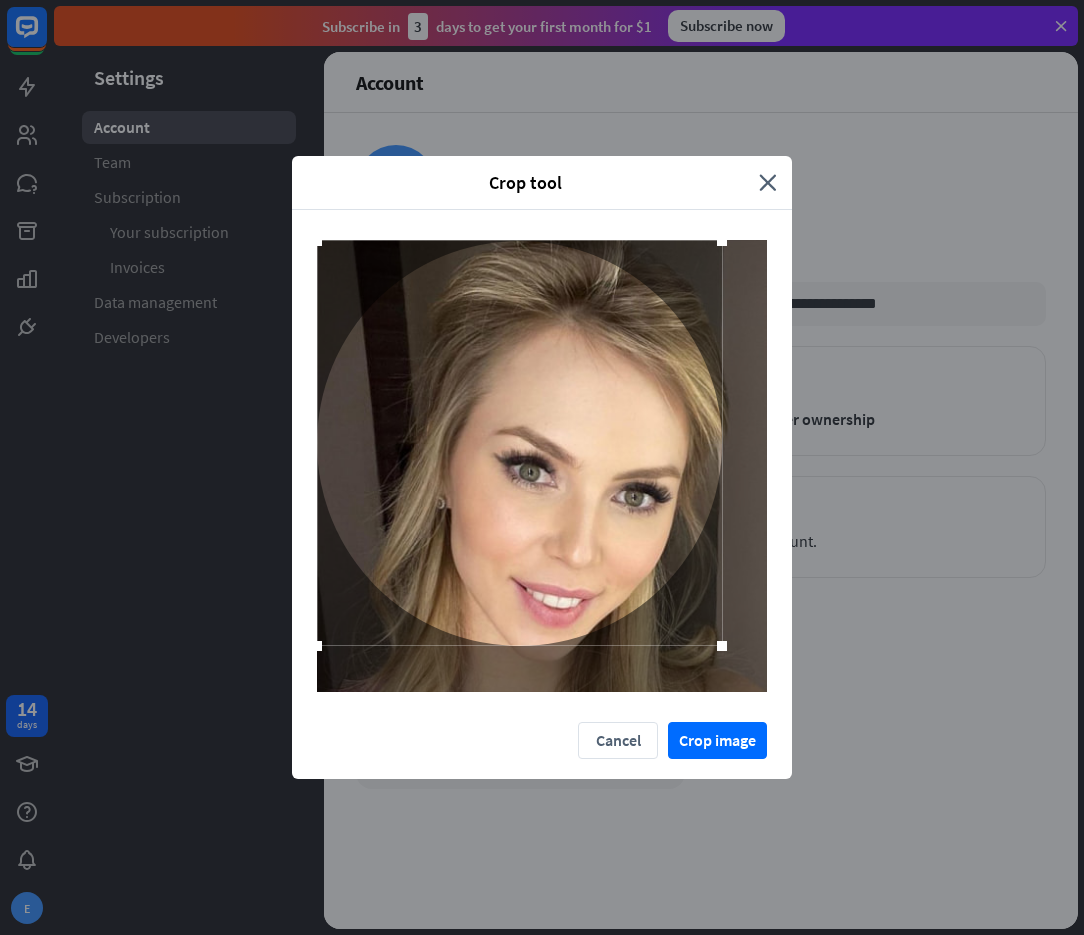 click at bounding box center (542, 466) 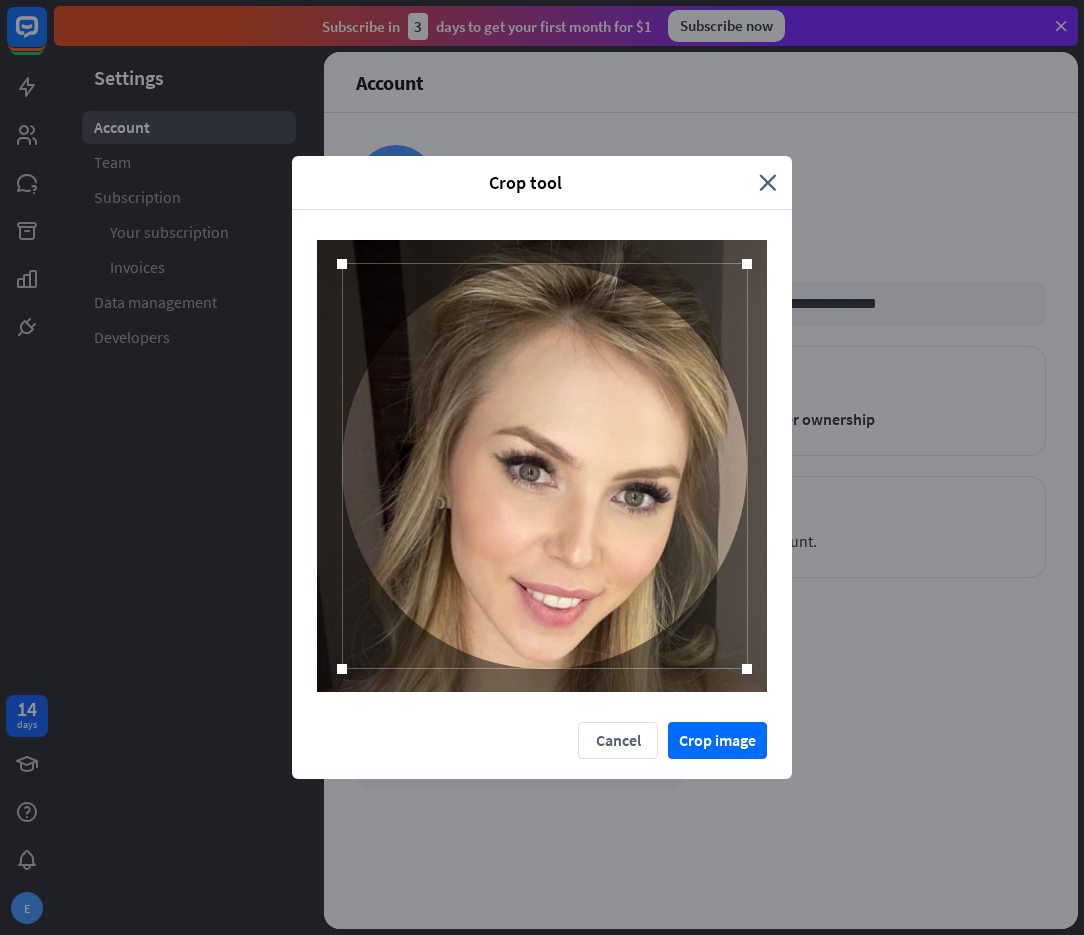 drag, startPoint x: 510, startPoint y: 435, endPoint x: 535, endPoint y: 458, distance: 33.970577 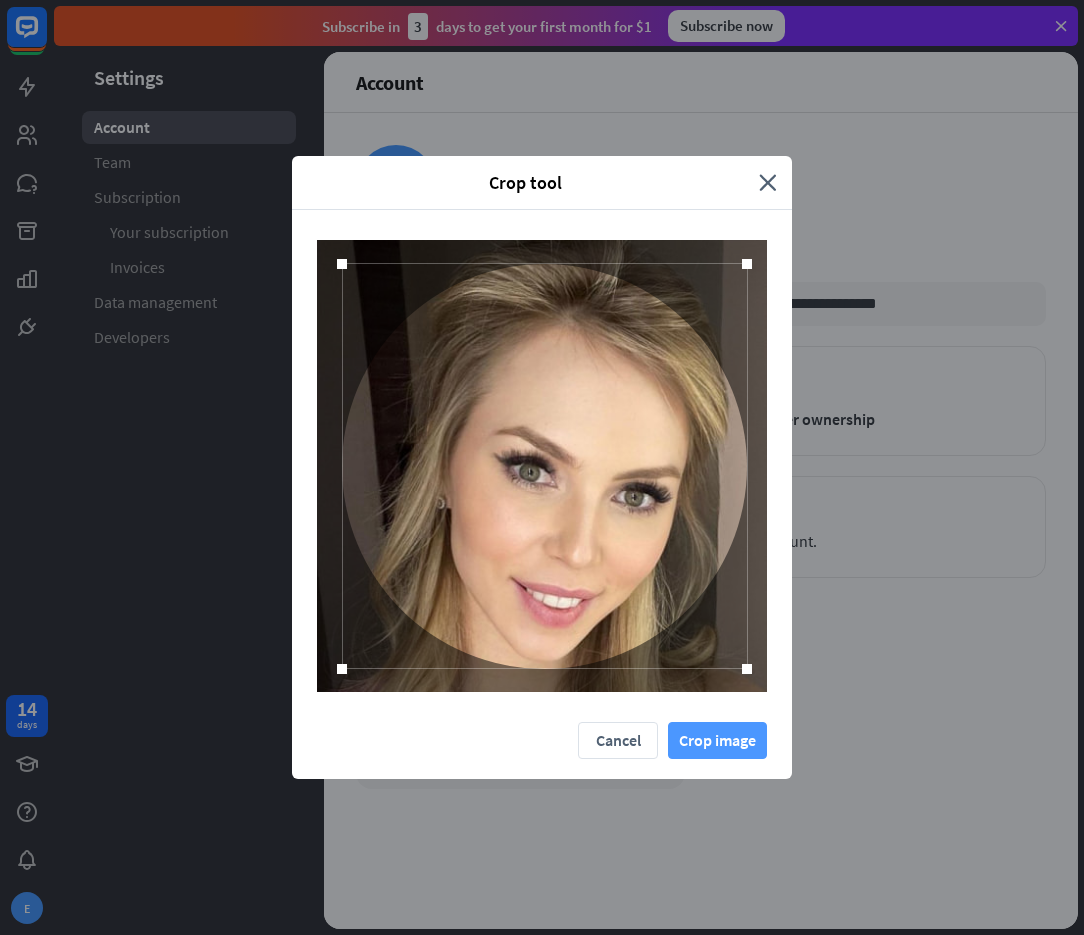 click on "Crop image" at bounding box center [717, 740] 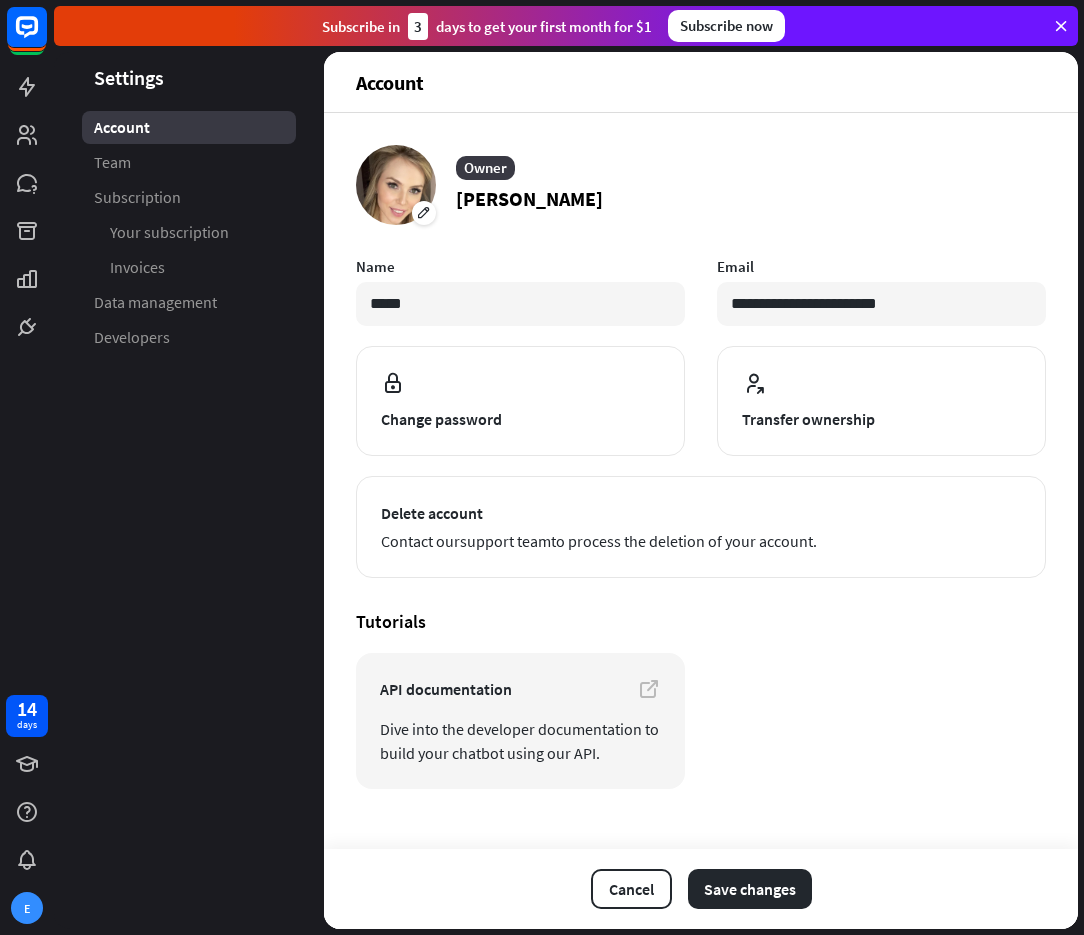 click on "**********" at bounding box center (701, 521) 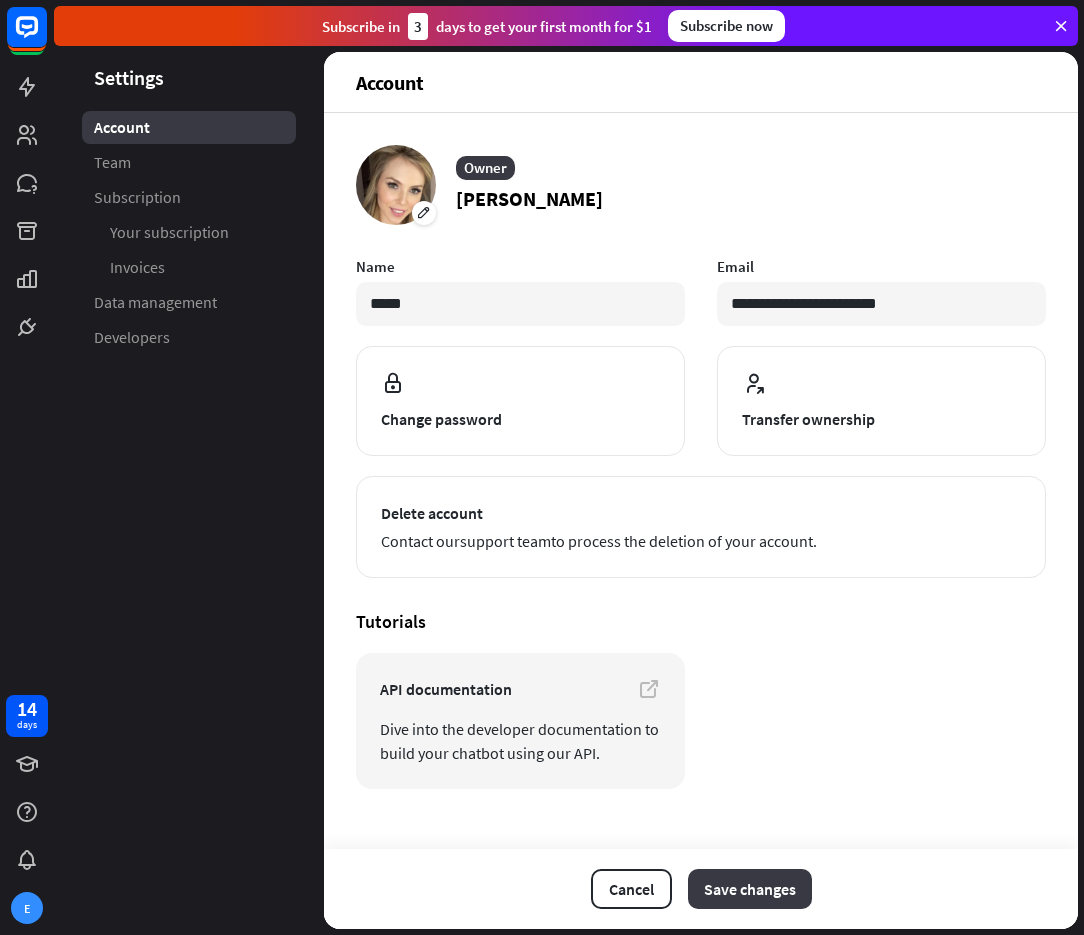 click on "Save changes" at bounding box center [750, 889] 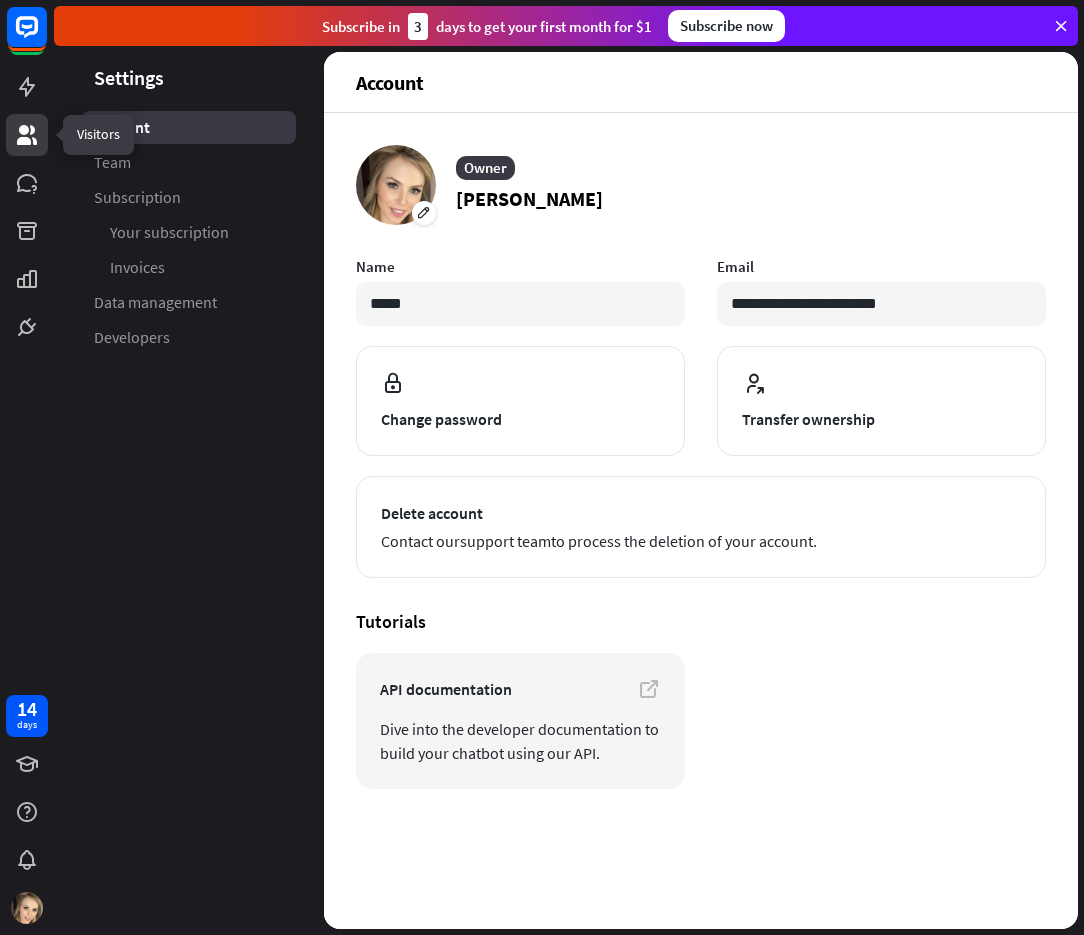 click 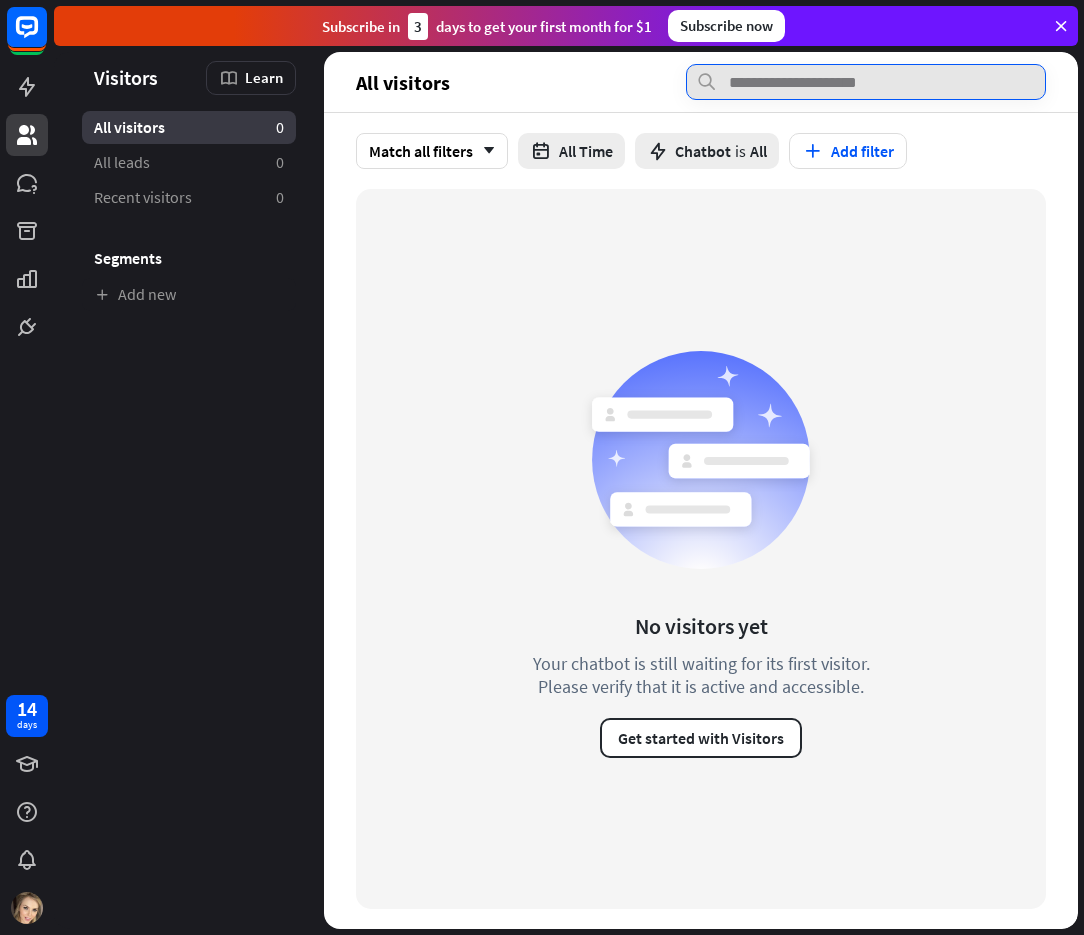 click at bounding box center (866, 82) 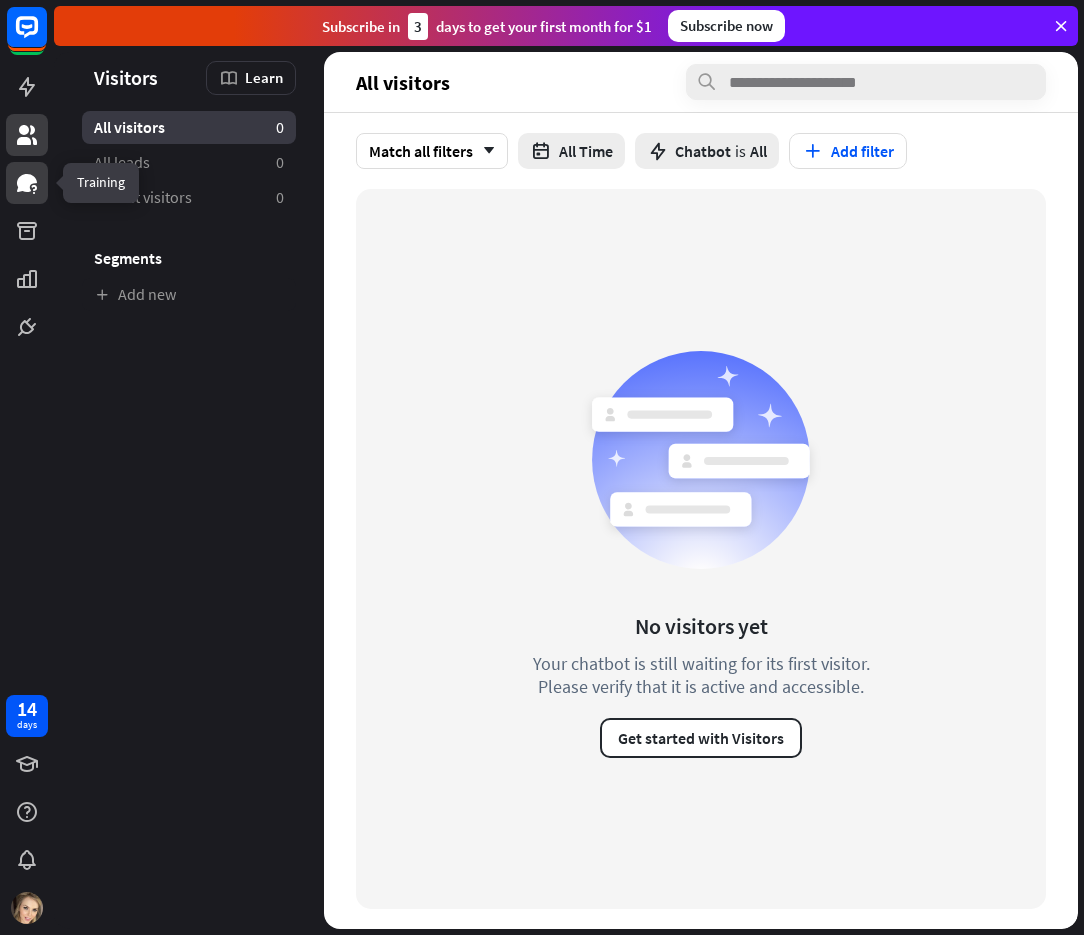 click 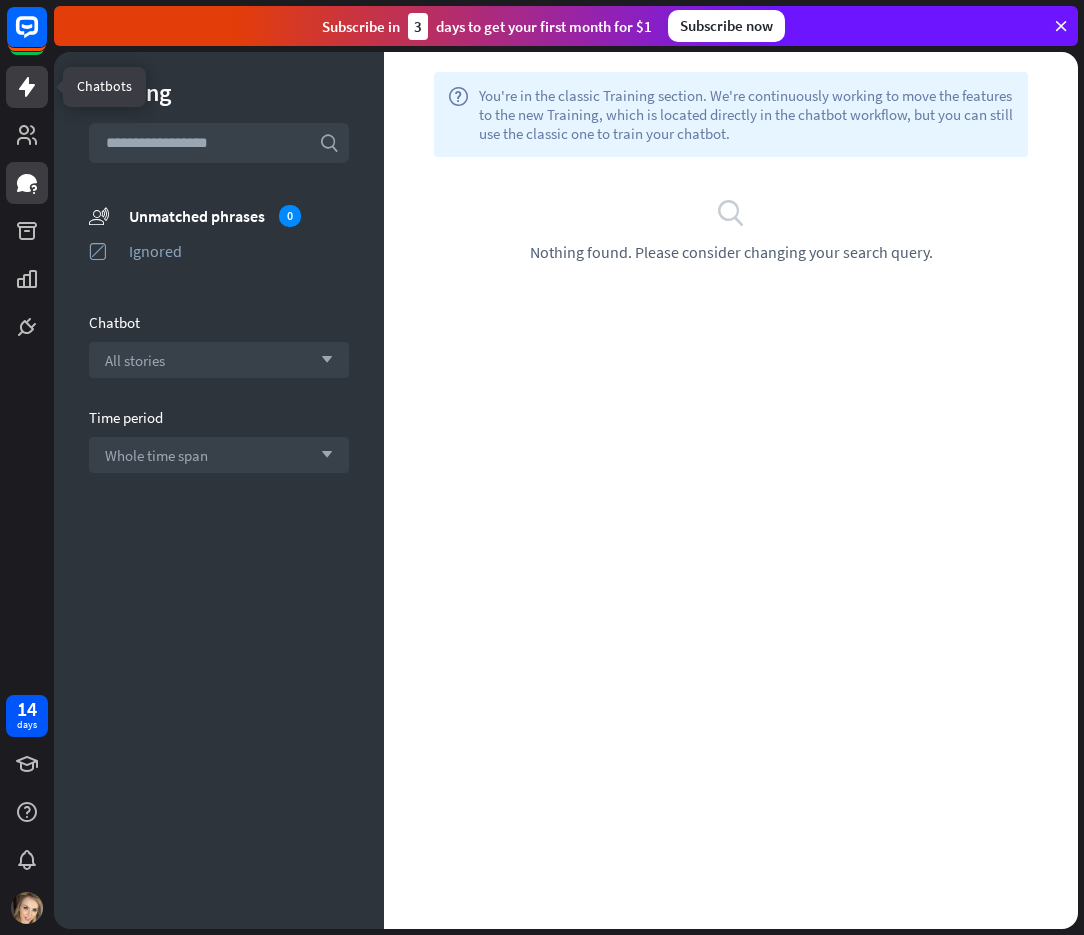click at bounding box center [27, 87] 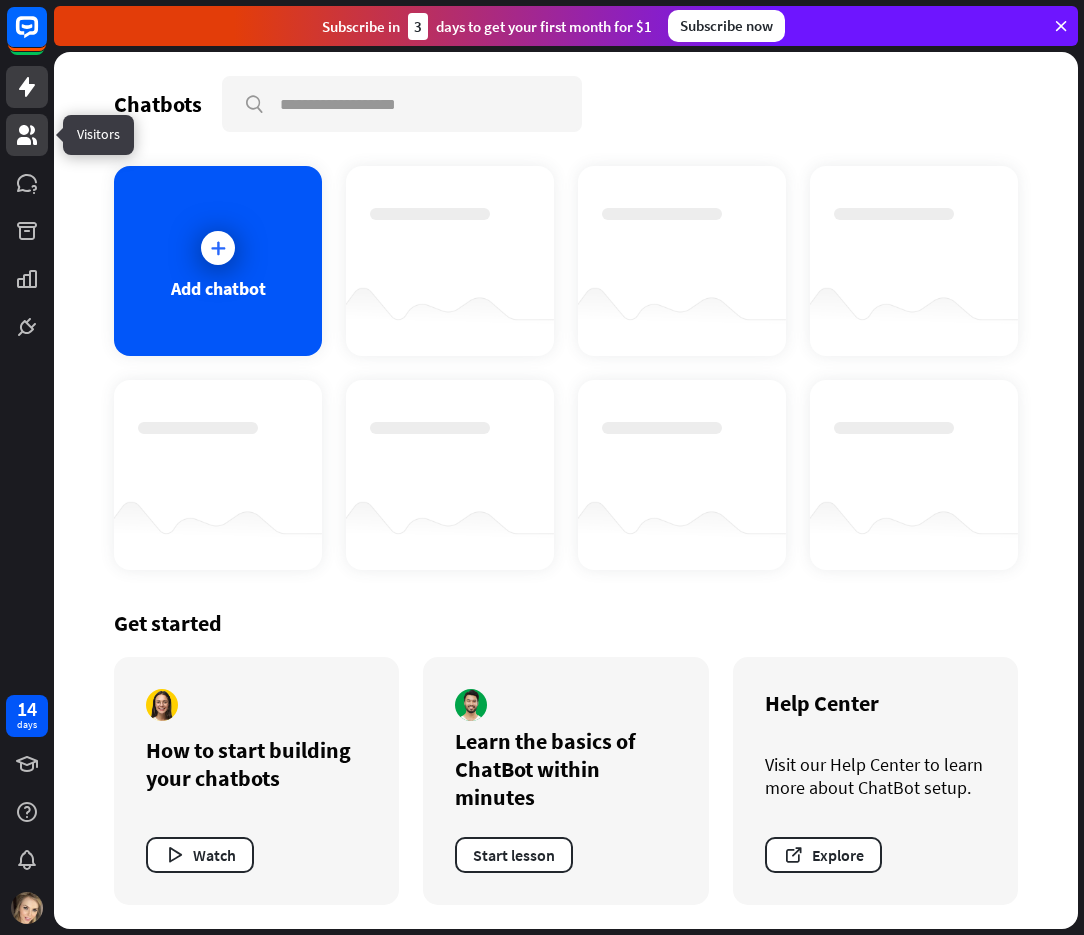 click 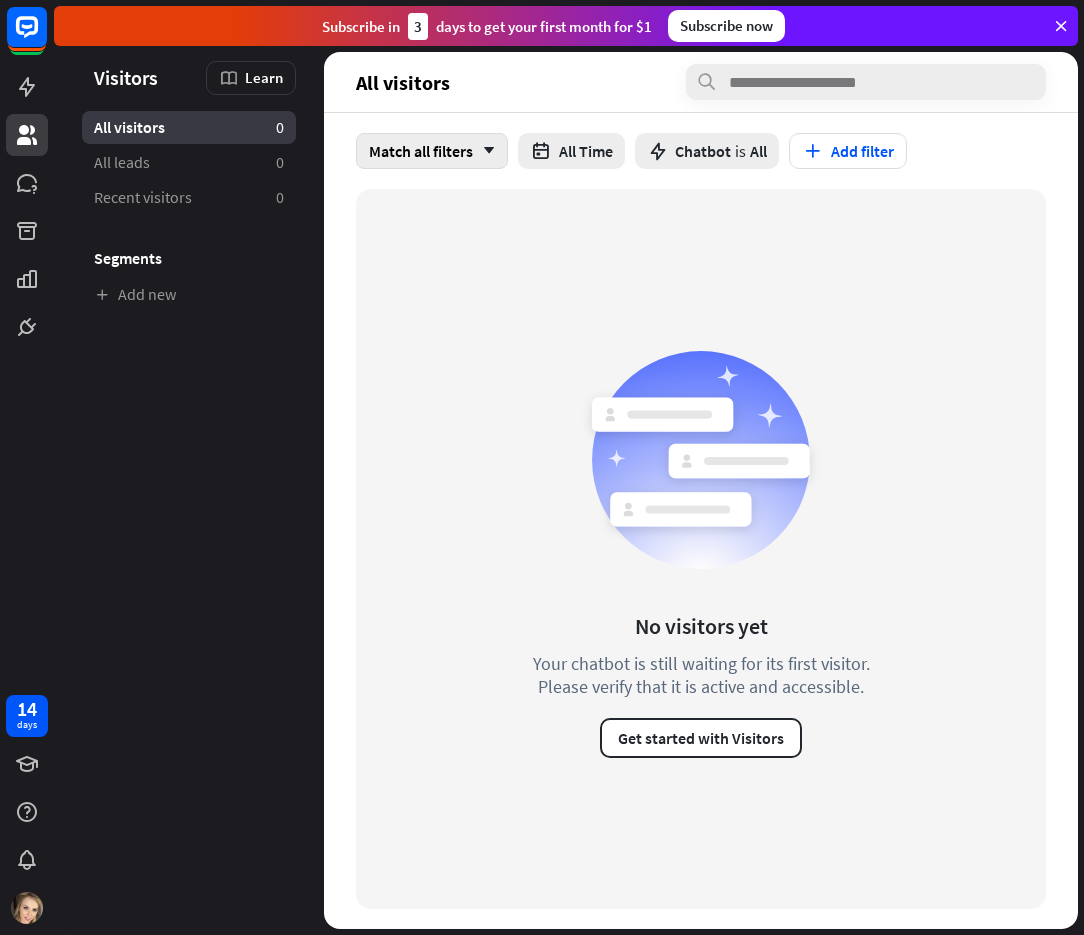 click on "arrow_down" at bounding box center (484, 151) 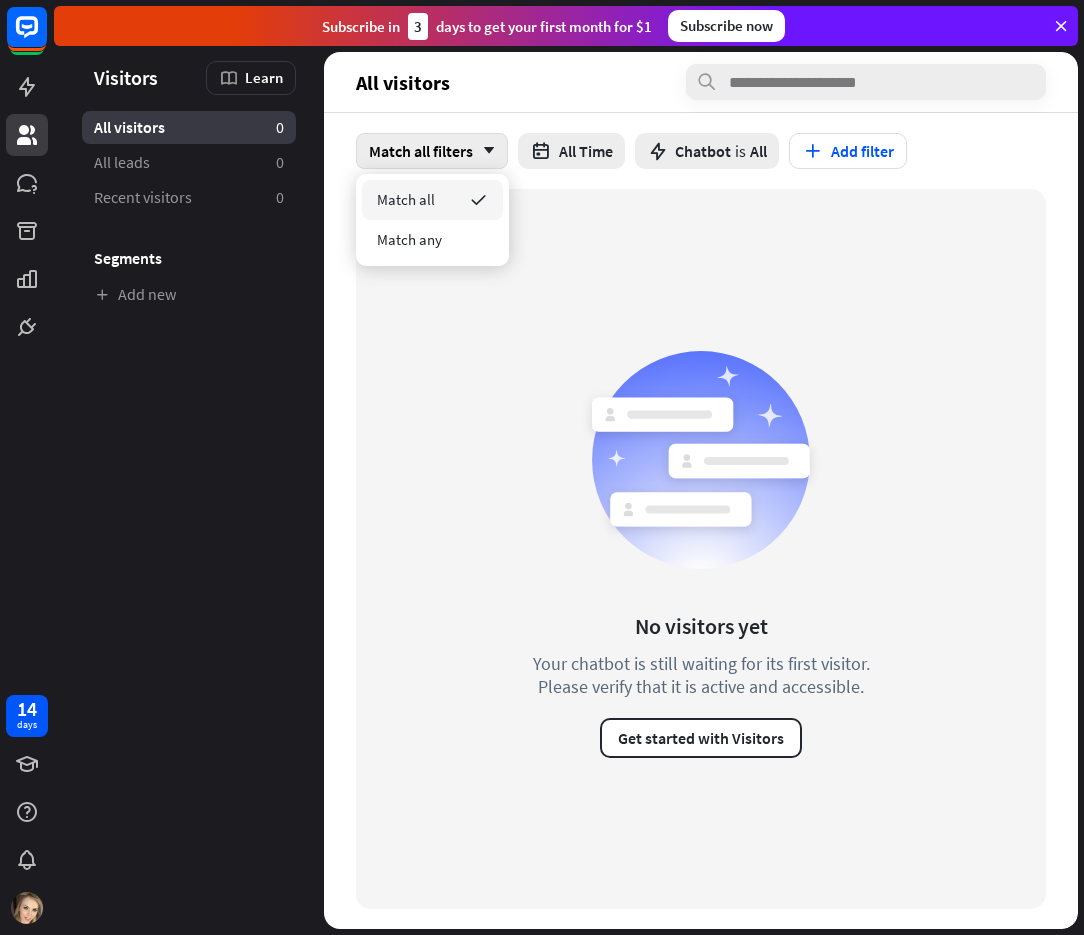 click on "arrow_down" at bounding box center [484, 151] 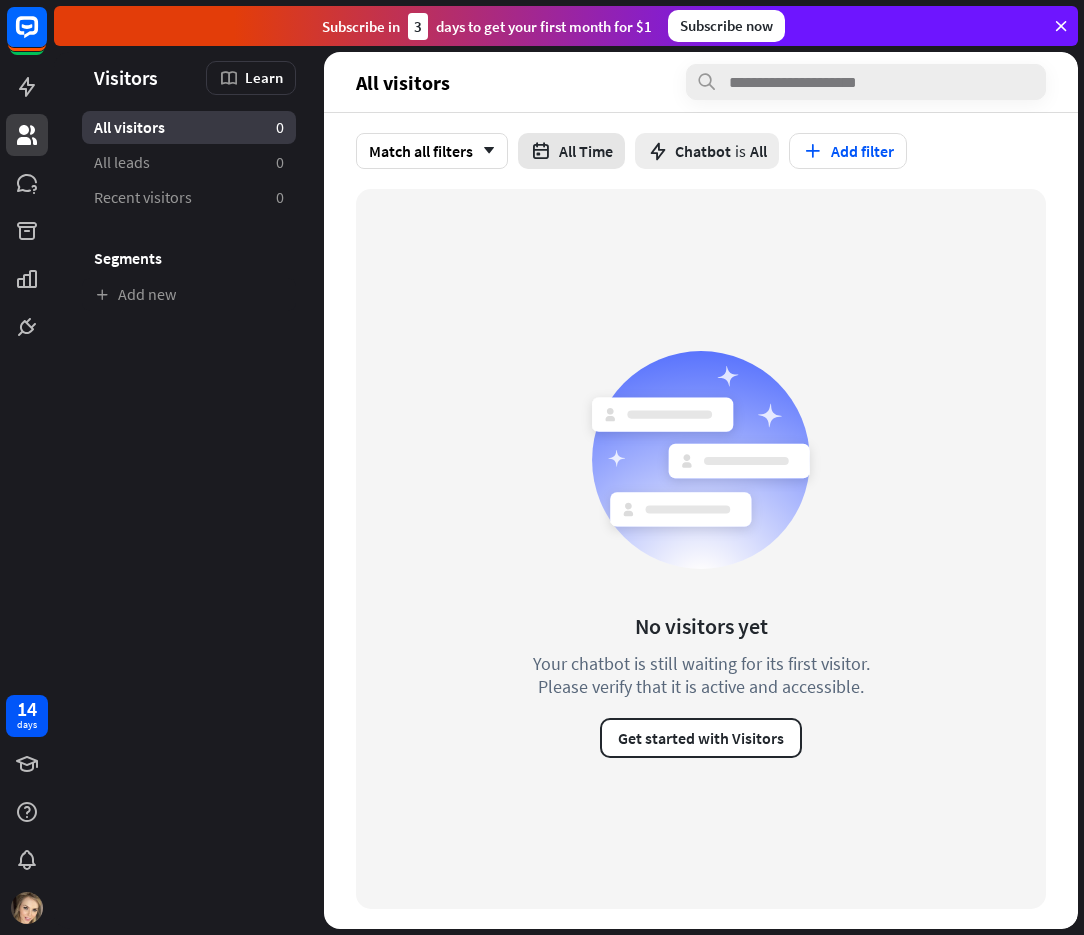 click at bounding box center (540, 151) 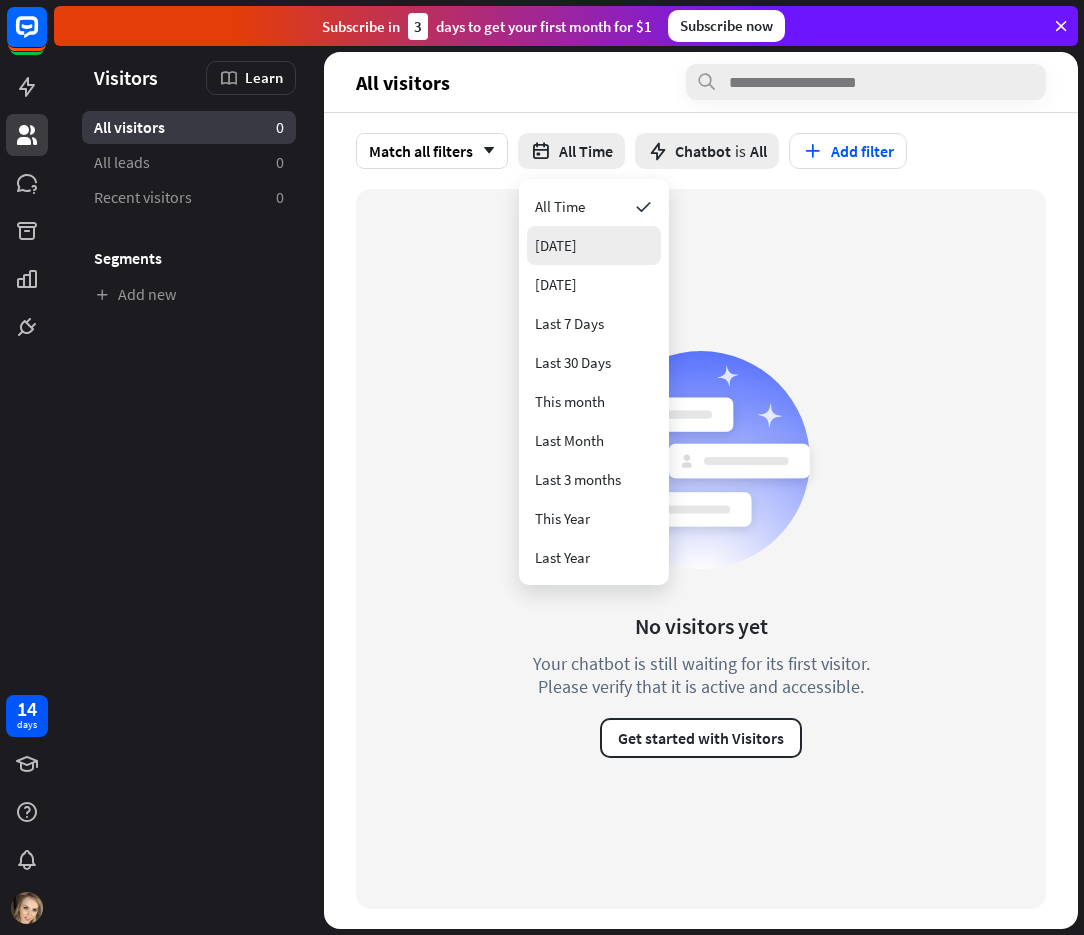 click on "[DATE]" at bounding box center [594, 245] 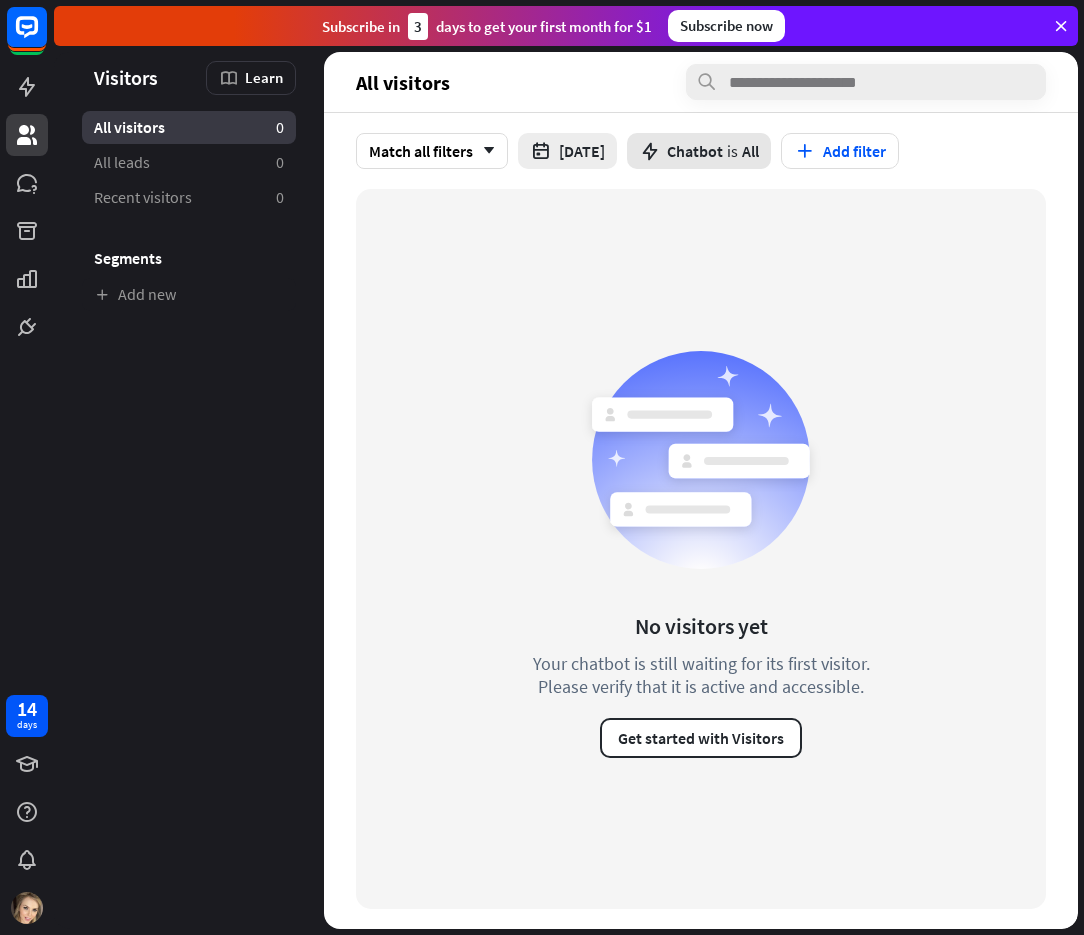 click on "is" at bounding box center [732, 151] 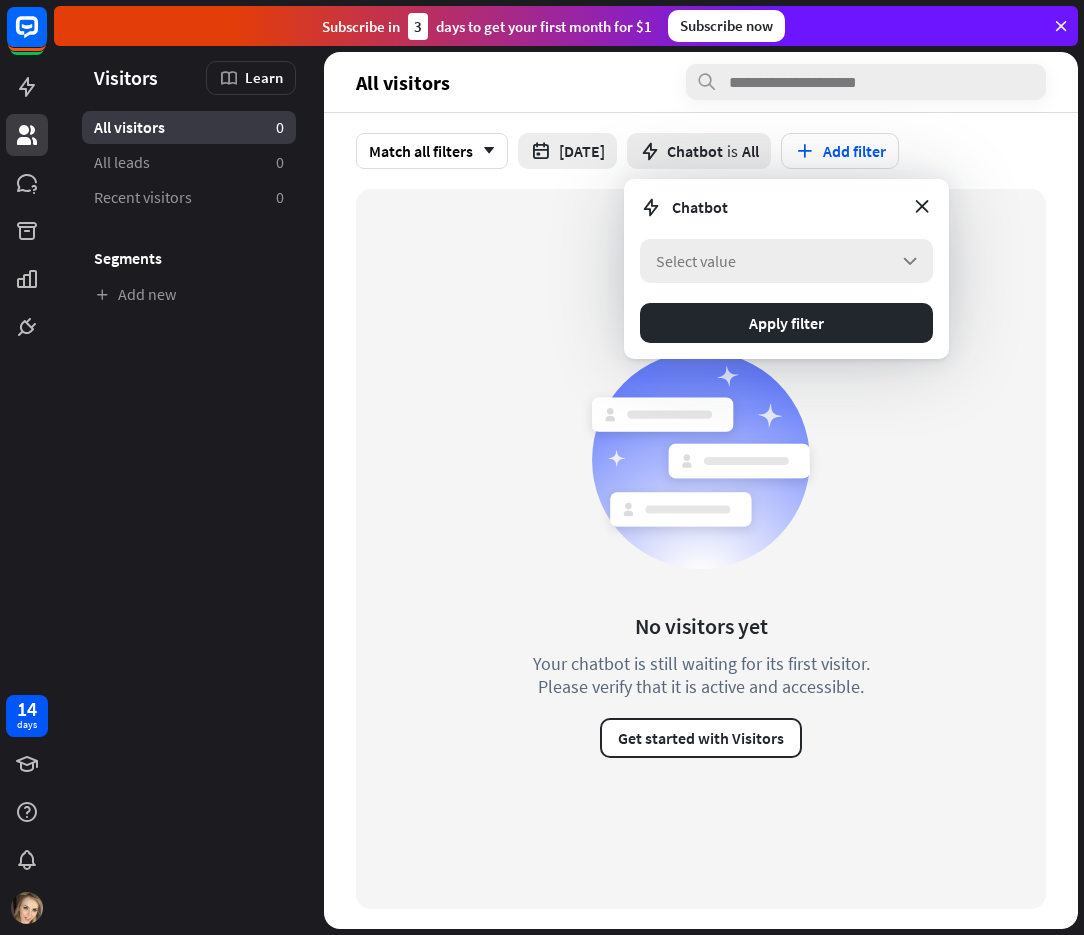 click on "Select value
arrow_down" at bounding box center (786, 261) 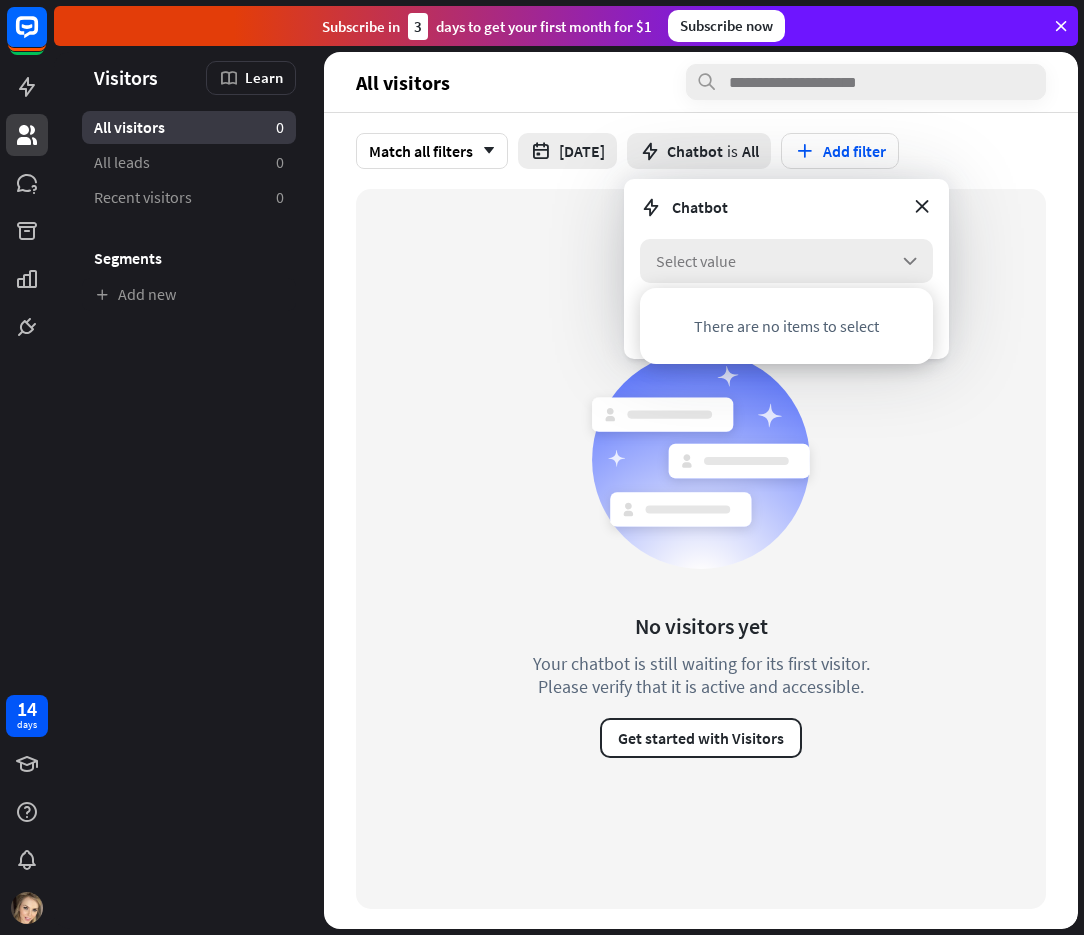 click on "Select value
arrow_down" at bounding box center (786, 261) 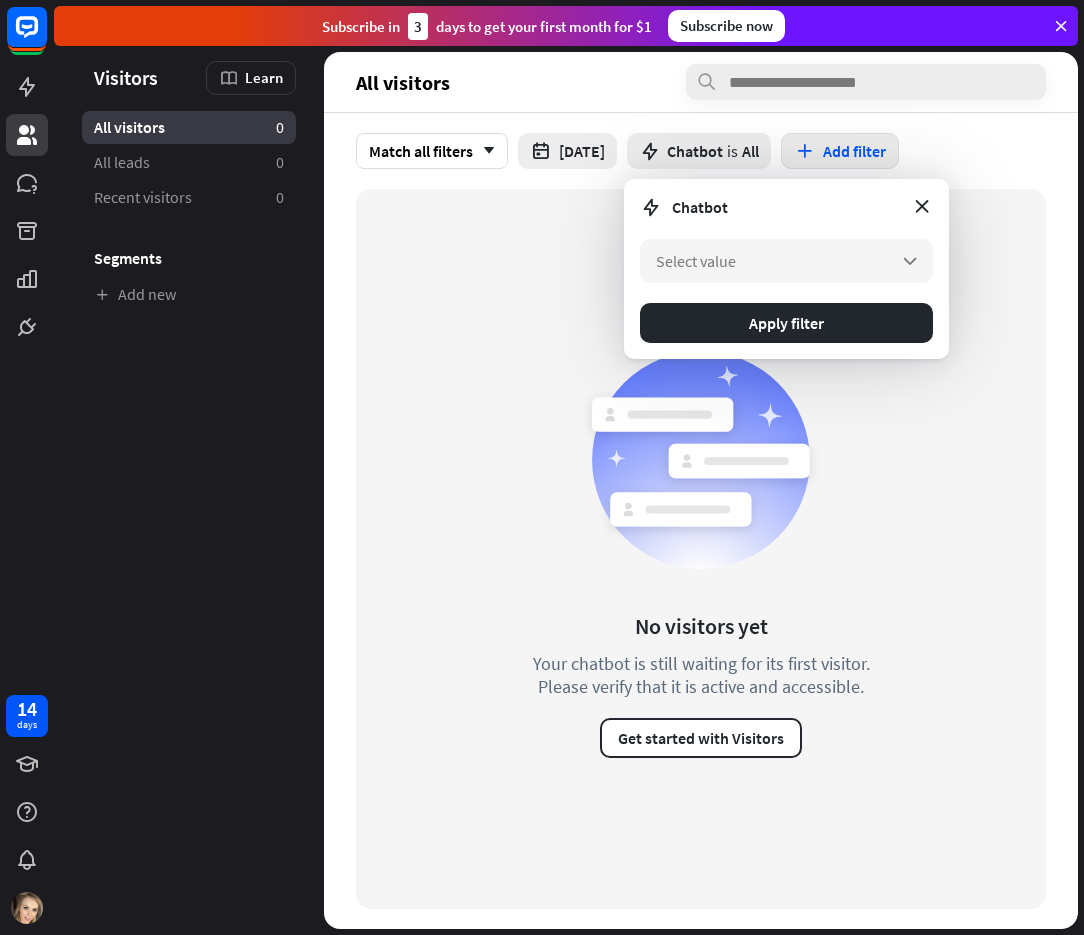 click on "Add filter" at bounding box center (840, 151) 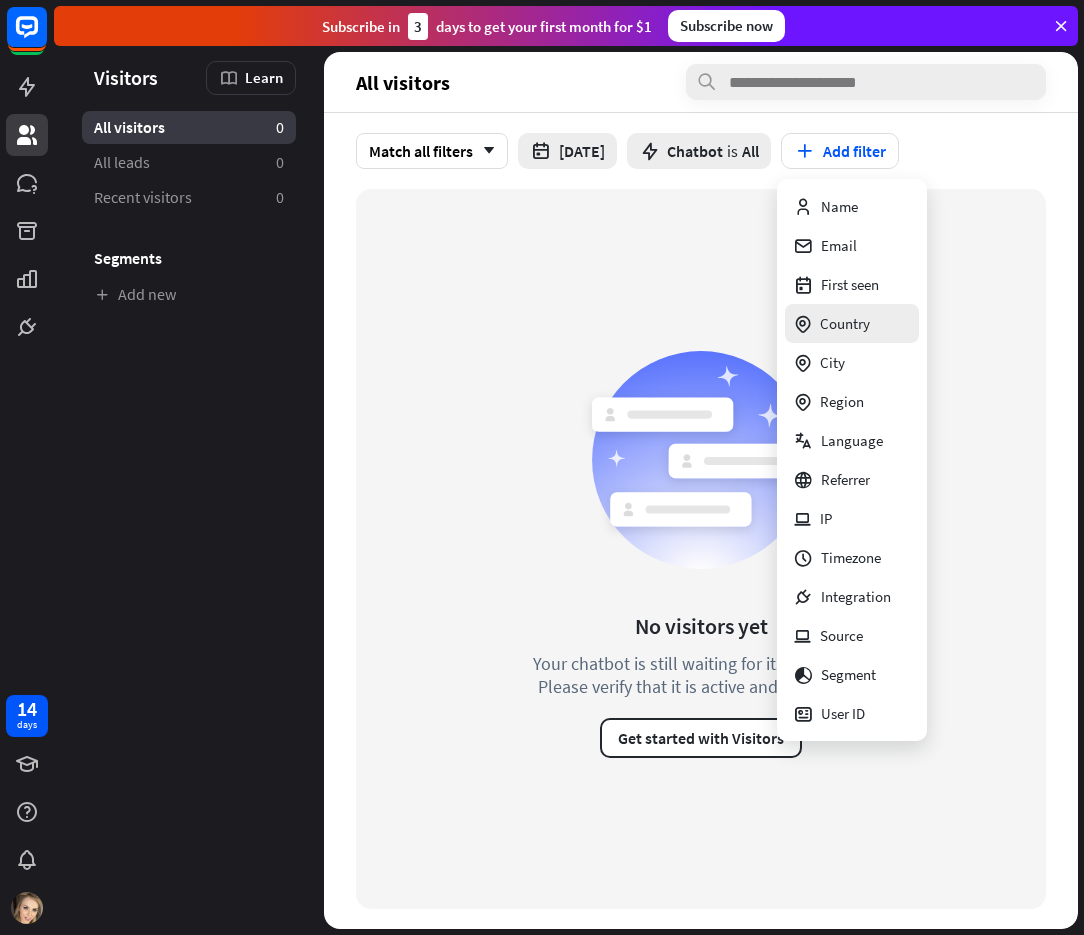 click on "Country" at bounding box center (831, 323) 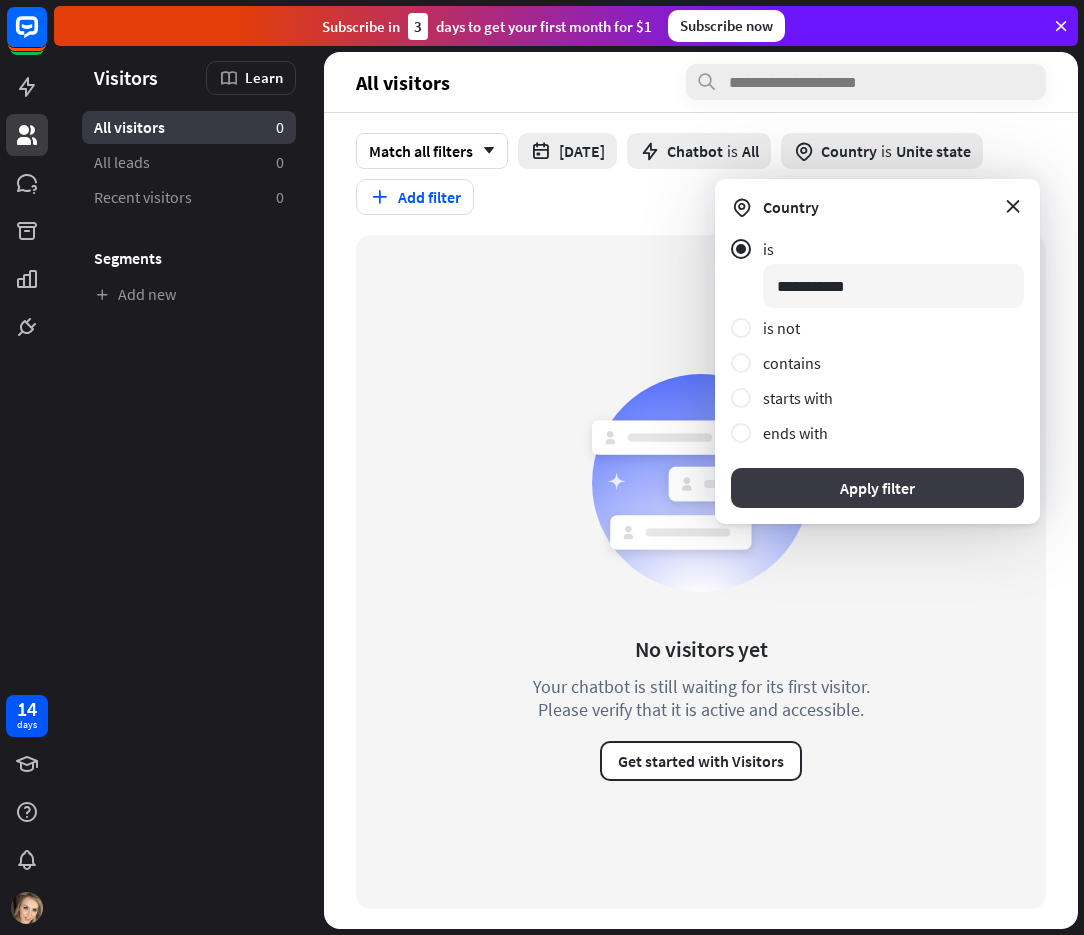 type on "**********" 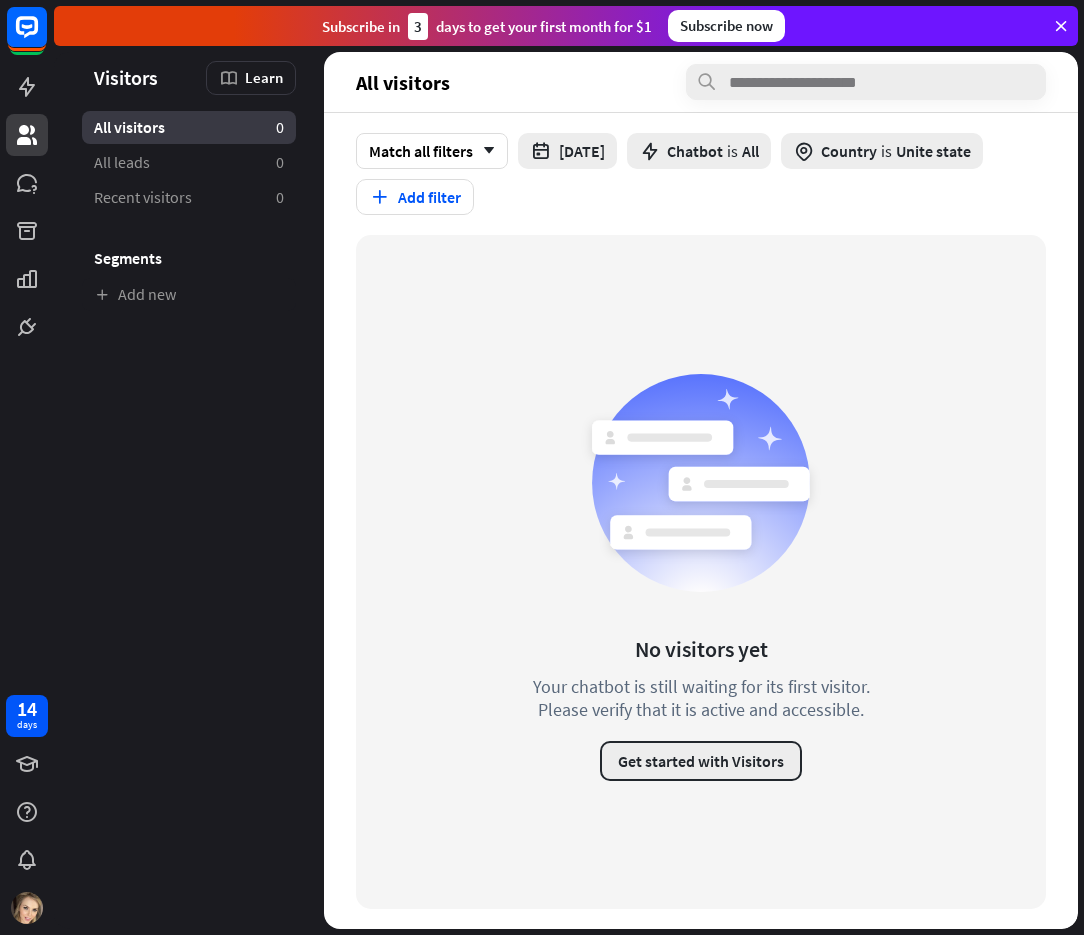 click on "Get started with Visitors" at bounding box center [701, 761] 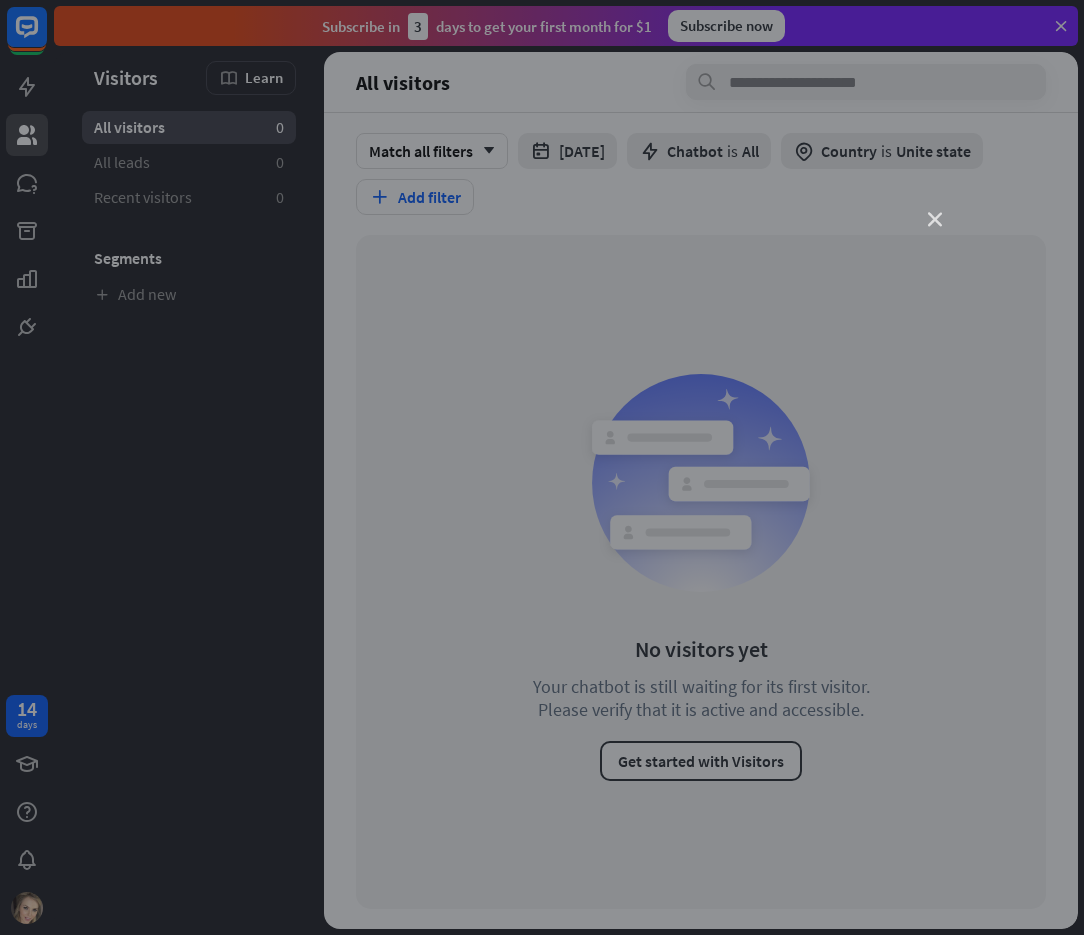 click on "close" at bounding box center (935, 220) 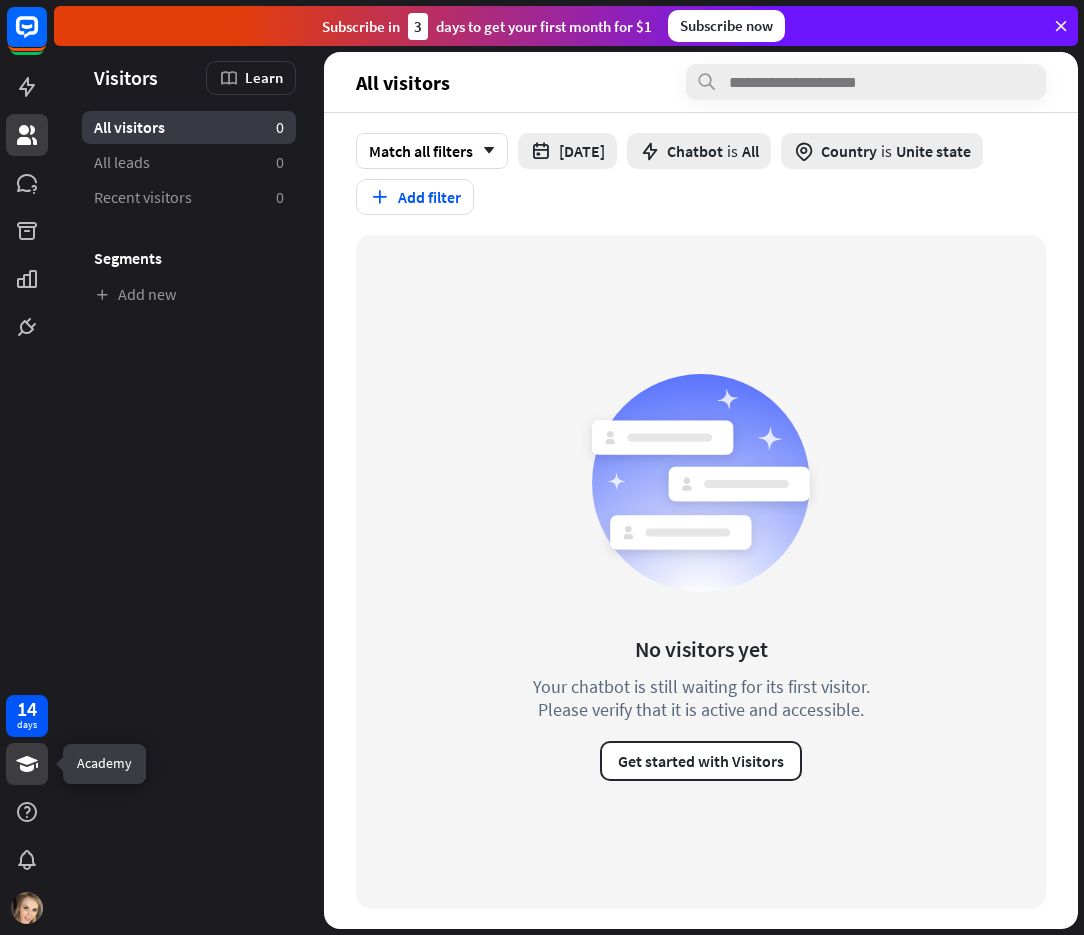 click 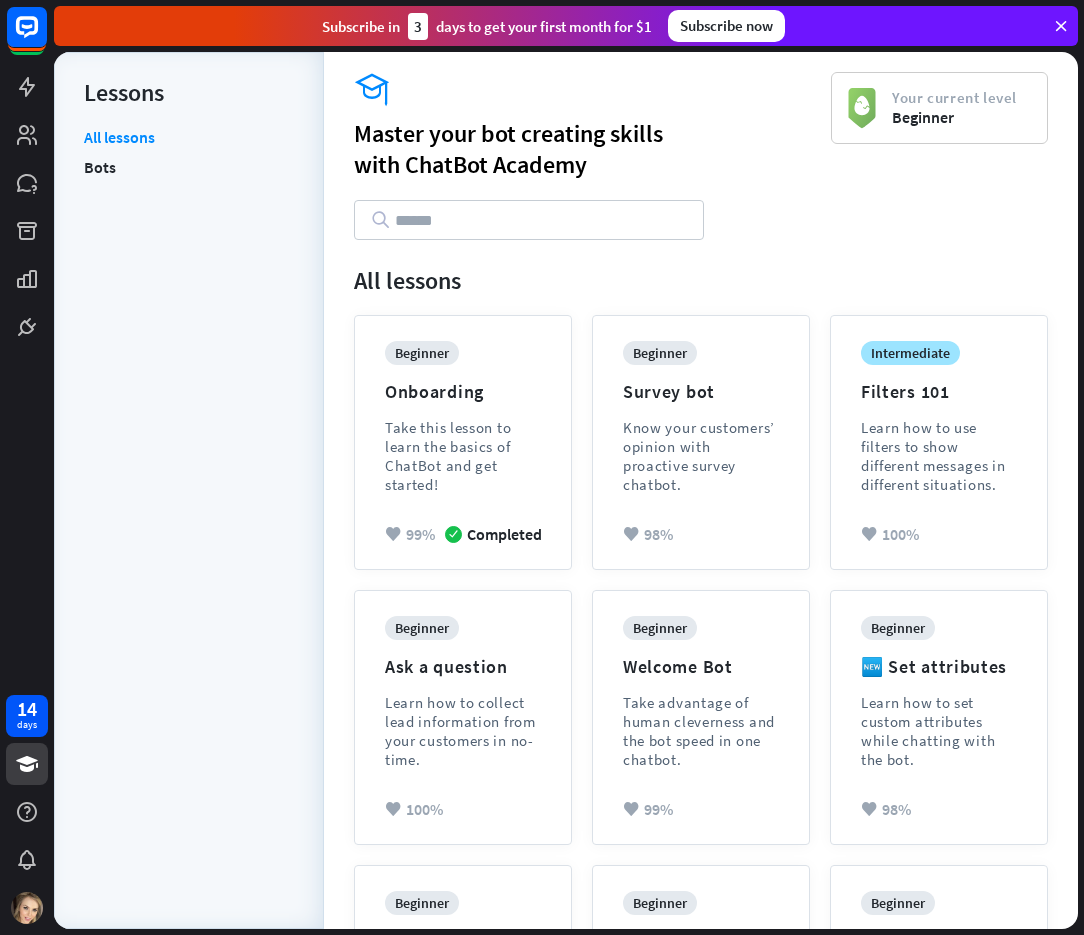 click at bounding box center (1061, 26) 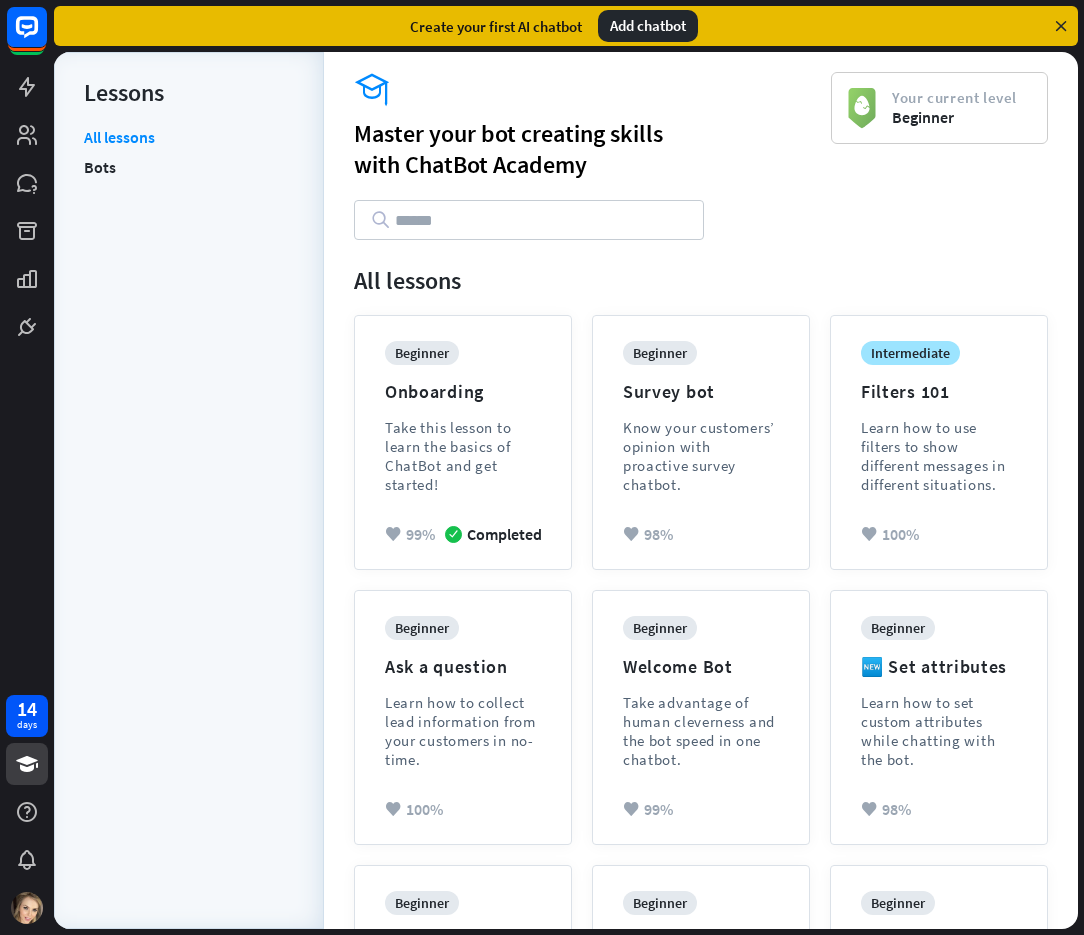 click on "Add chatbot" at bounding box center (648, 26) 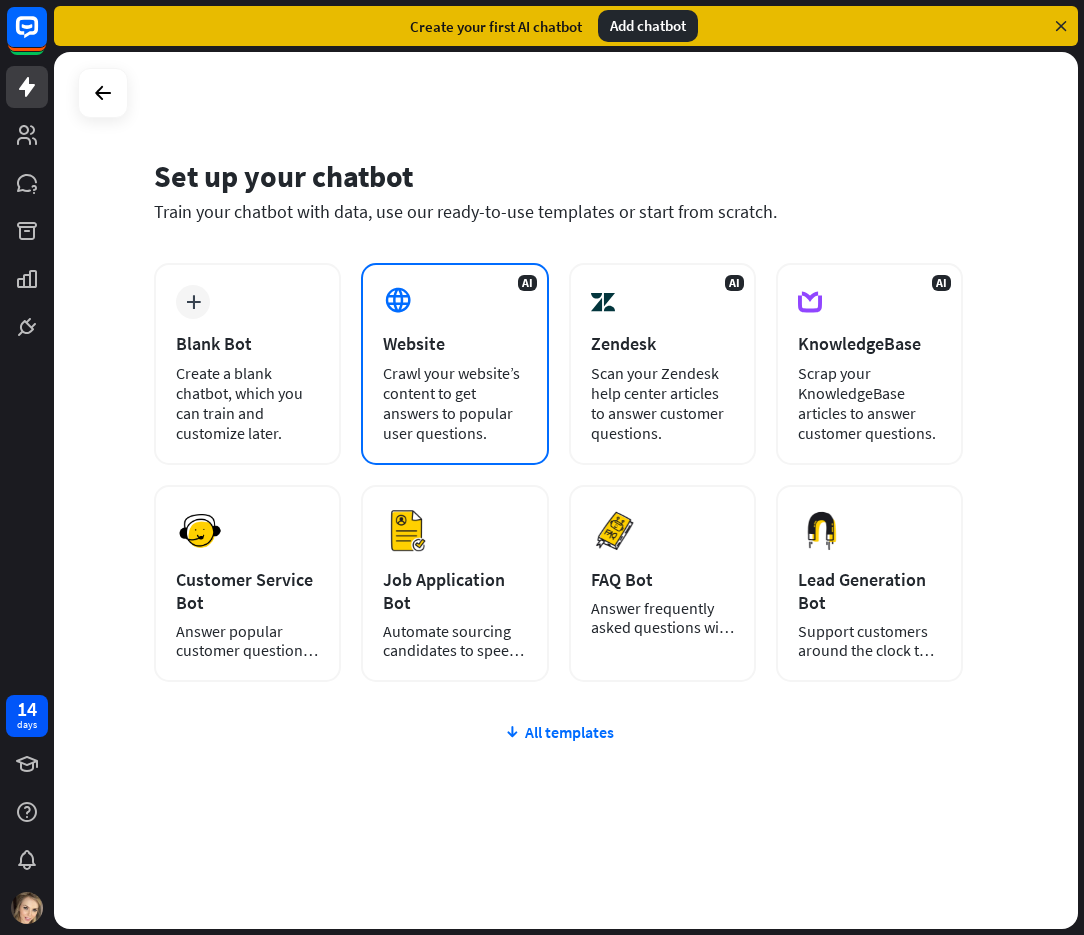 click on "Website" at bounding box center (454, 343) 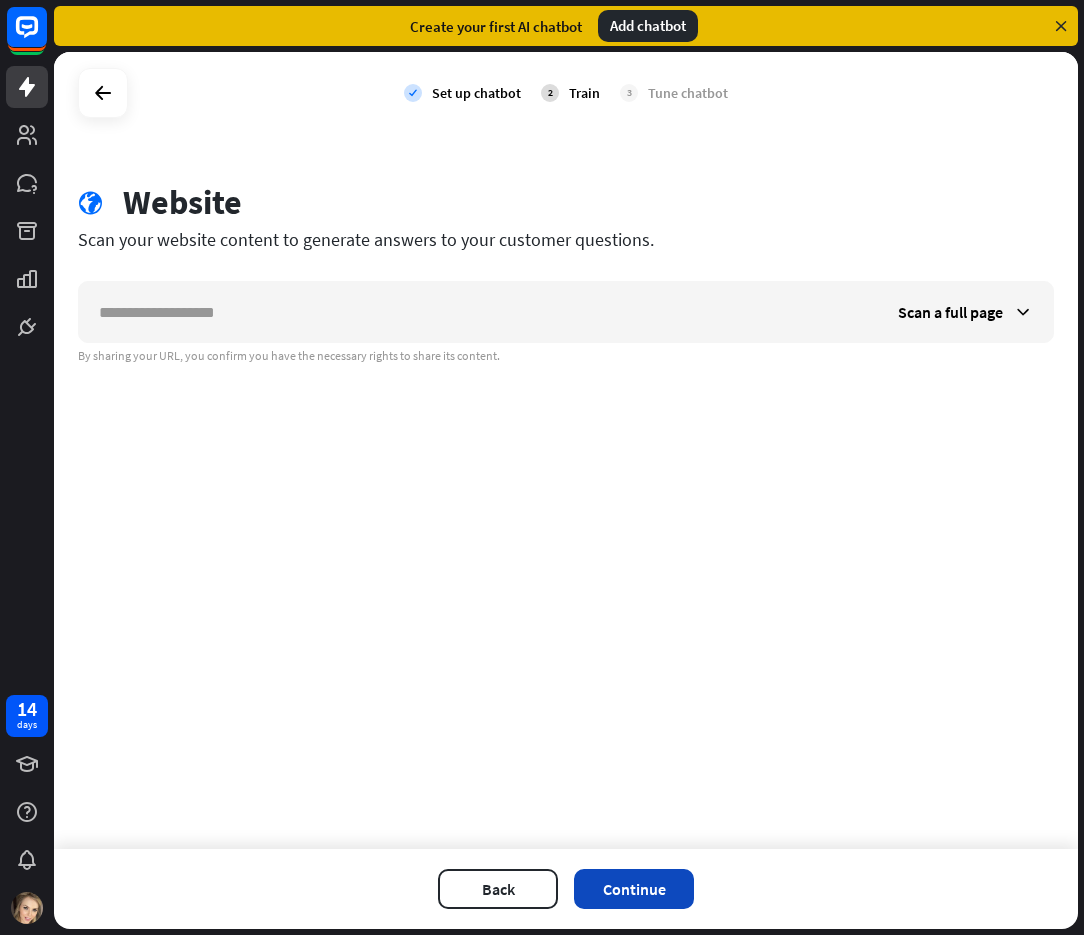click on "Continue" at bounding box center [634, 889] 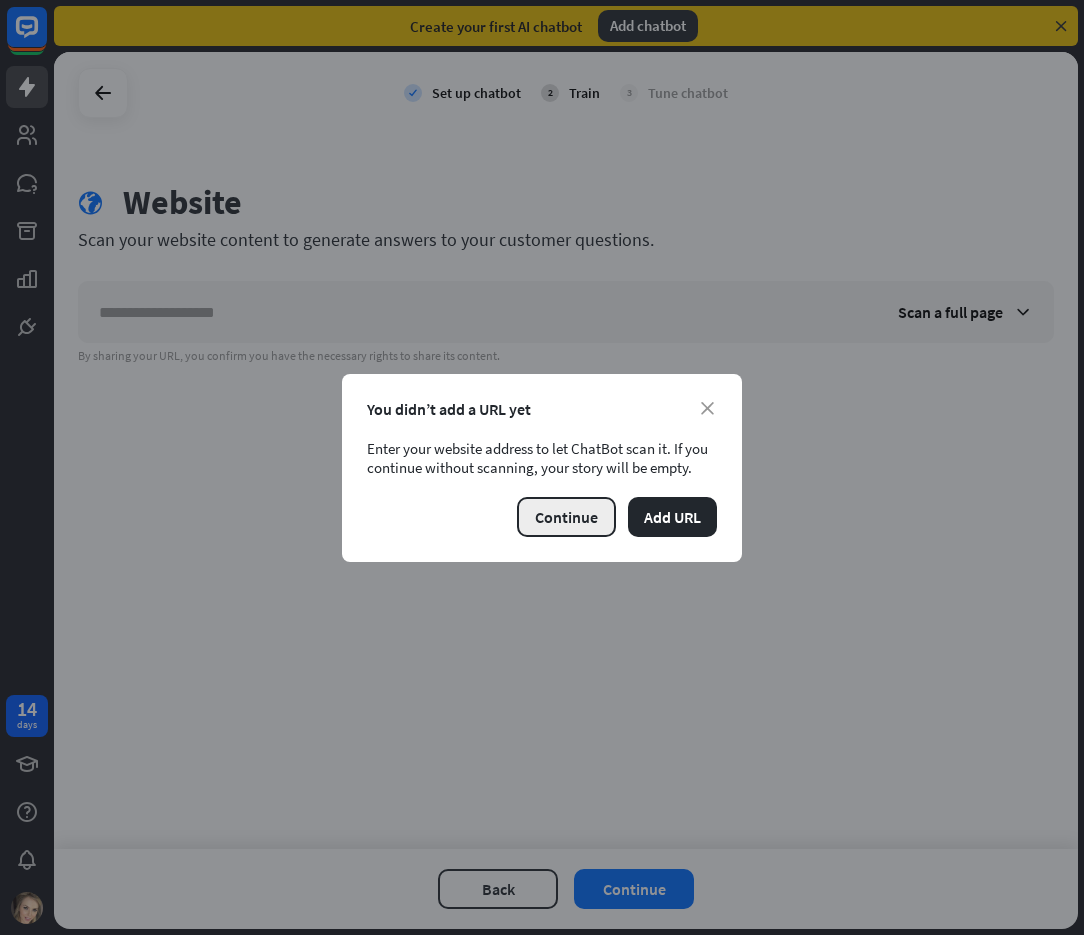 click on "Continue" at bounding box center [566, 517] 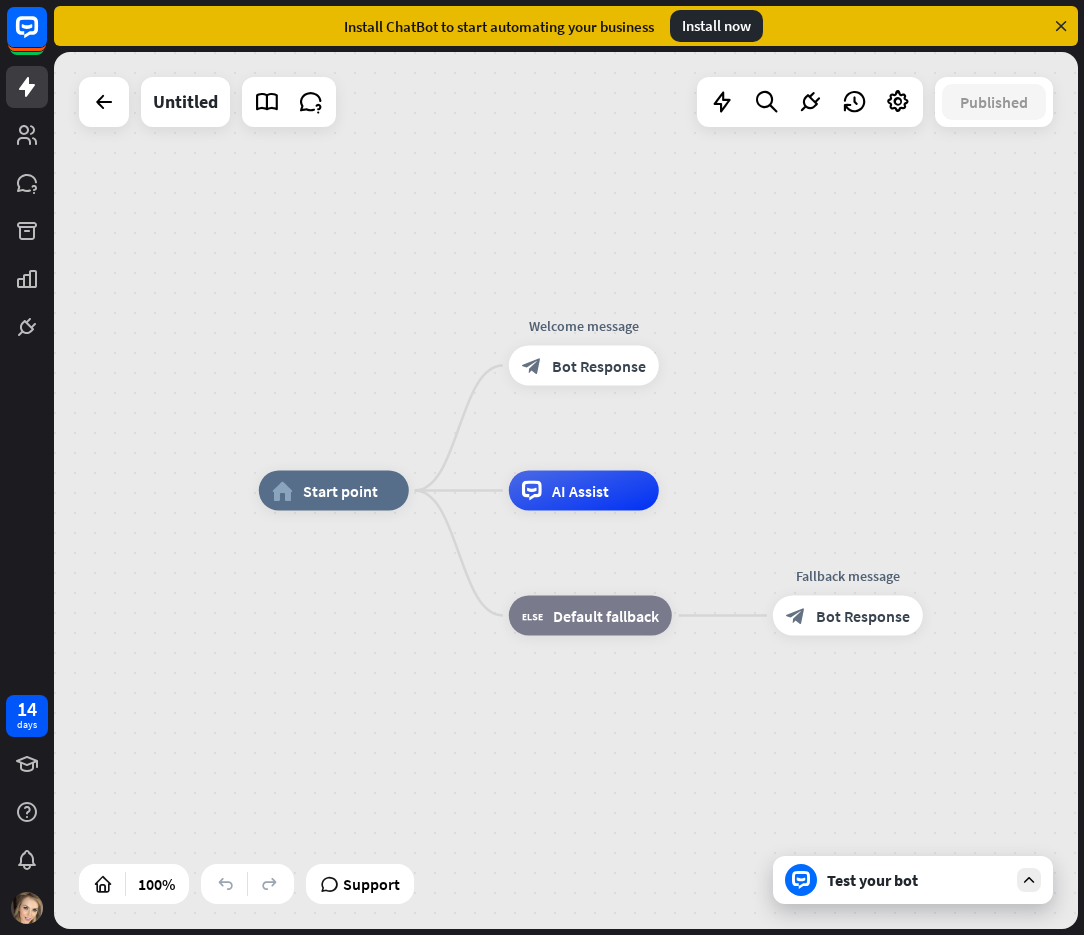 click at bounding box center [1061, 26] 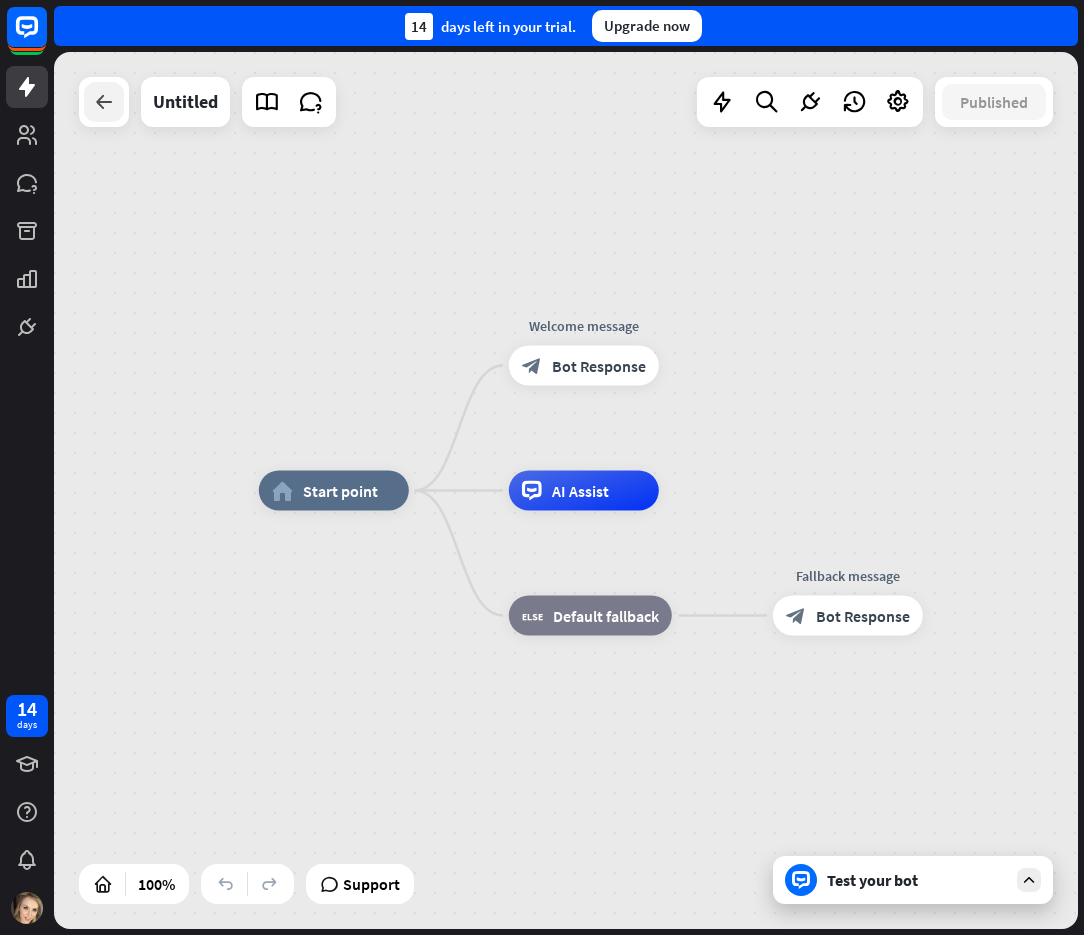 click at bounding box center [104, 102] 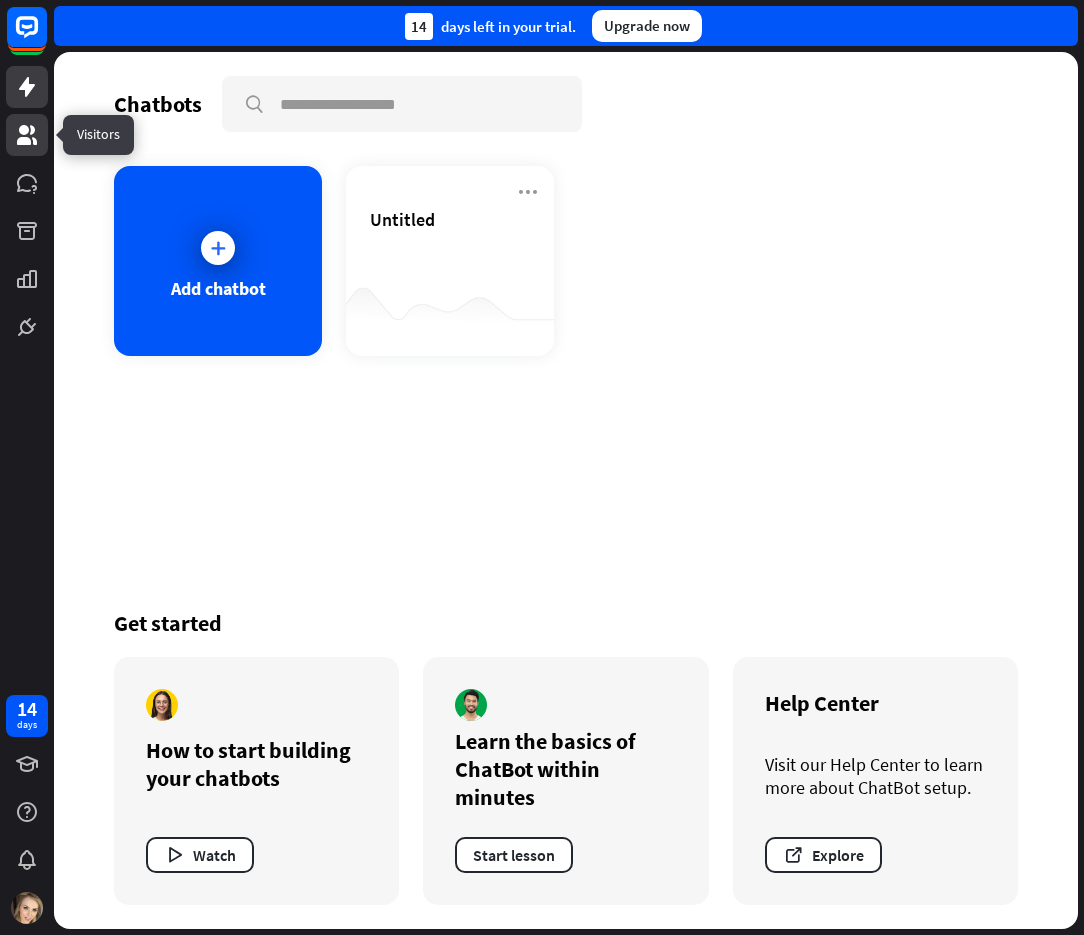 click 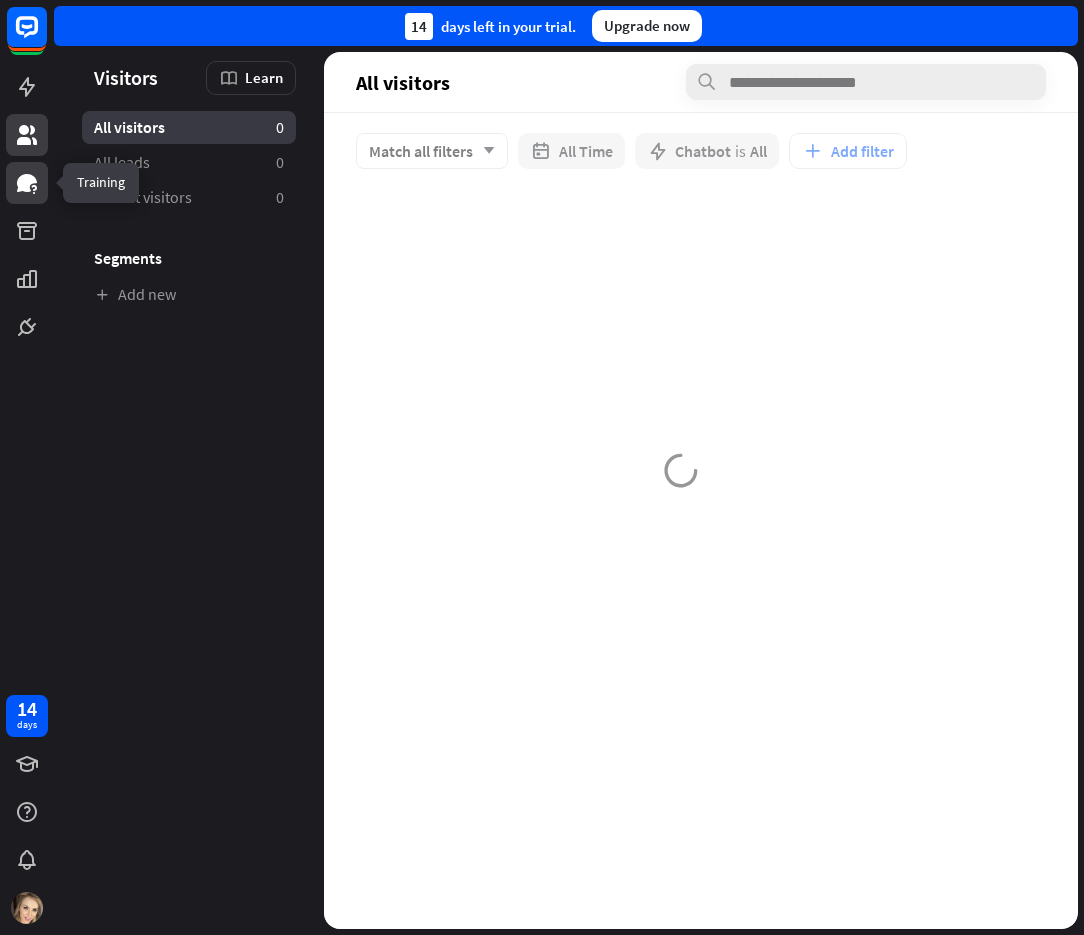 click 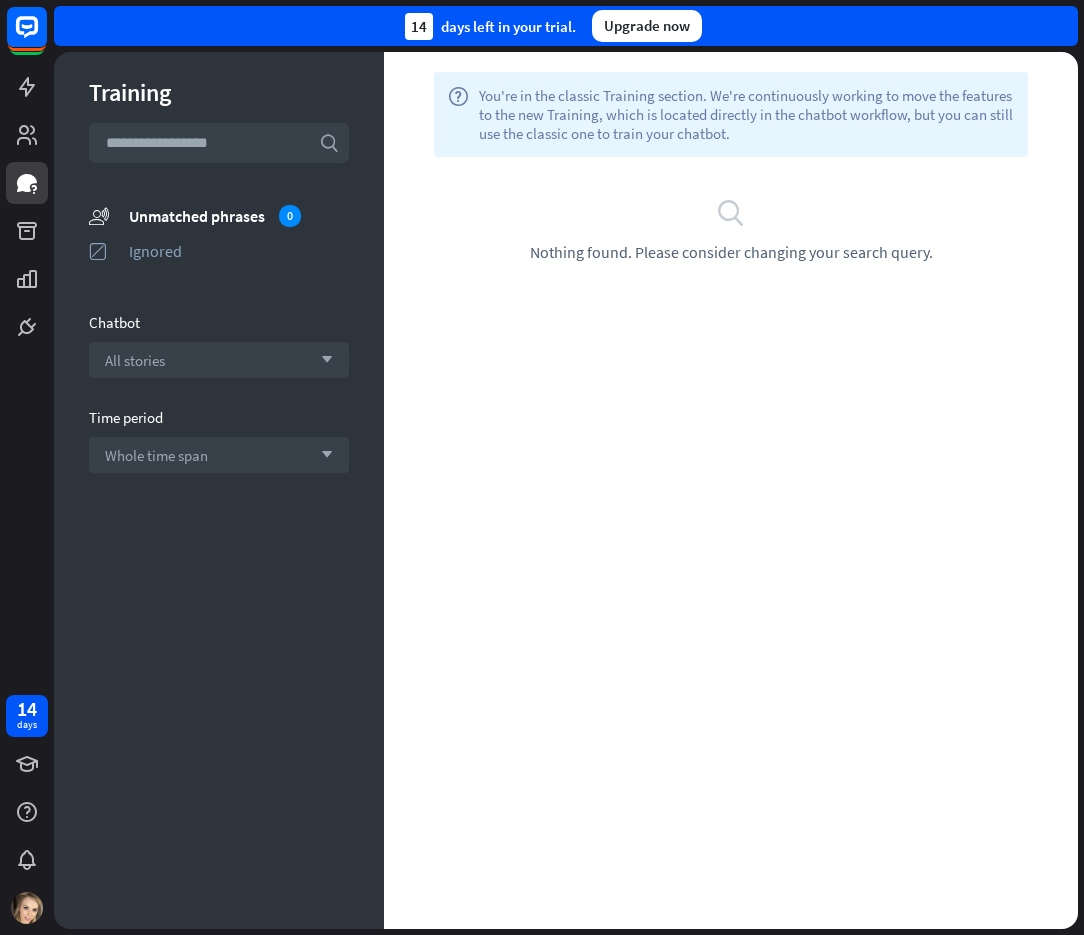 click at bounding box center (219, 143) 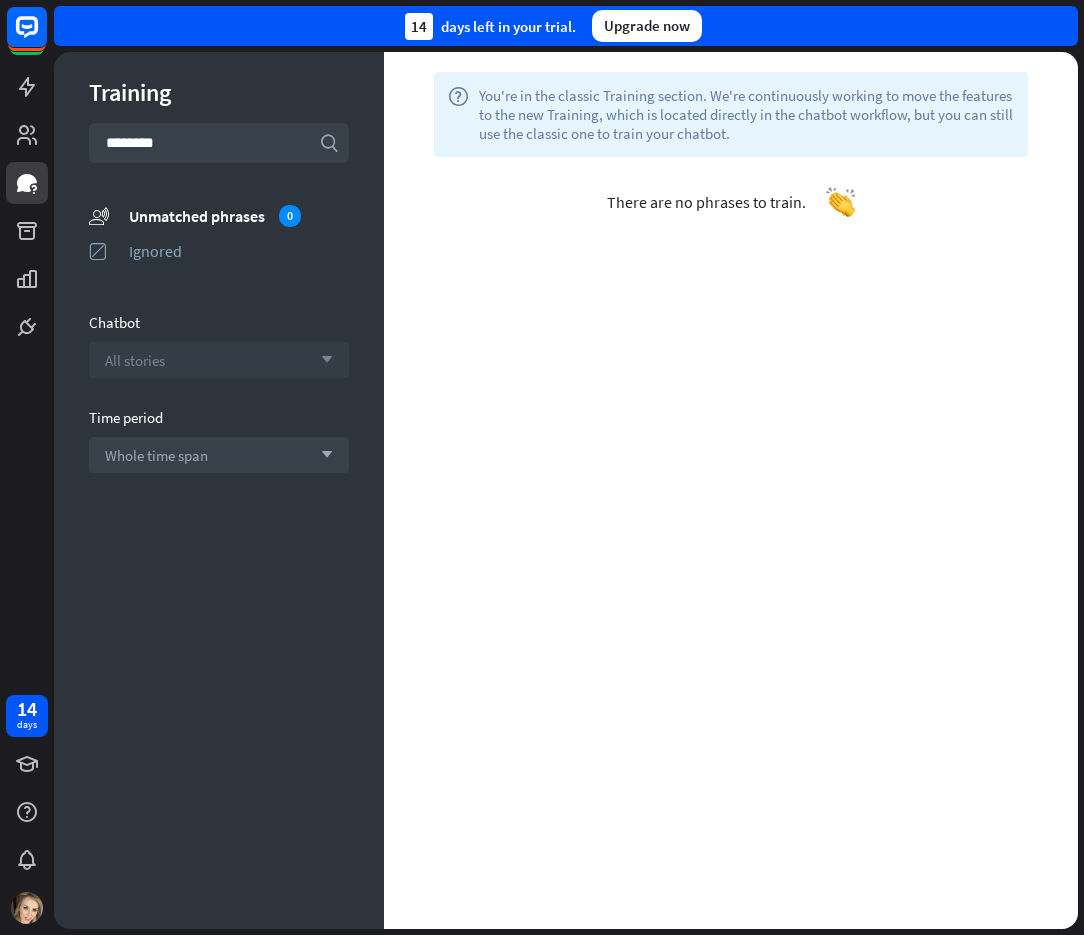 type on "********" 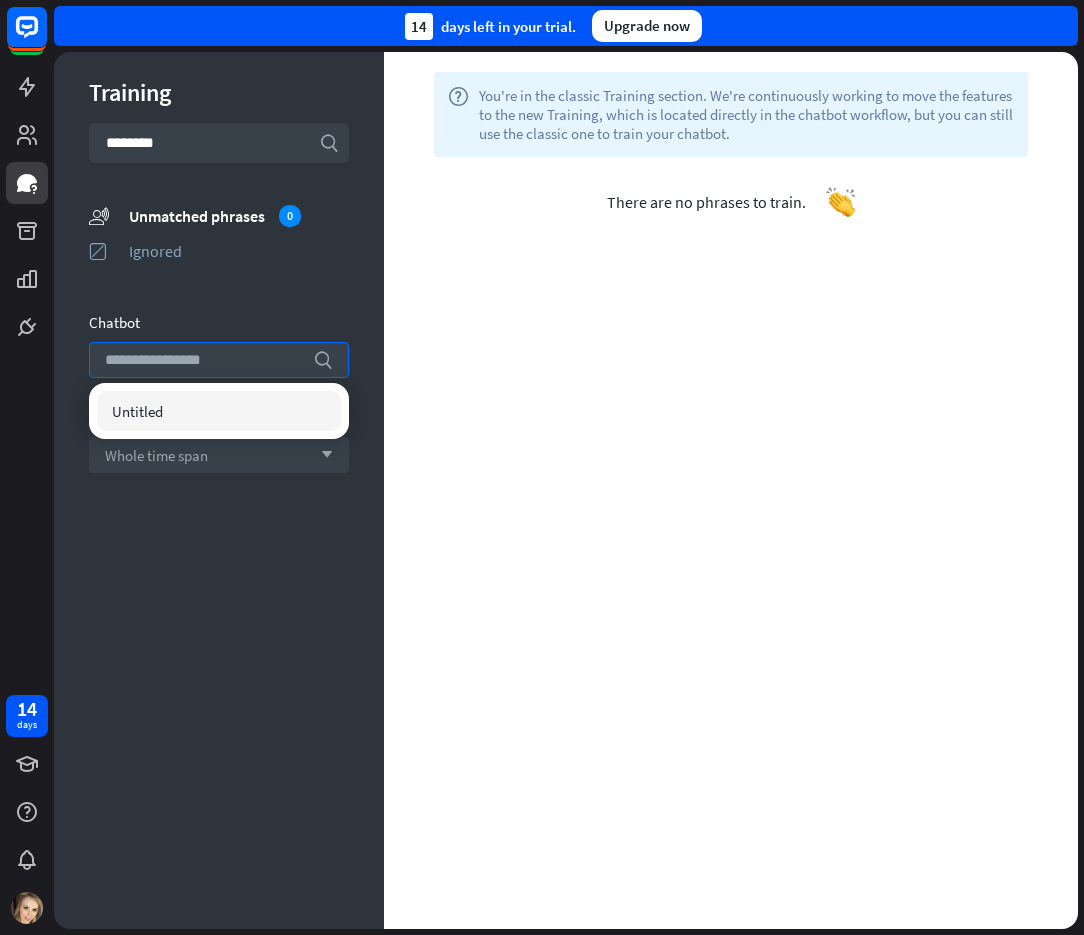 click on "Untitled" at bounding box center (137, 411) 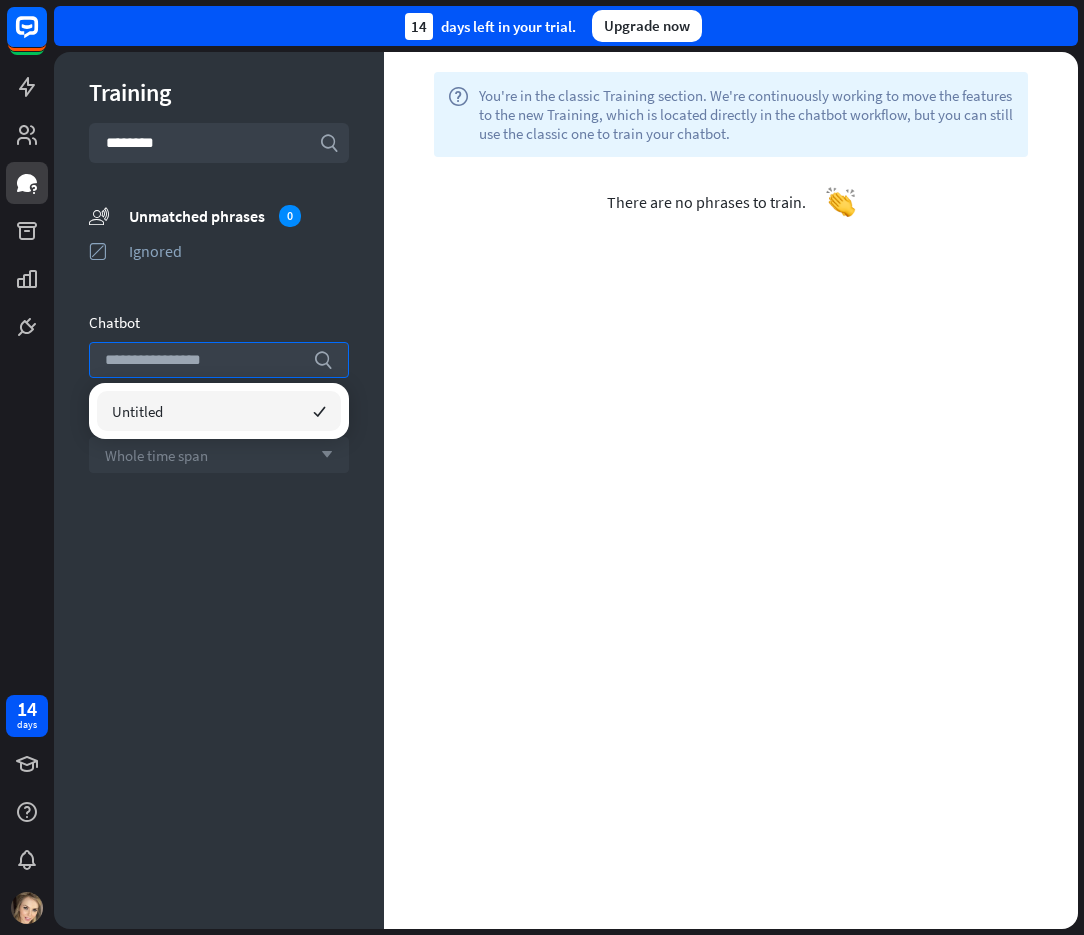 click on "Whole time span" at bounding box center (156, 455) 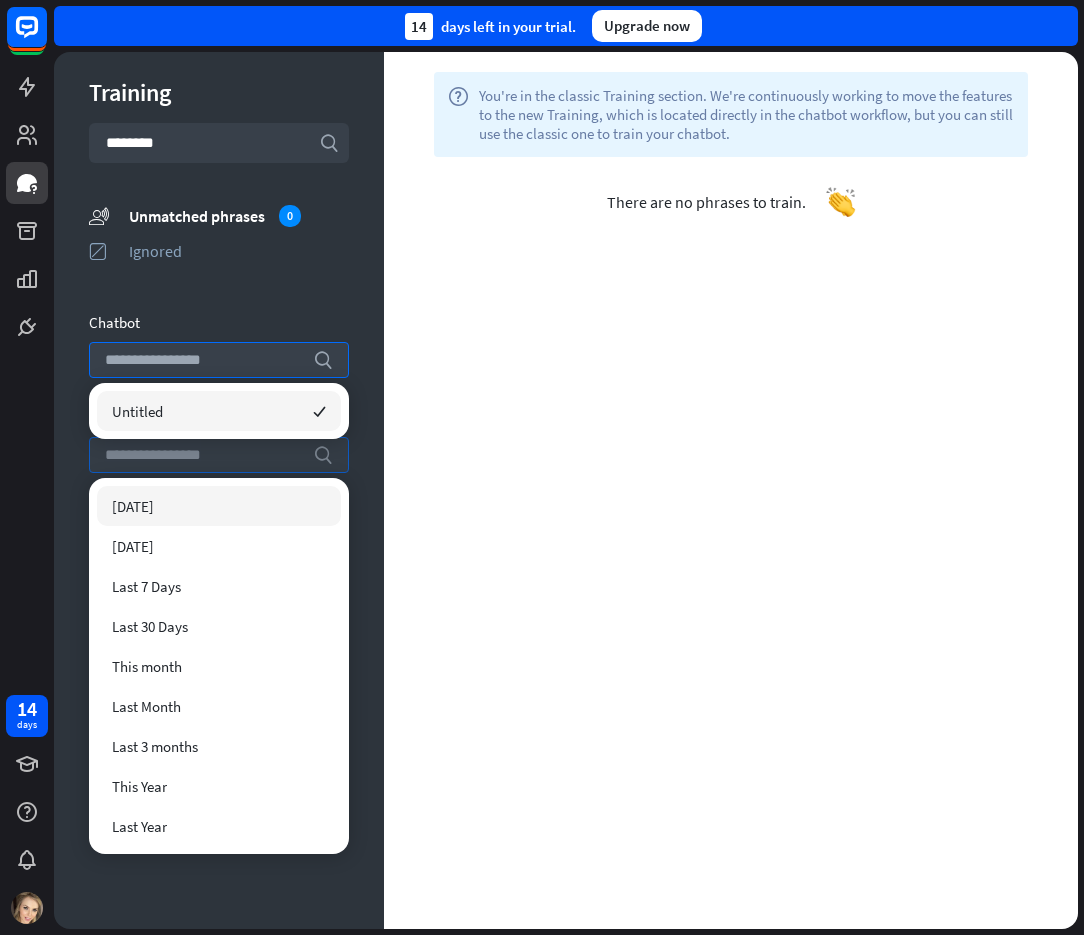 click on "[DATE]" at bounding box center (219, 506) 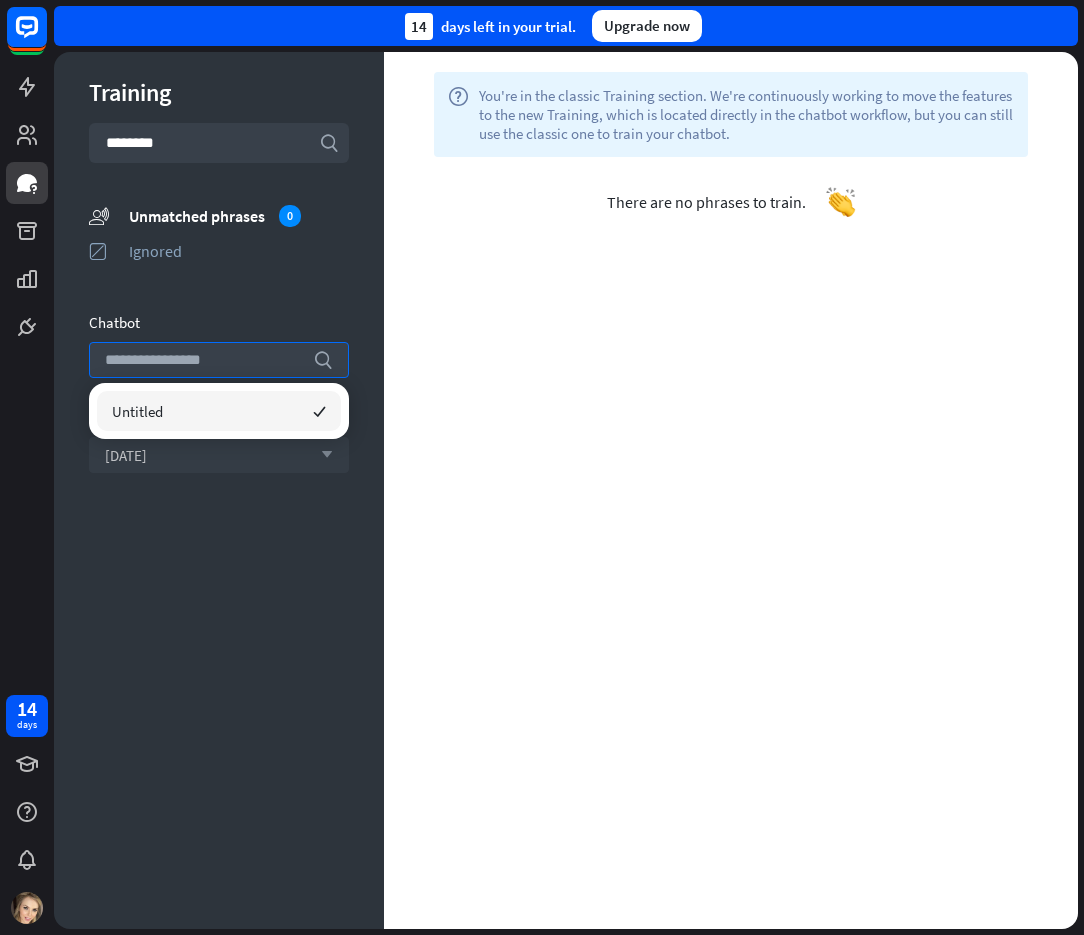 click on "Training
search   ********   unmatched_phrases
Unmatched phrases
0
ignored
Ignored
Chatbot
search
Time period
[DATE]
arrow_down
Show results" at bounding box center [219, 490] 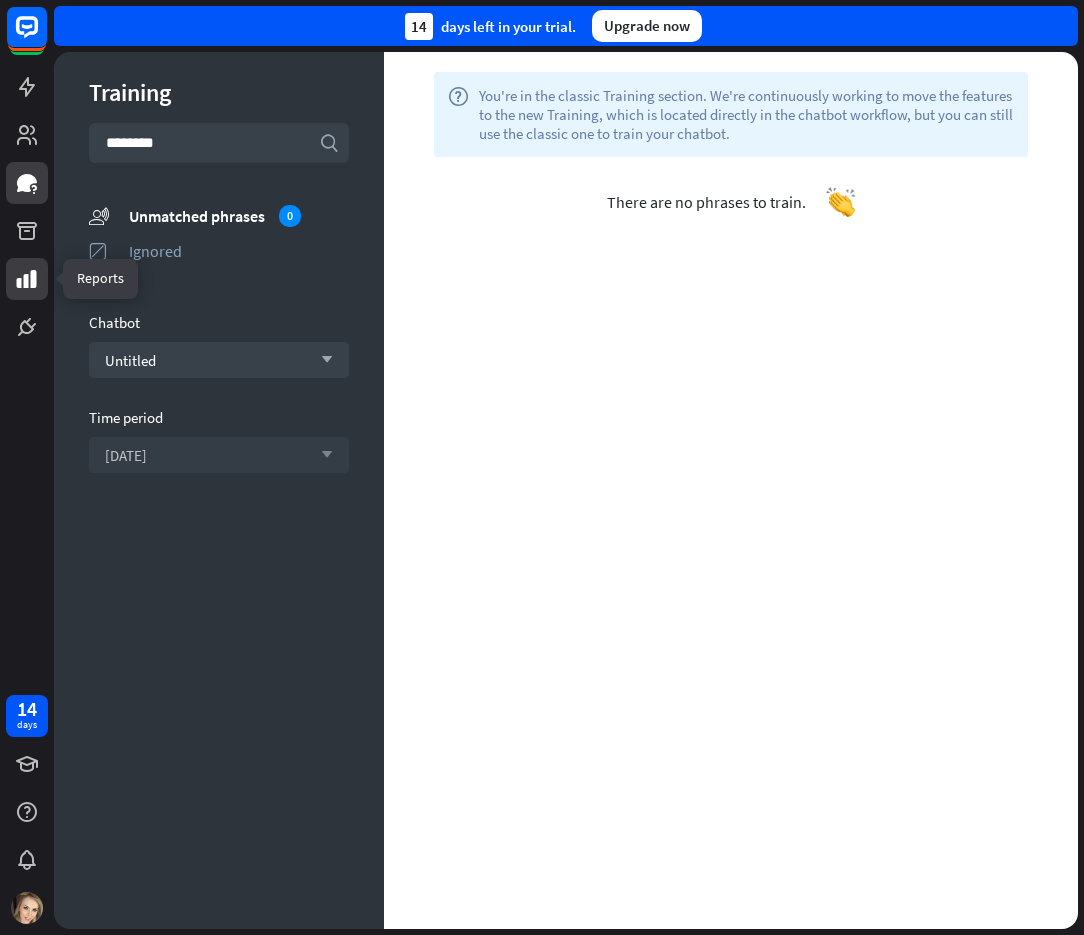 click 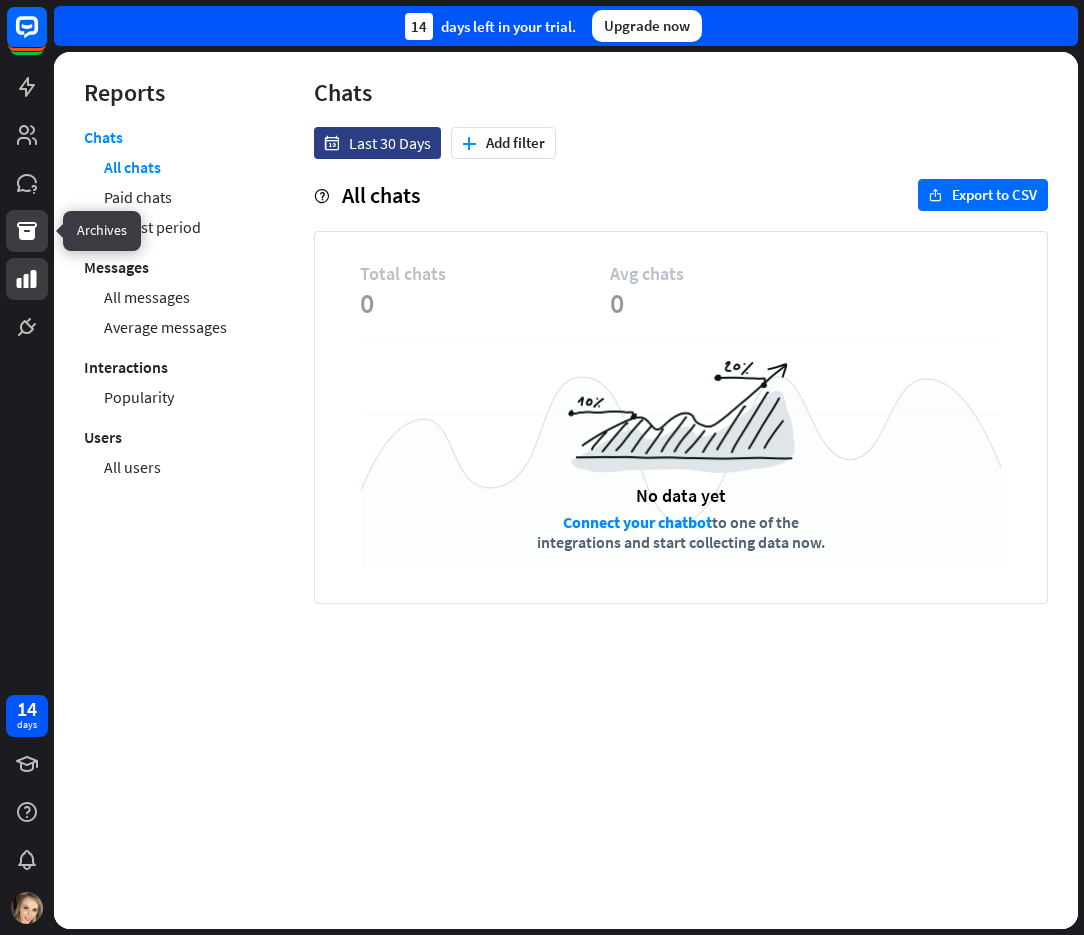 click 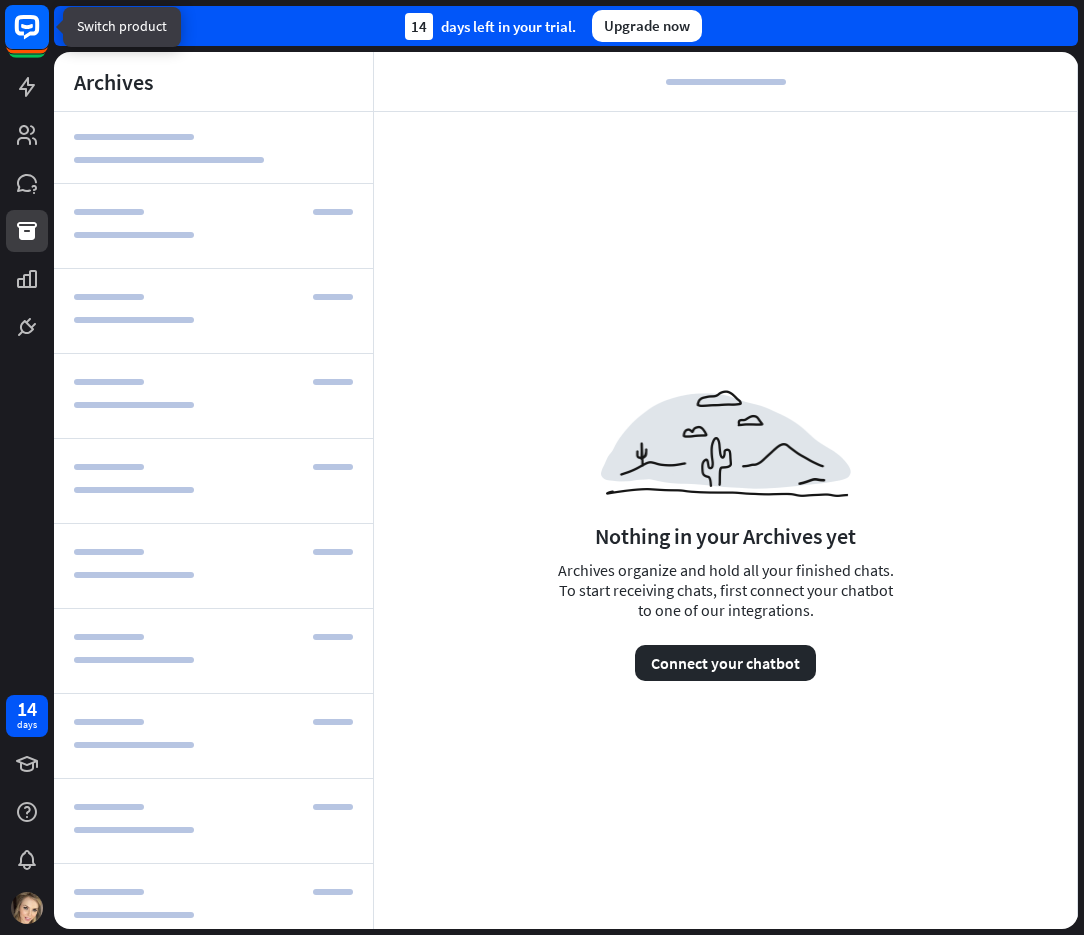 click 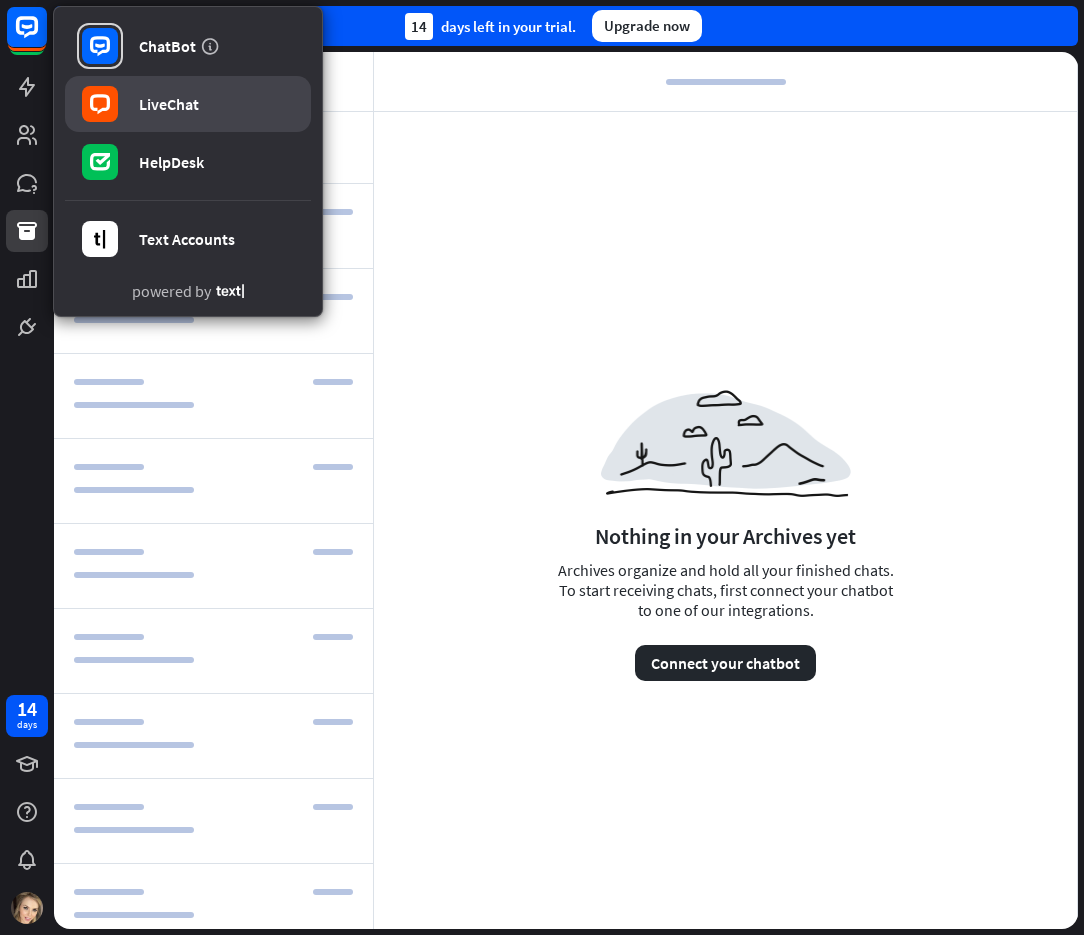 click on "LiveChat" at bounding box center [169, 104] 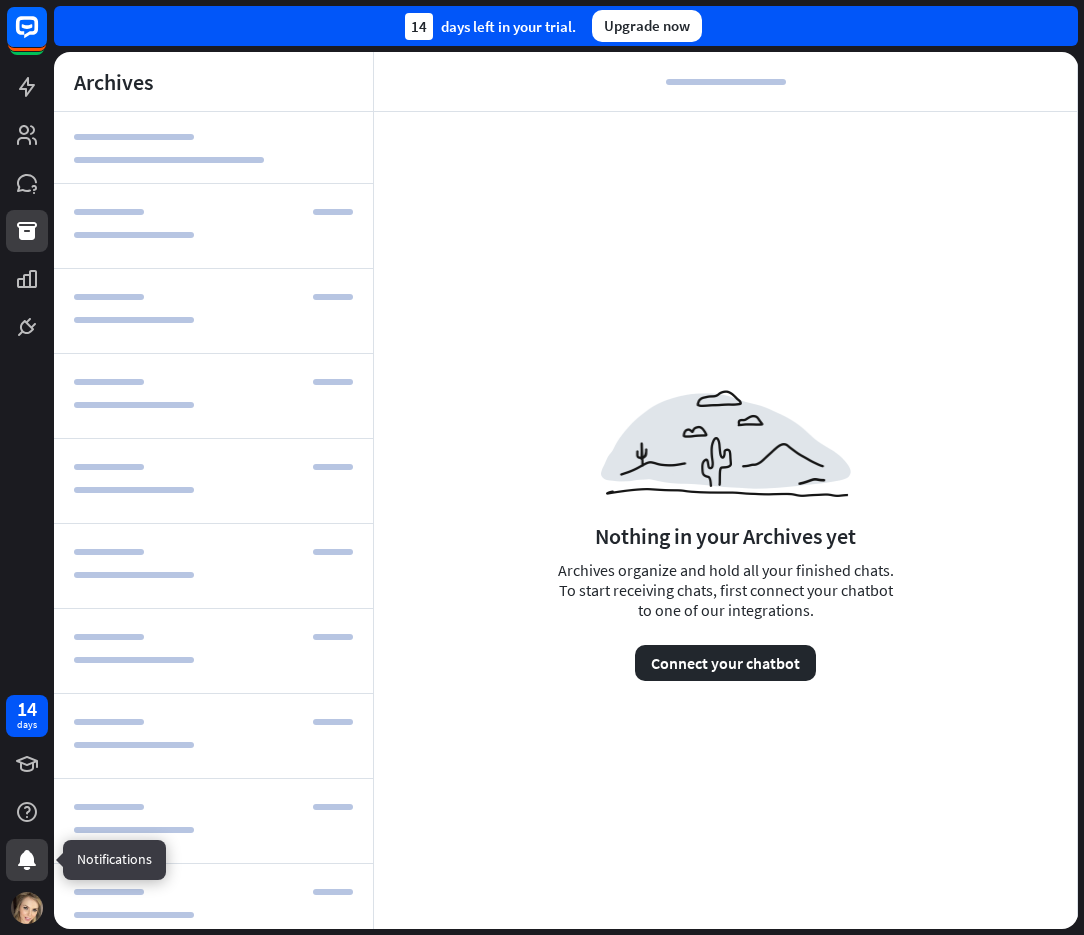 click 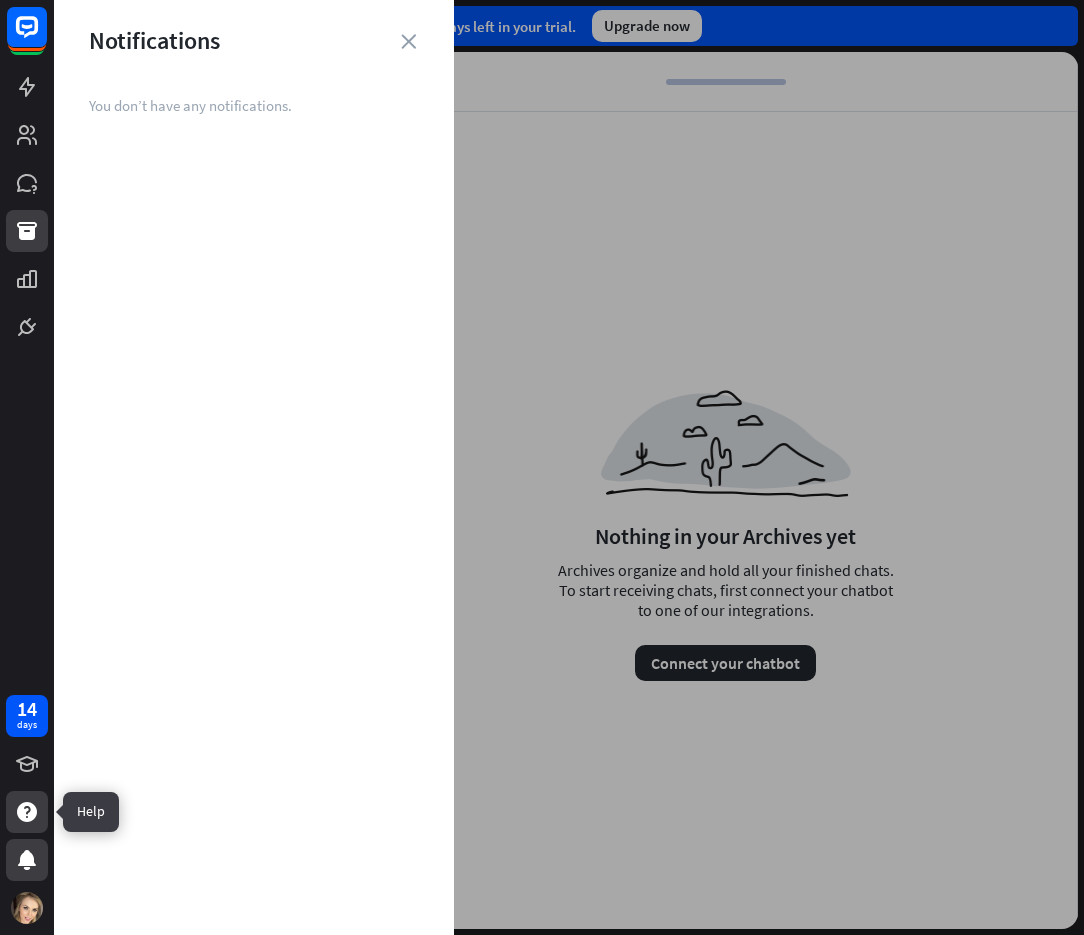 click 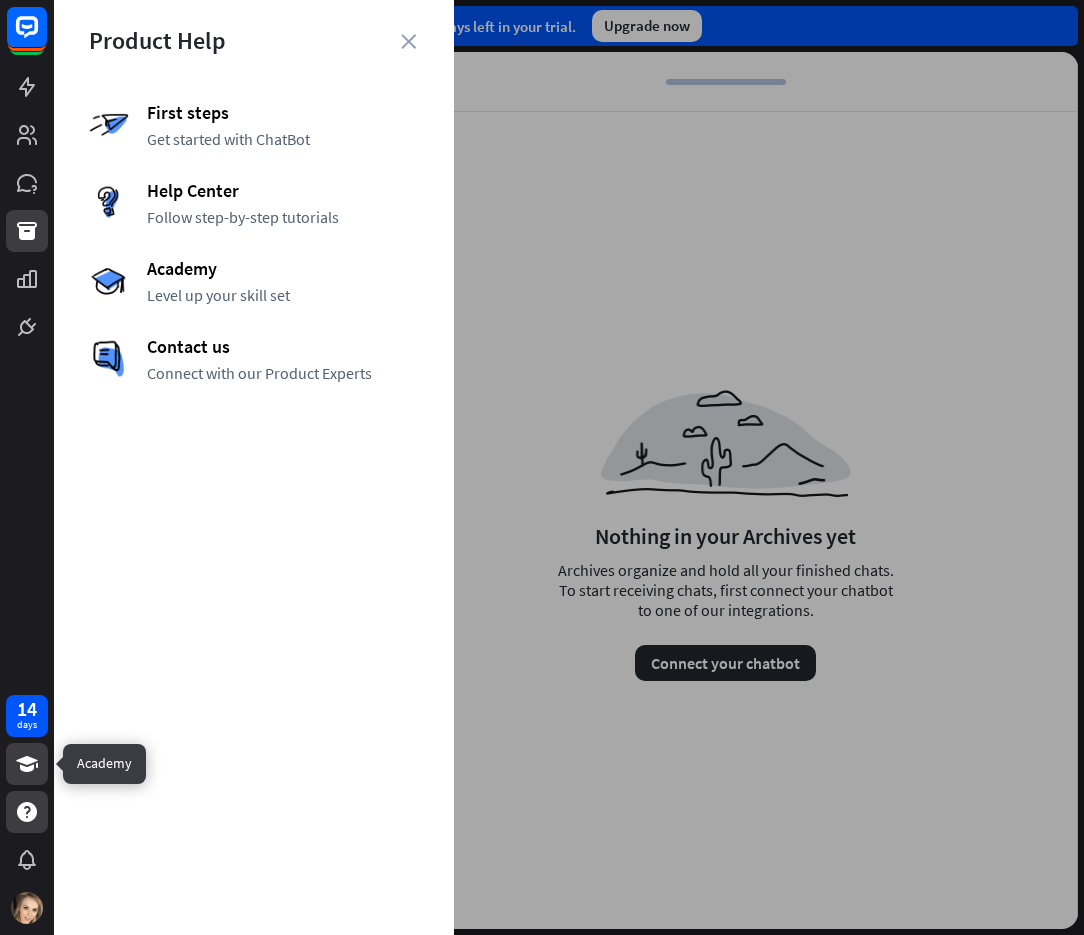 click 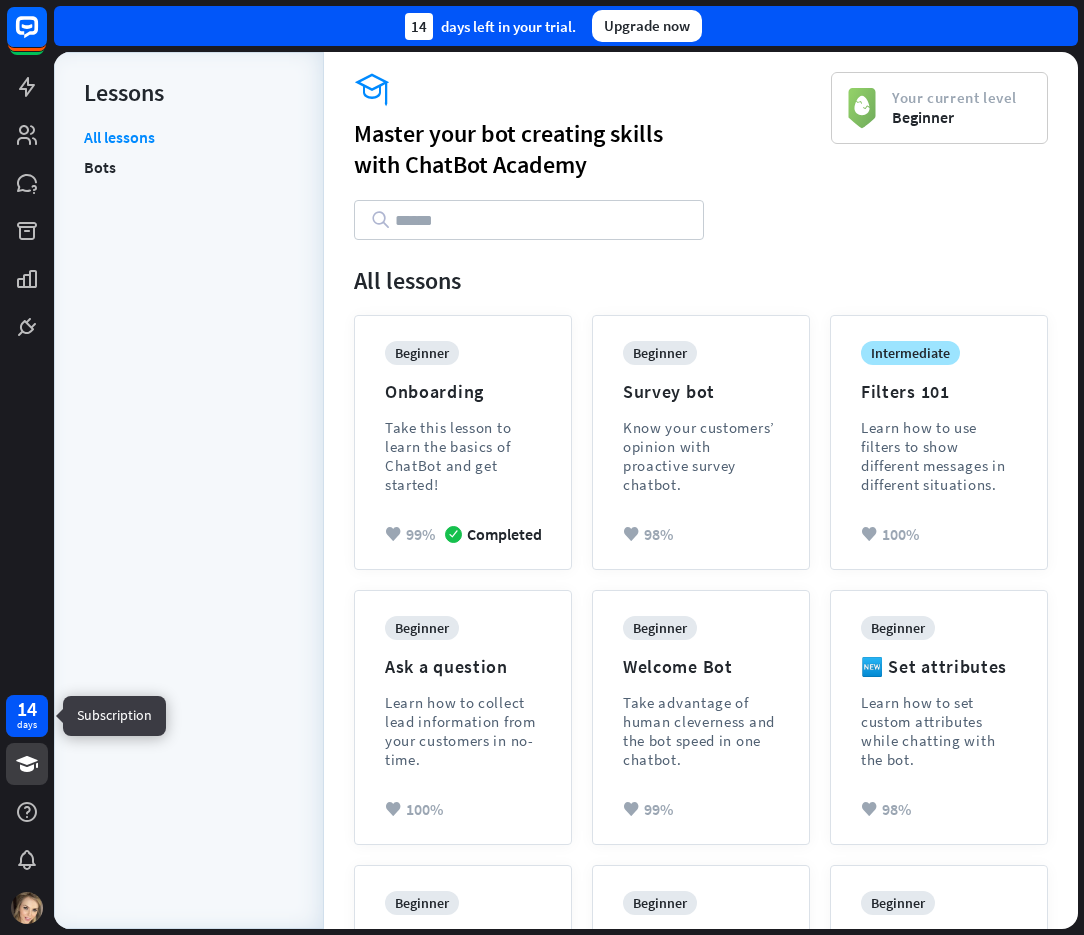 click on "14" at bounding box center (27, 709) 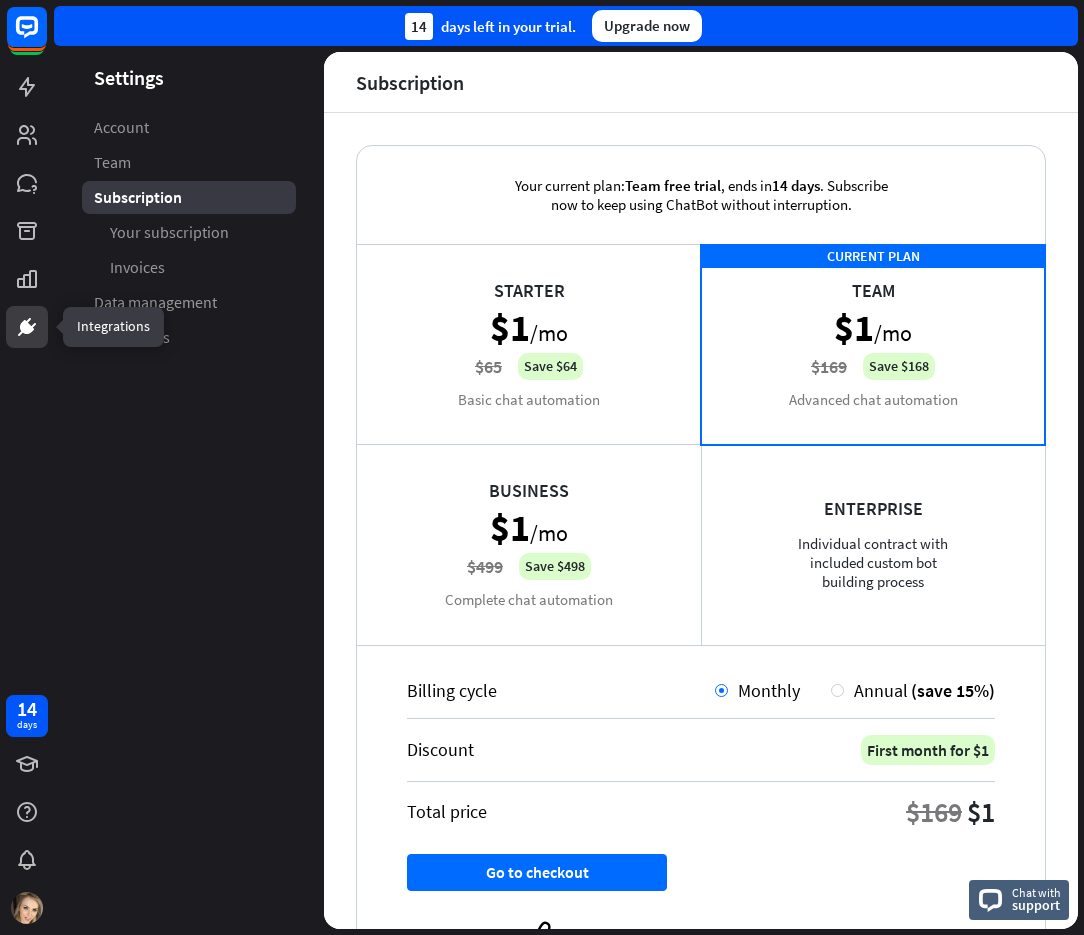 click 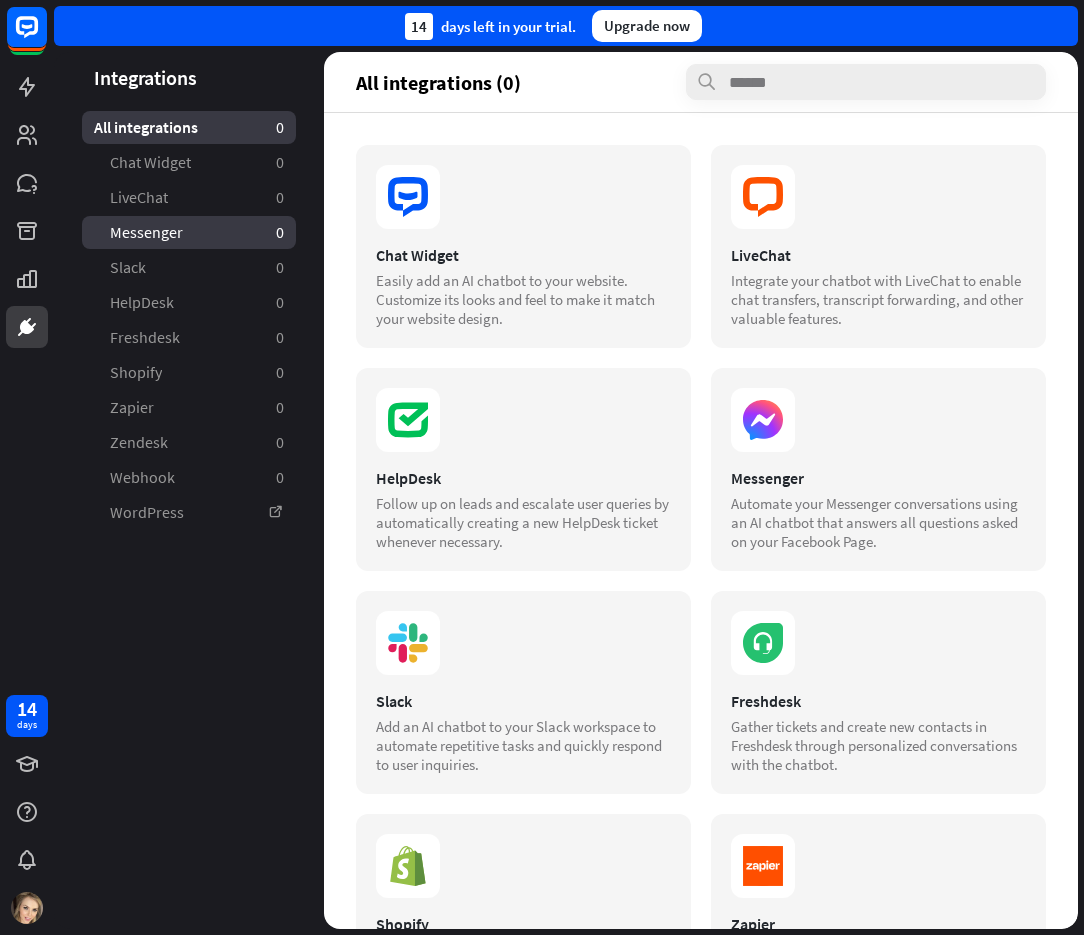 click on "Messenger" at bounding box center [146, 232] 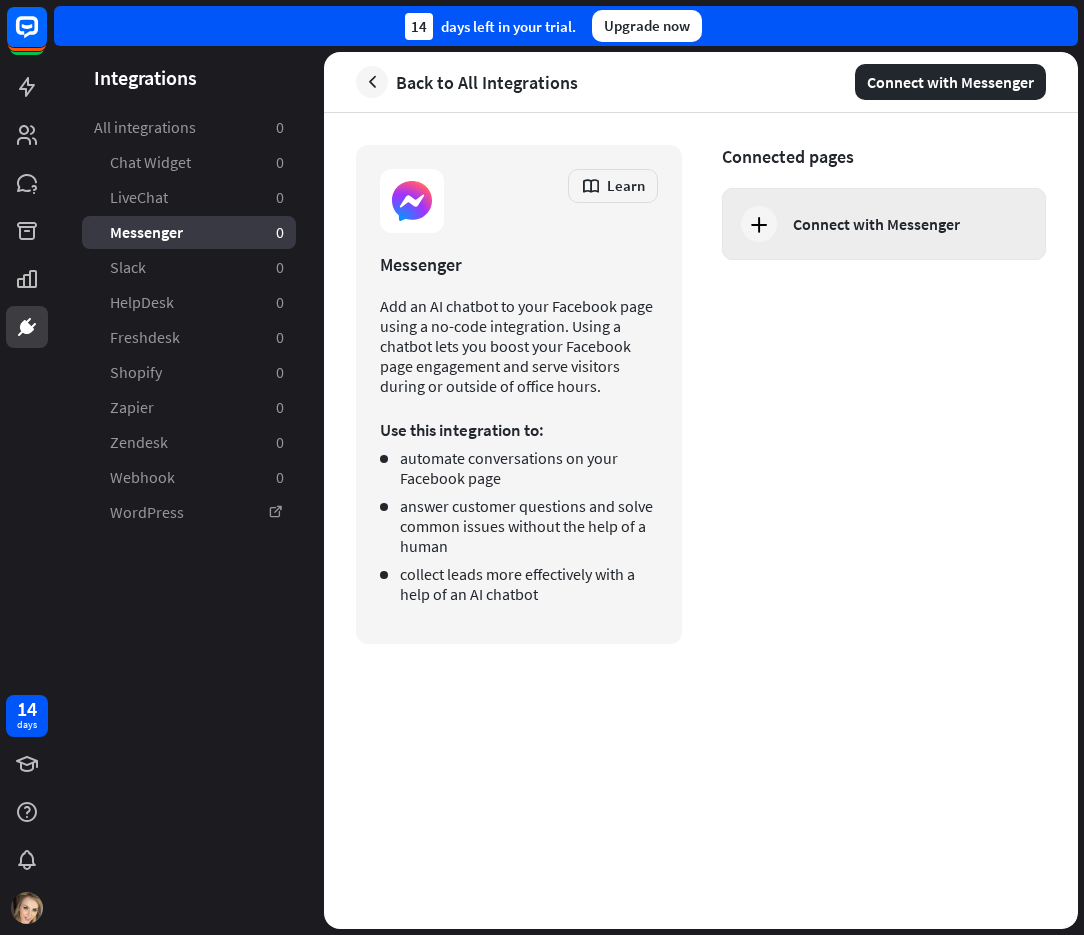 click at bounding box center [759, 224] 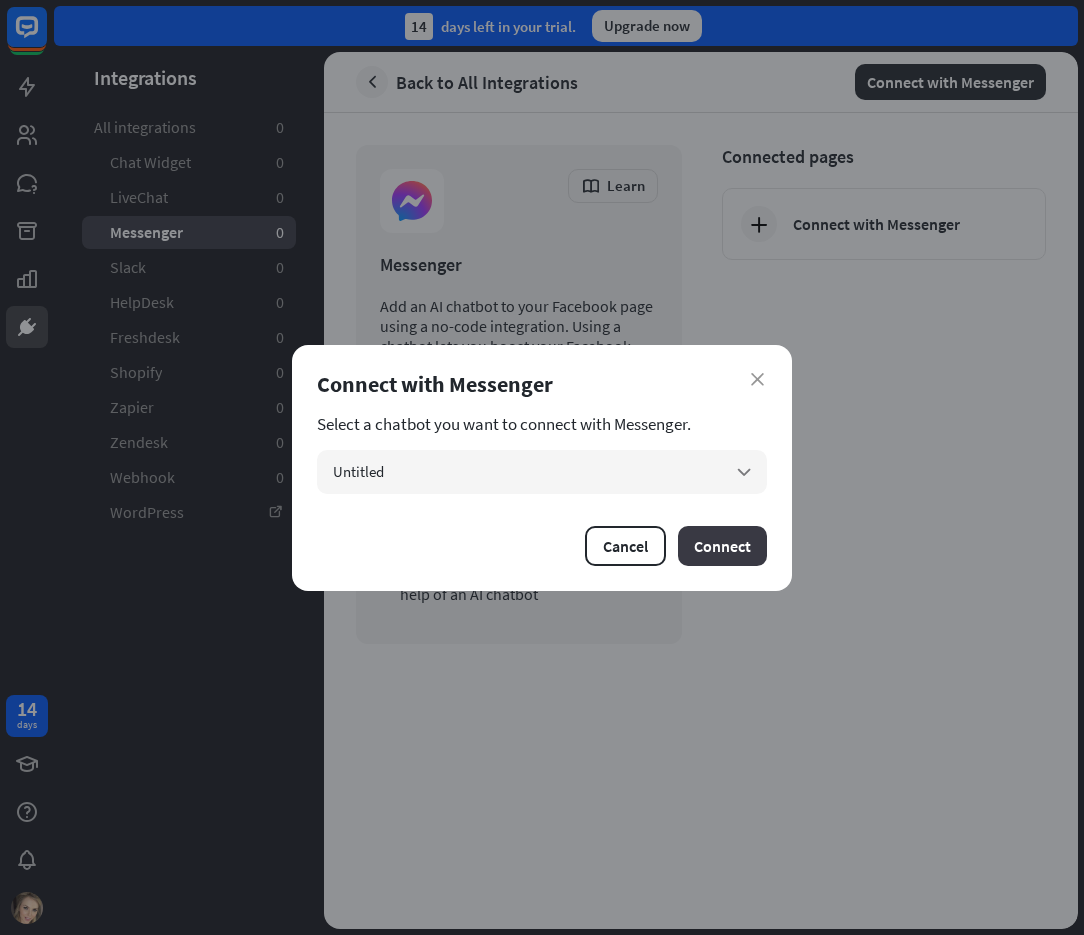 click on "Connect" at bounding box center (722, 546) 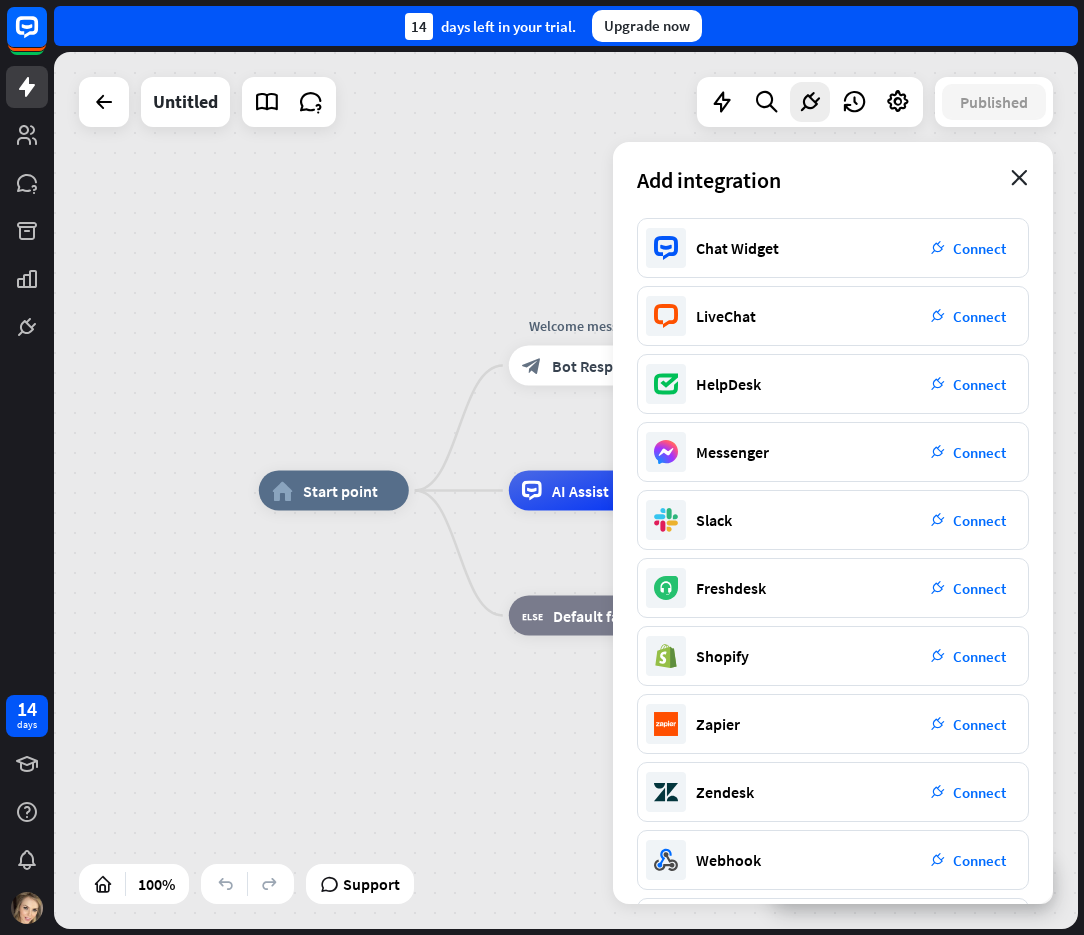 click on "close" at bounding box center [1019, 178] 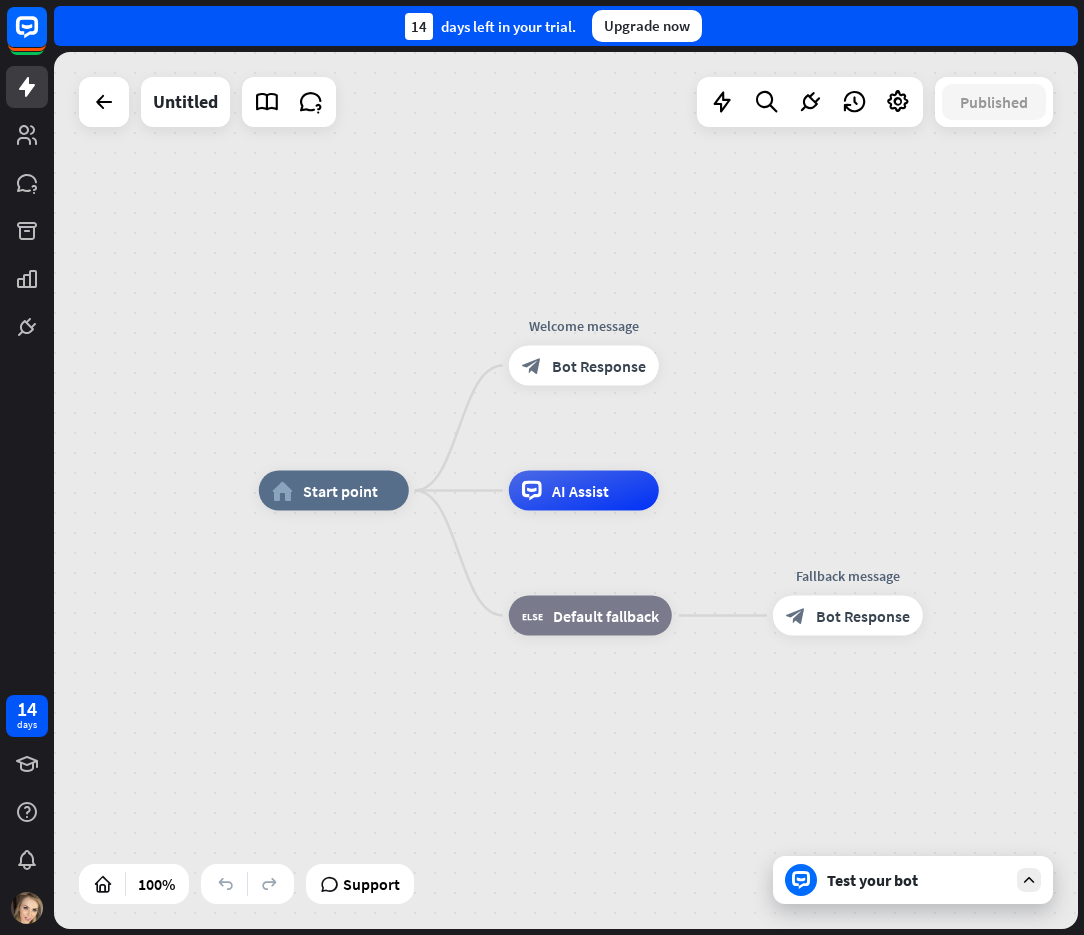click on "Test your bot" at bounding box center (917, 880) 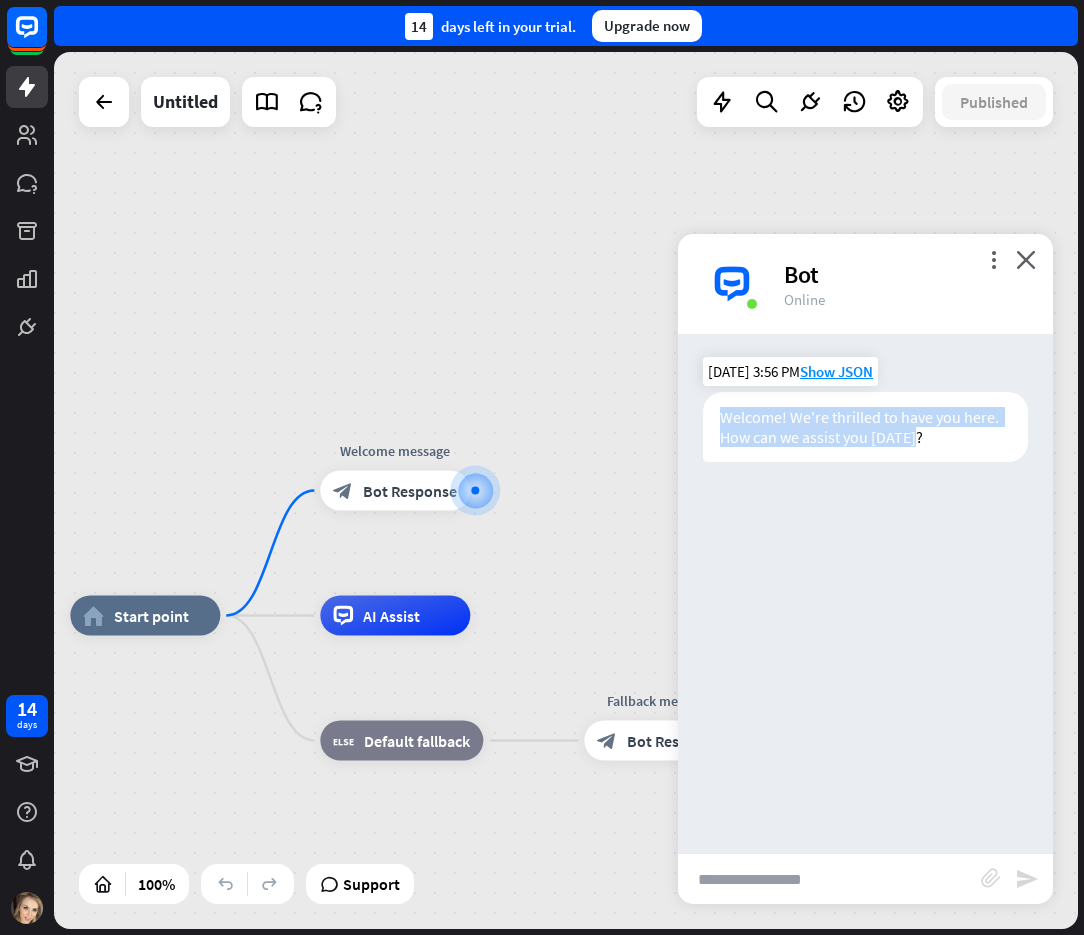 drag, startPoint x: 714, startPoint y: 420, endPoint x: 940, endPoint y: 456, distance: 228.84929 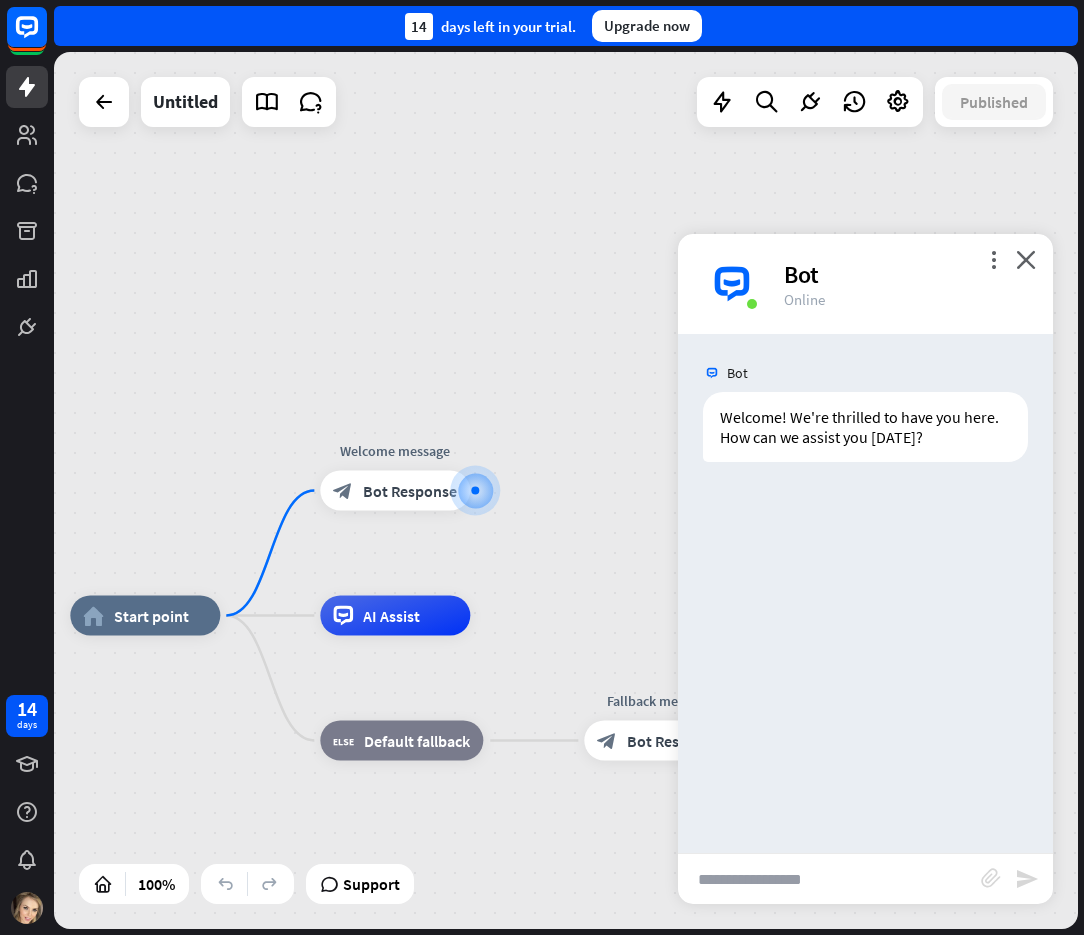 click at bounding box center (829, 879) 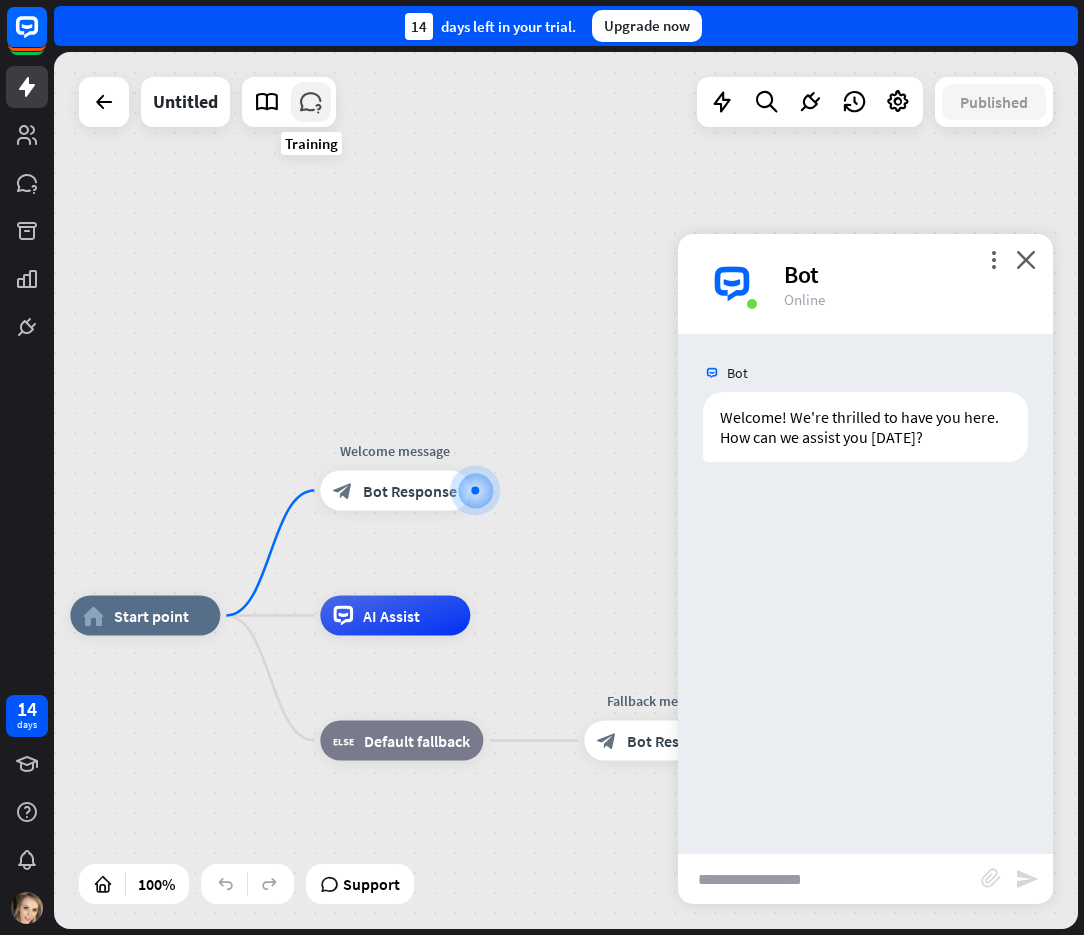 click at bounding box center [311, 102] 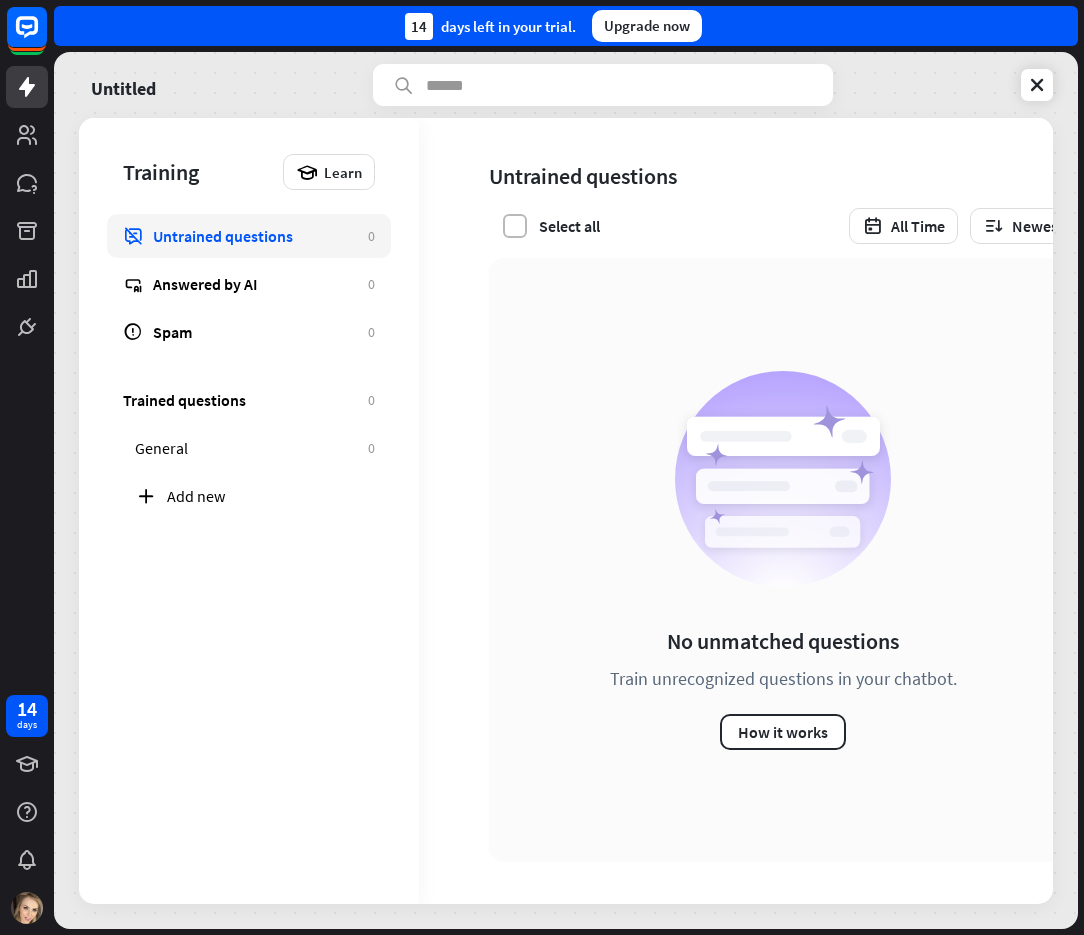 click at bounding box center [515, 226] 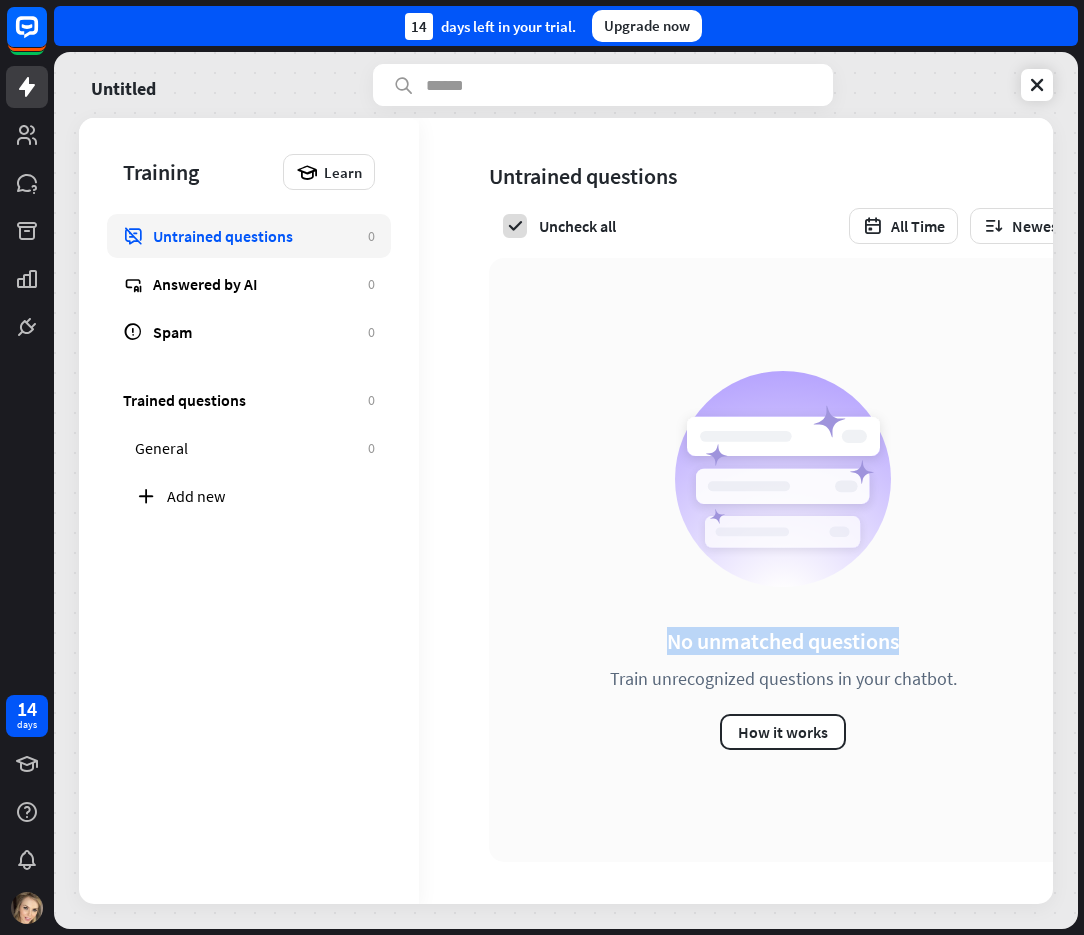 drag, startPoint x: 919, startPoint y: 622, endPoint x: 651, endPoint y: 580, distance: 271.2711 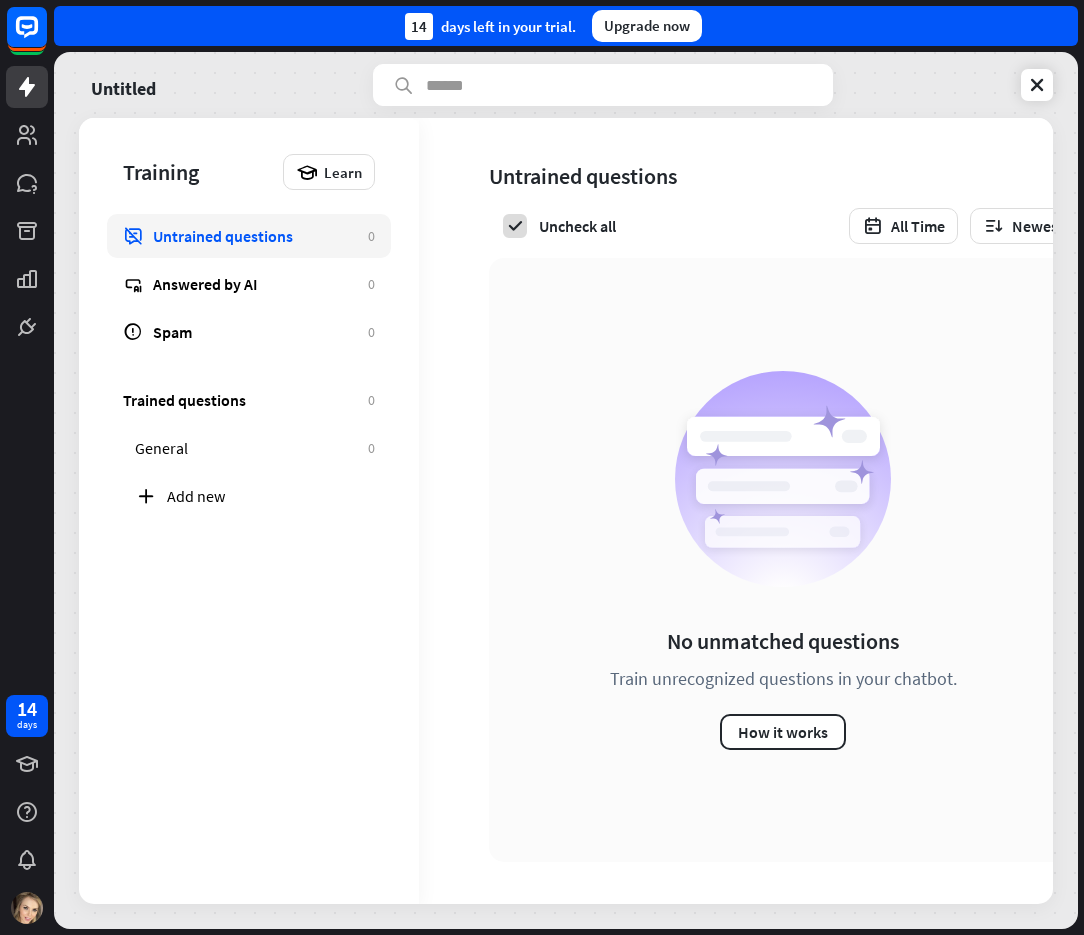 click 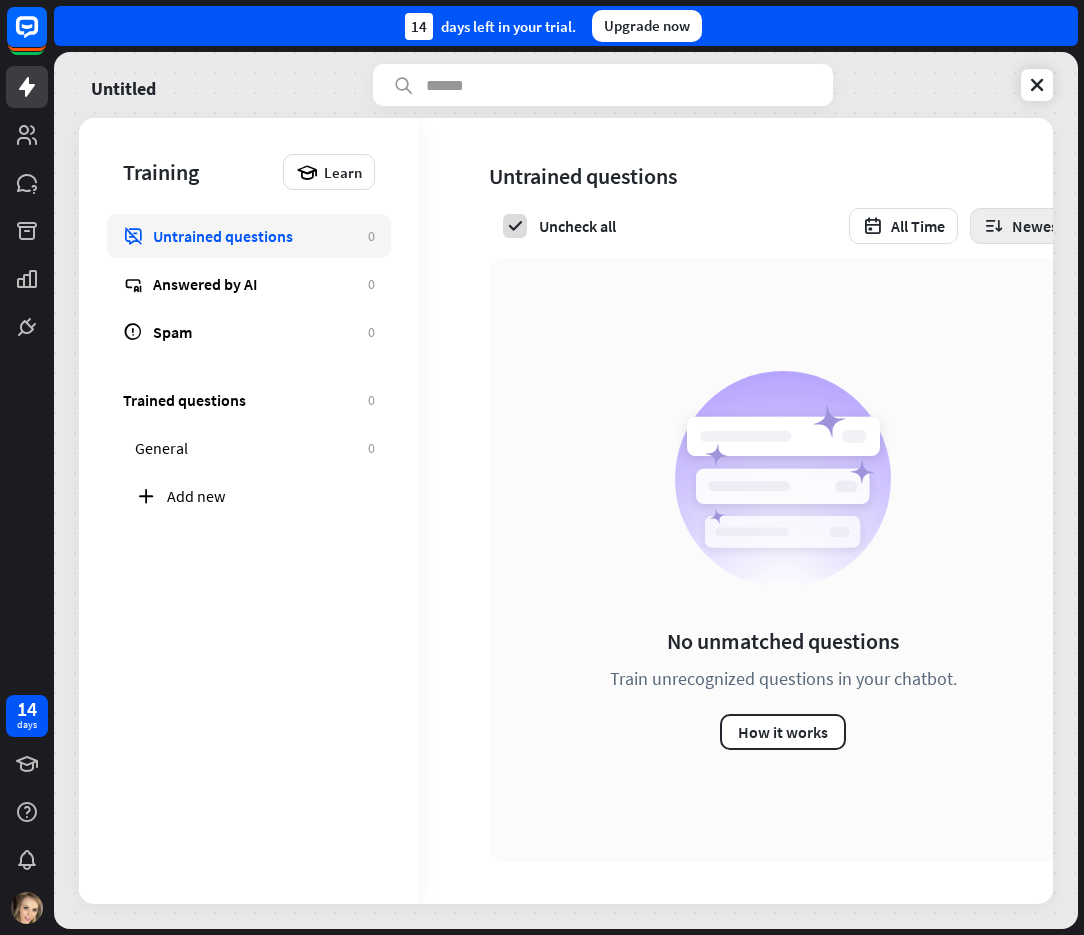click on "Newest" at bounding box center [1023, 226] 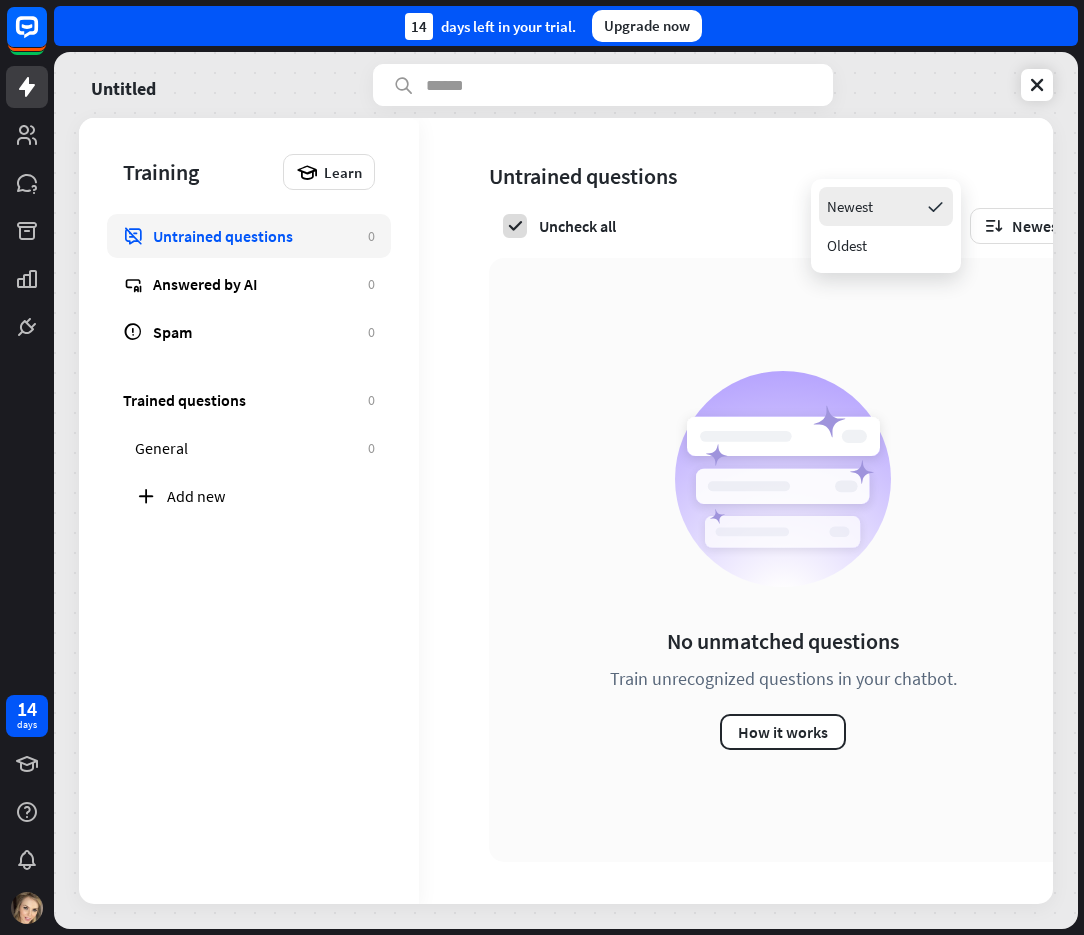 click on "Newest" at bounding box center (886, 206) 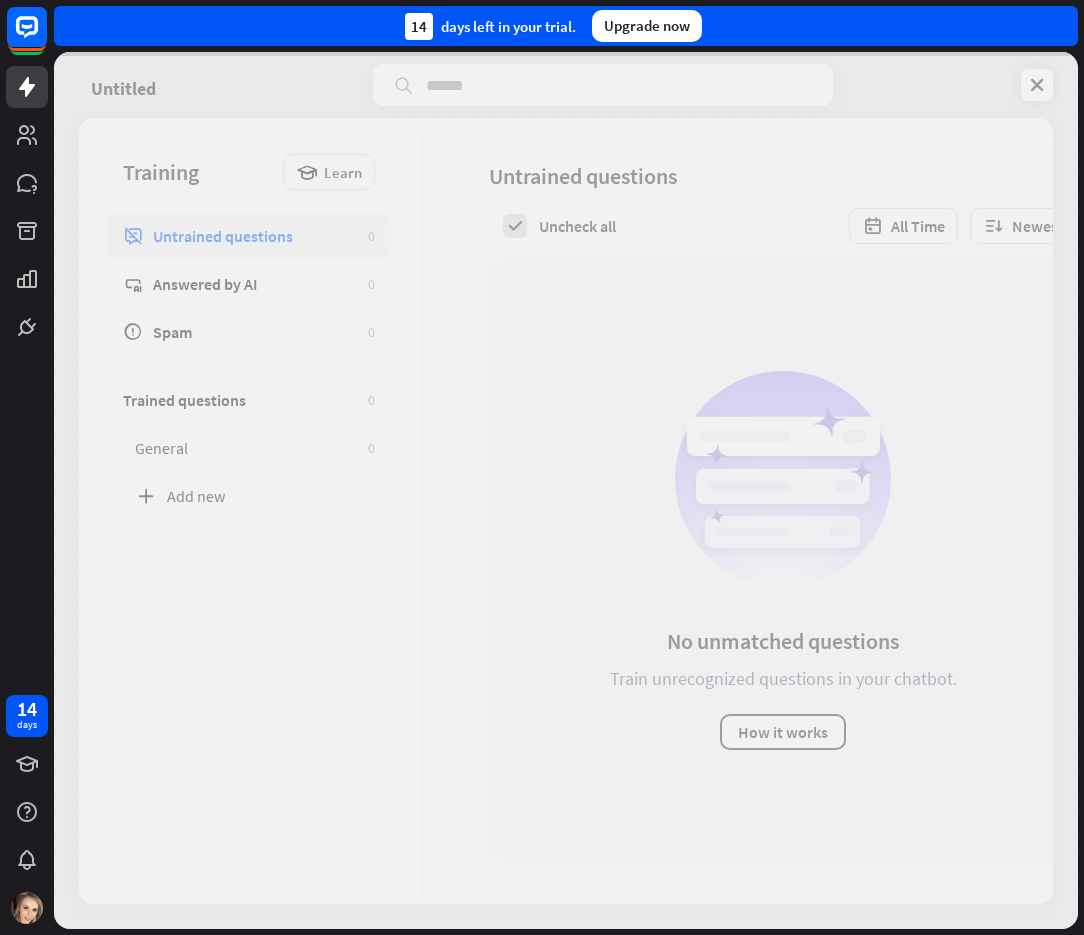 click at bounding box center [566, 490] 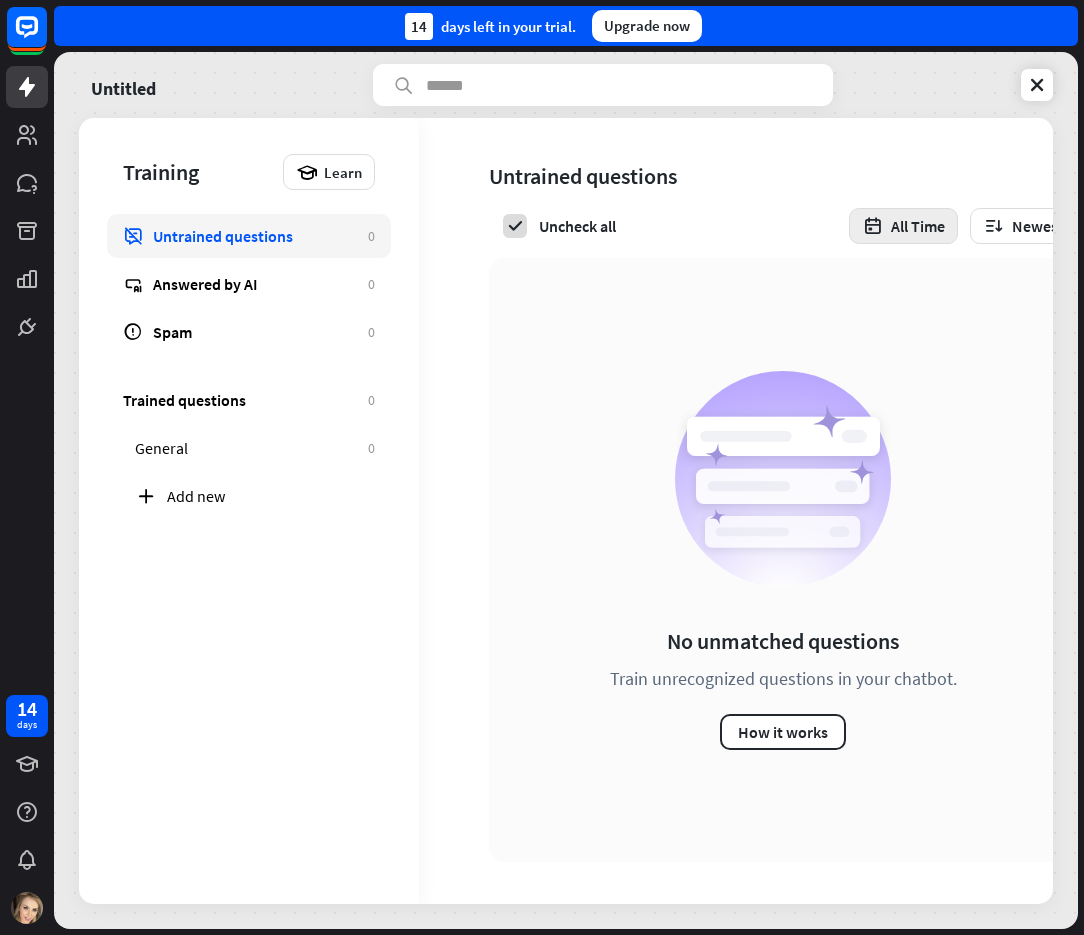 click on "All Time" at bounding box center (903, 226) 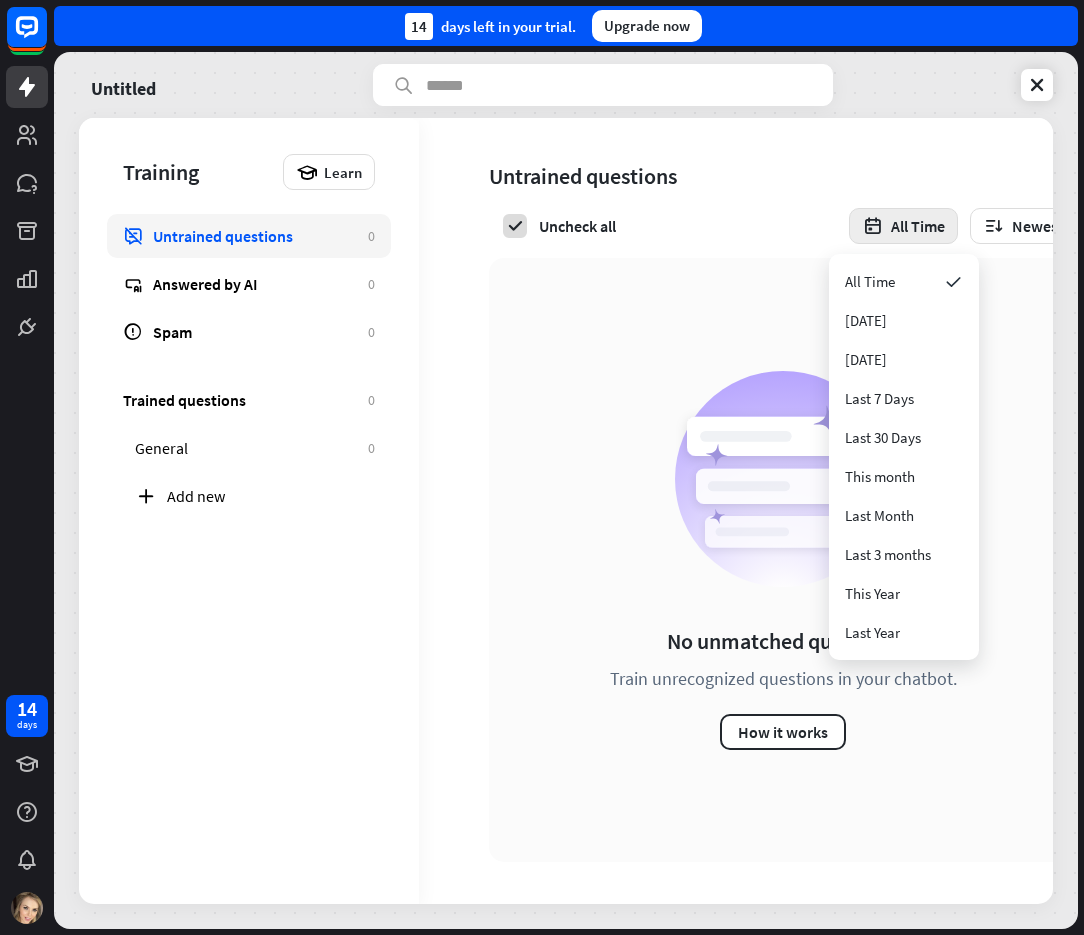 click on "All Time" at bounding box center (903, 226) 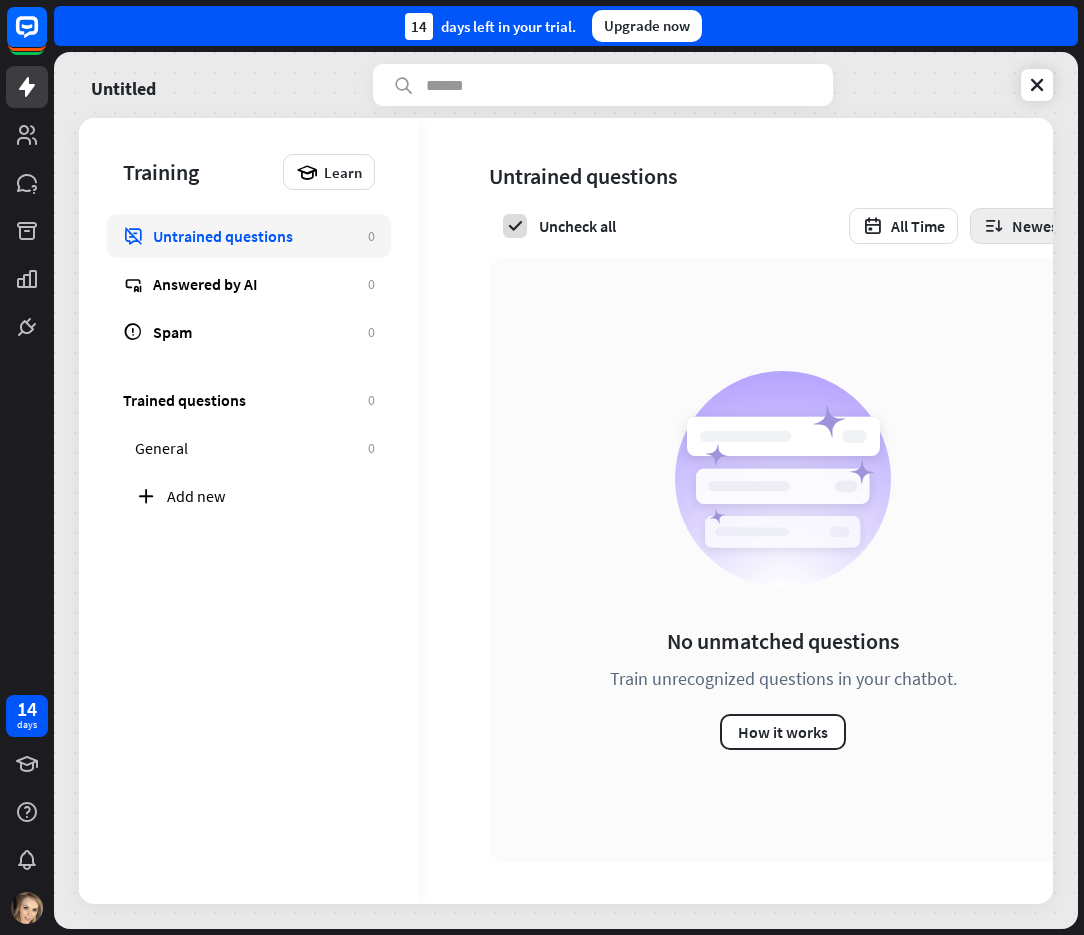 click on "Newest" at bounding box center [1023, 226] 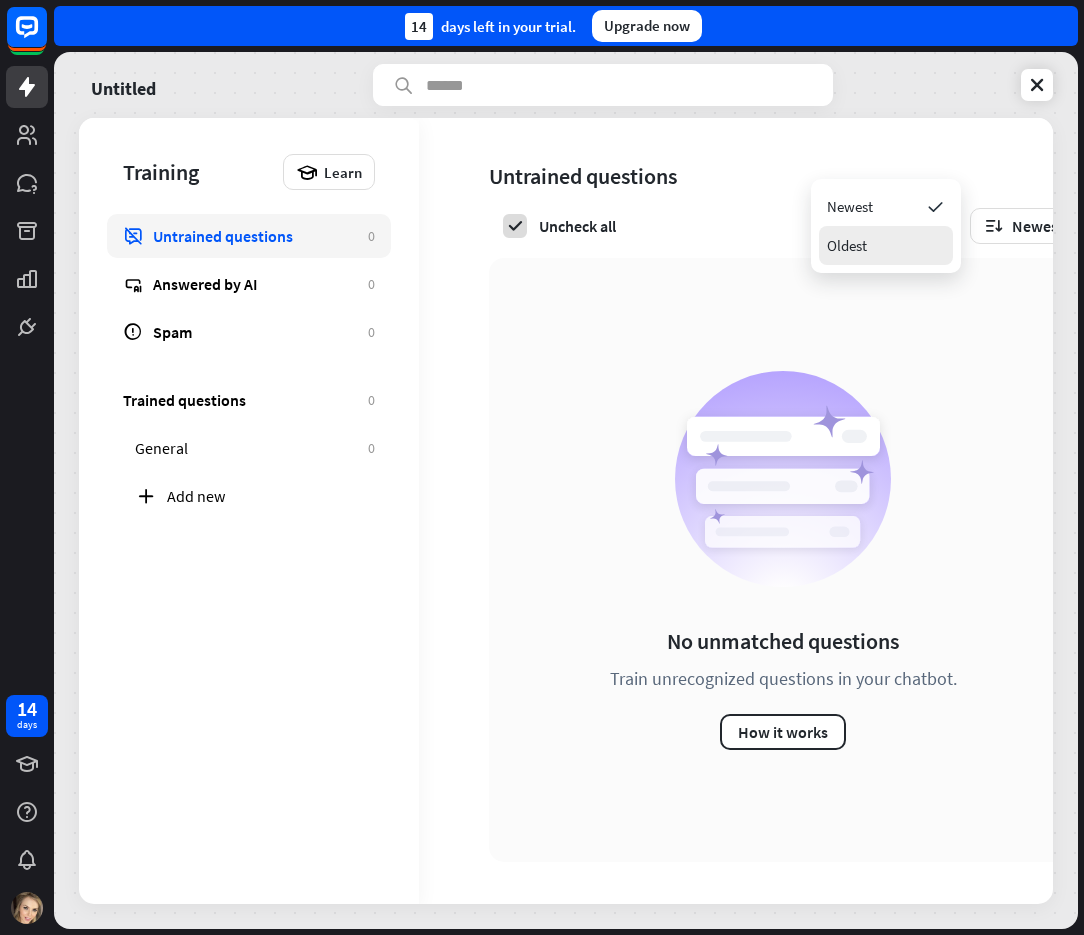 click on "Oldest" at bounding box center (847, 245) 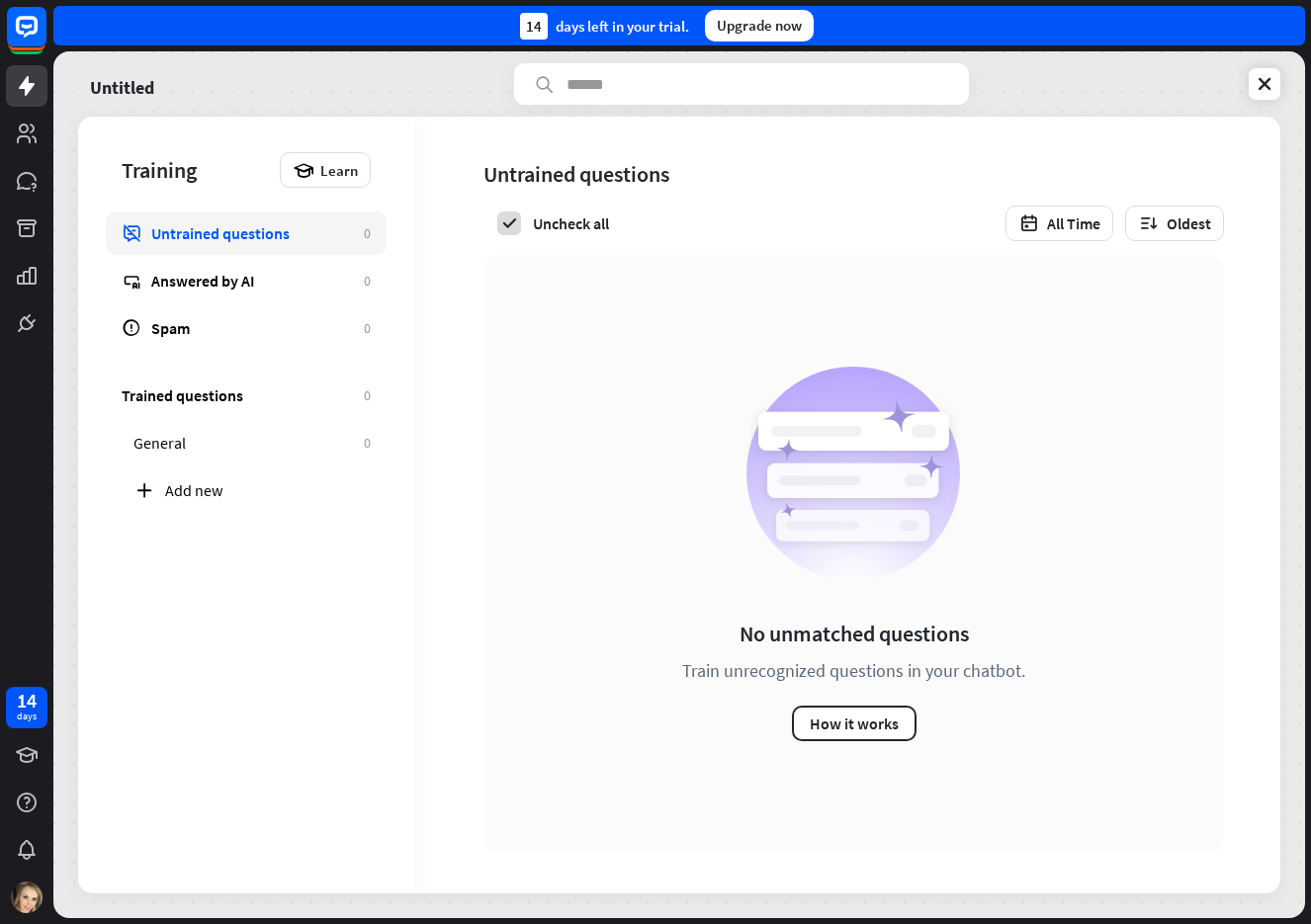 click on "No unmatched questions" at bounding box center (854, 633) 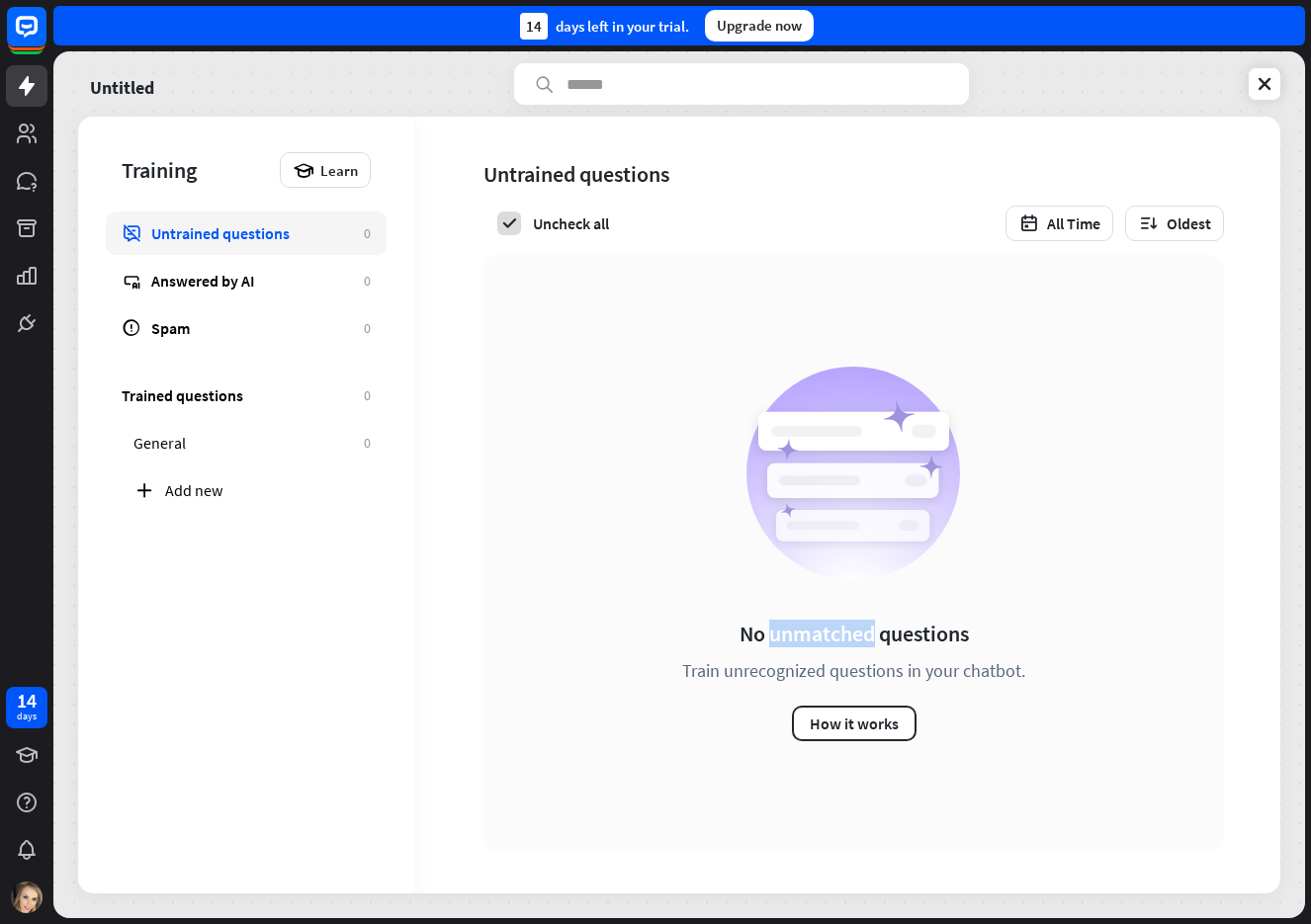 click on "No unmatched questions" at bounding box center [854, 633] 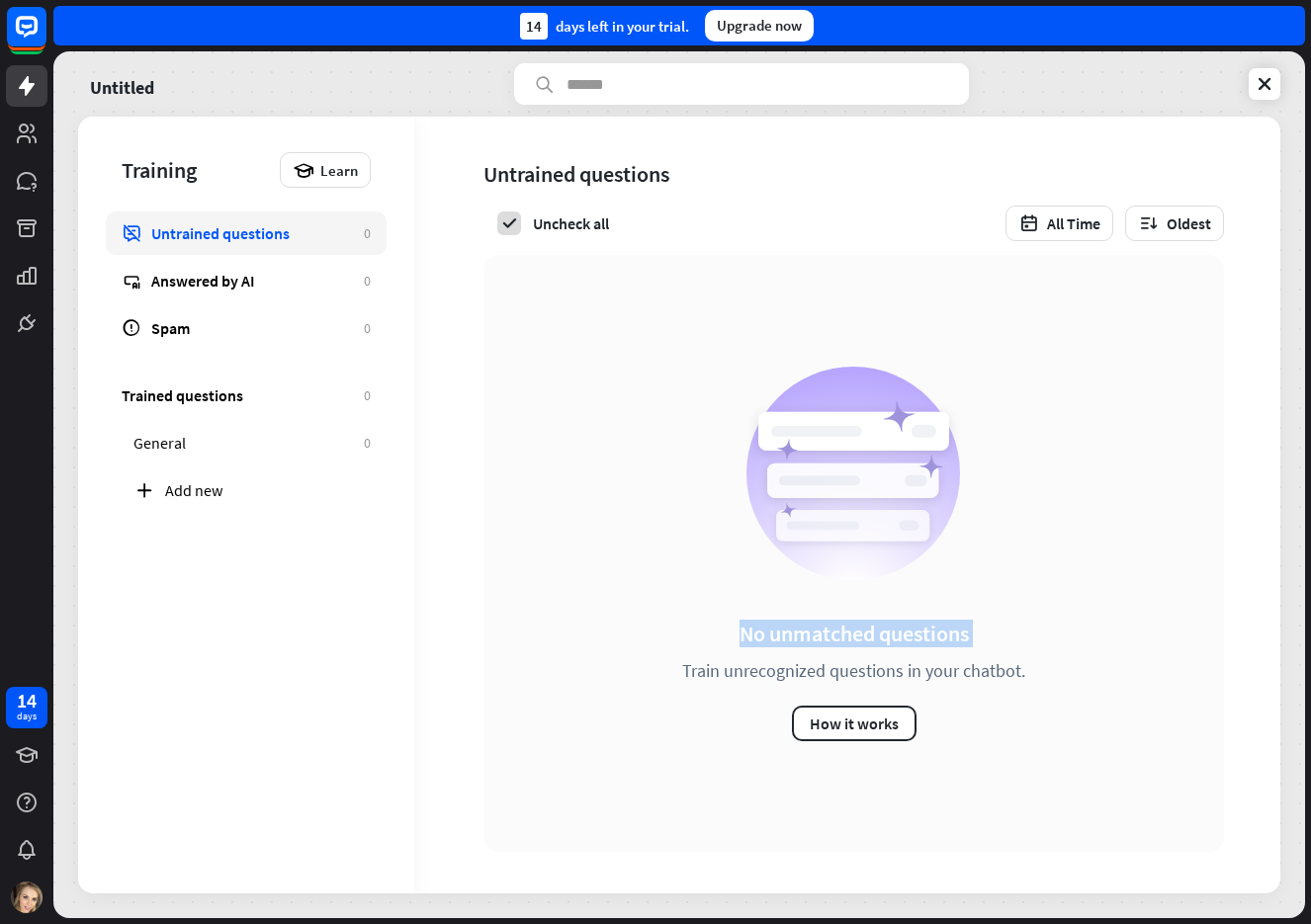 click on "No unmatched questions" at bounding box center [854, 633] 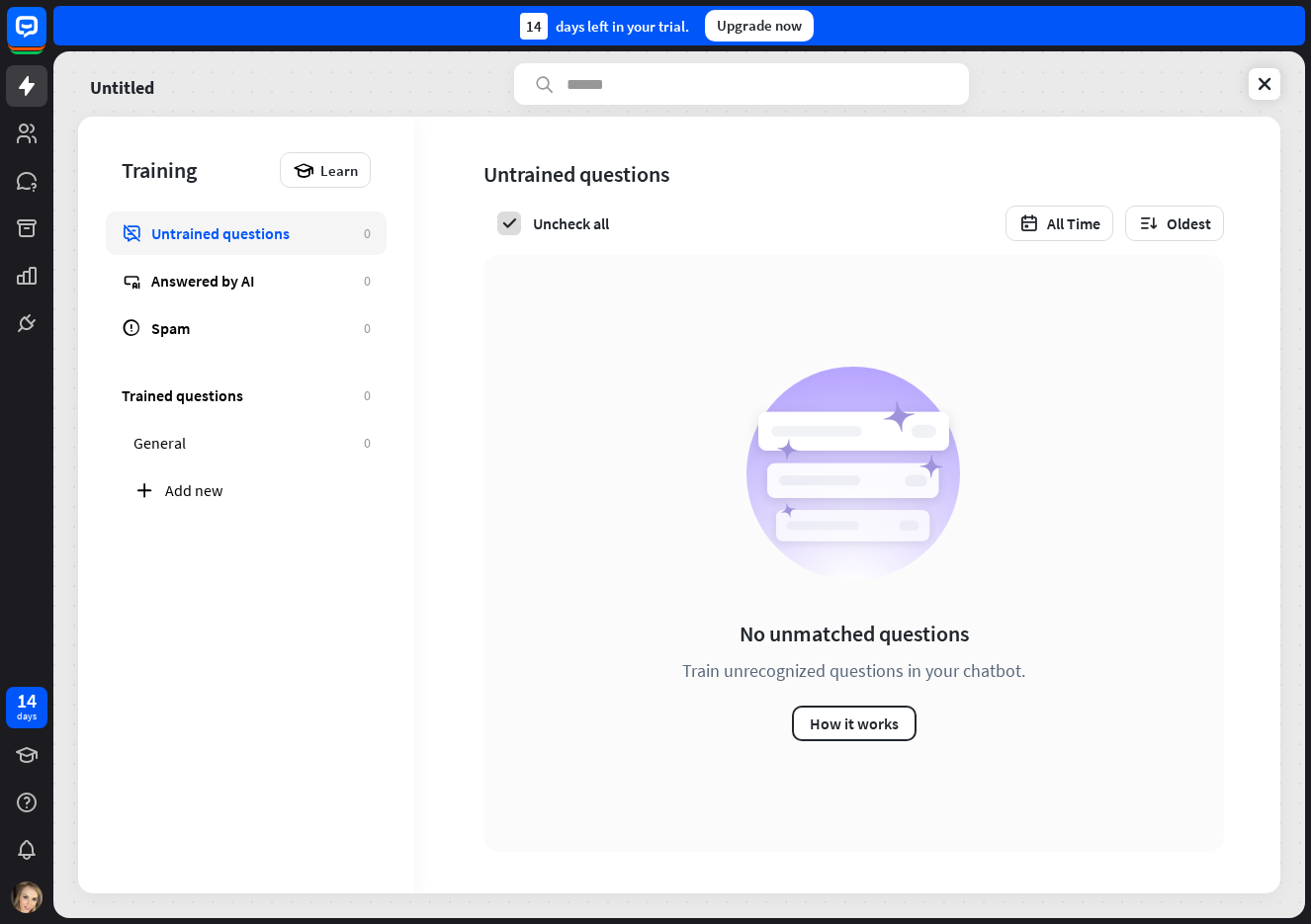 click on "Train unrecognized questions in your chatbot." at bounding box center (853, 670) 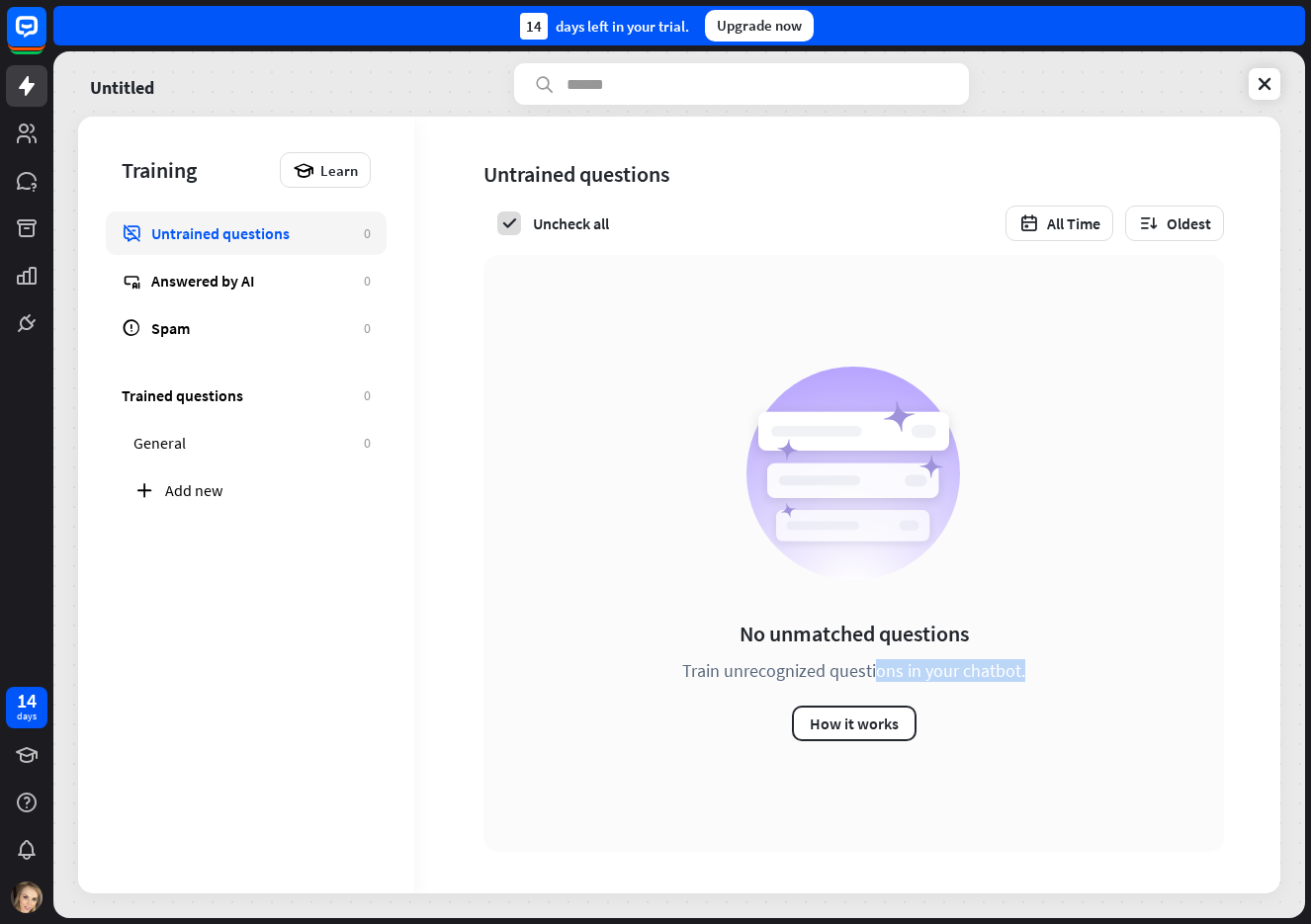 click on "Train unrecognized questions in your chatbot." at bounding box center [853, 670] 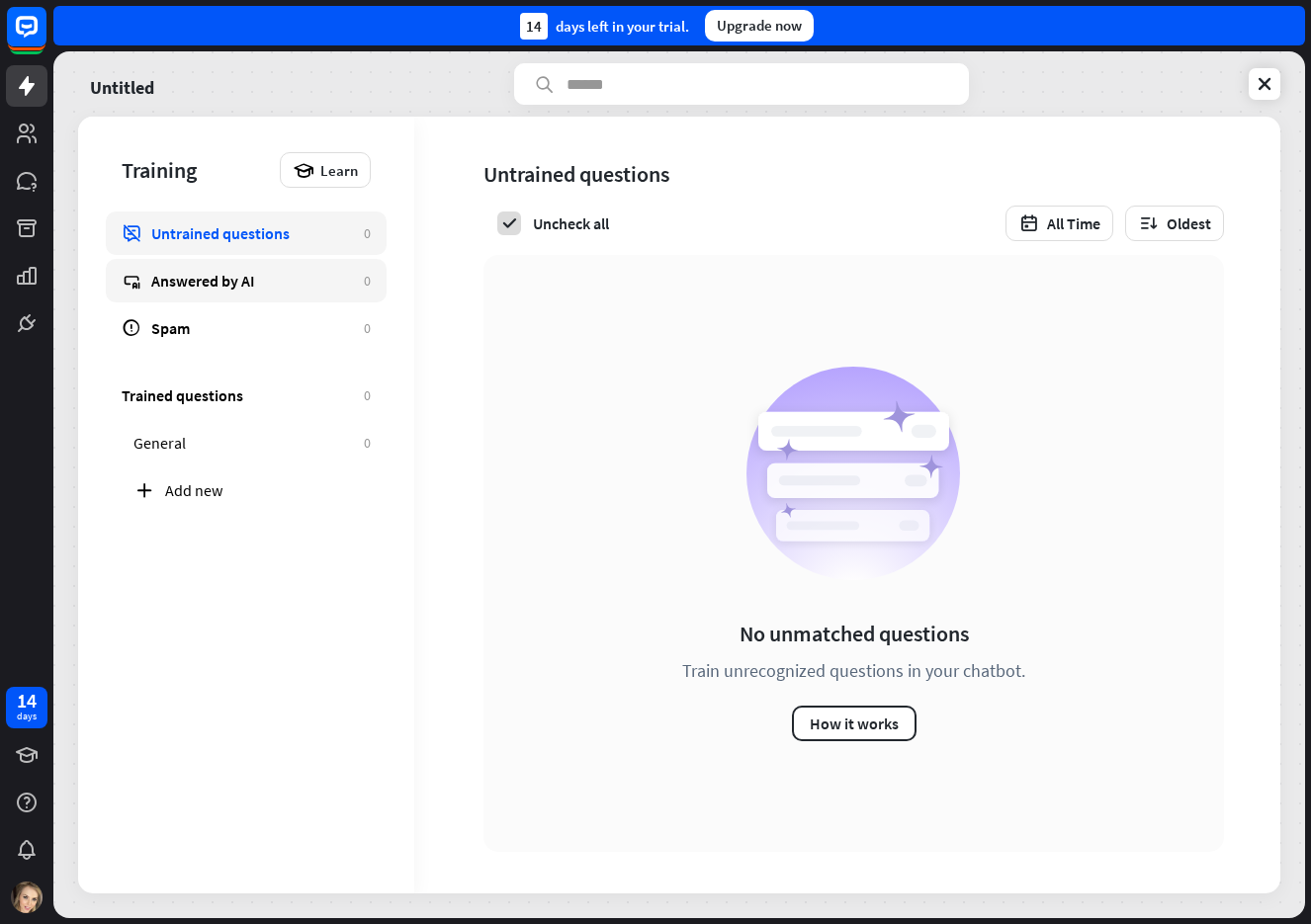click on "Answered by AI" at bounding box center (252, 281) 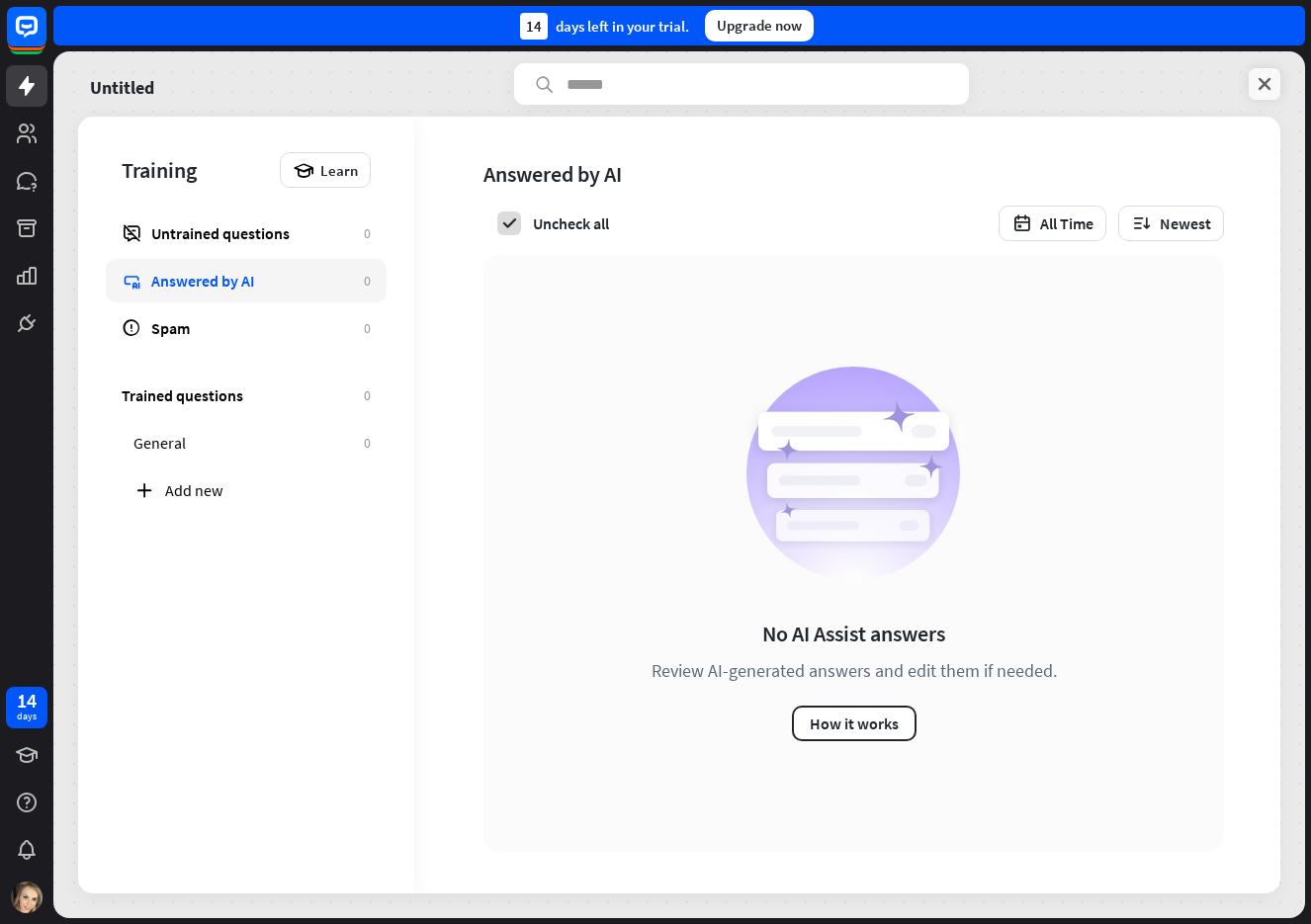 click at bounding box center (1265, 84) 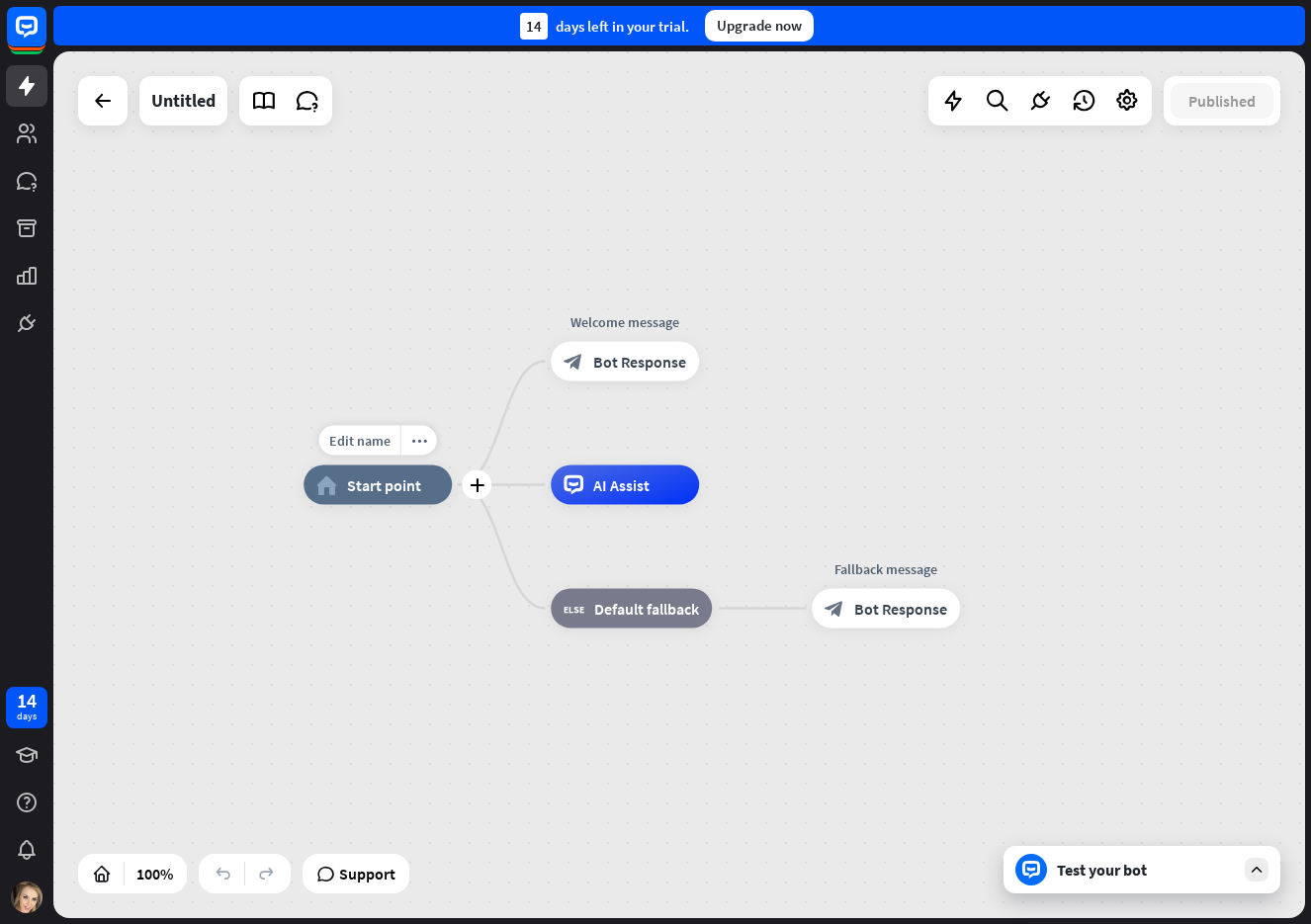 click on "Start point" at bounding box center [384, 485] 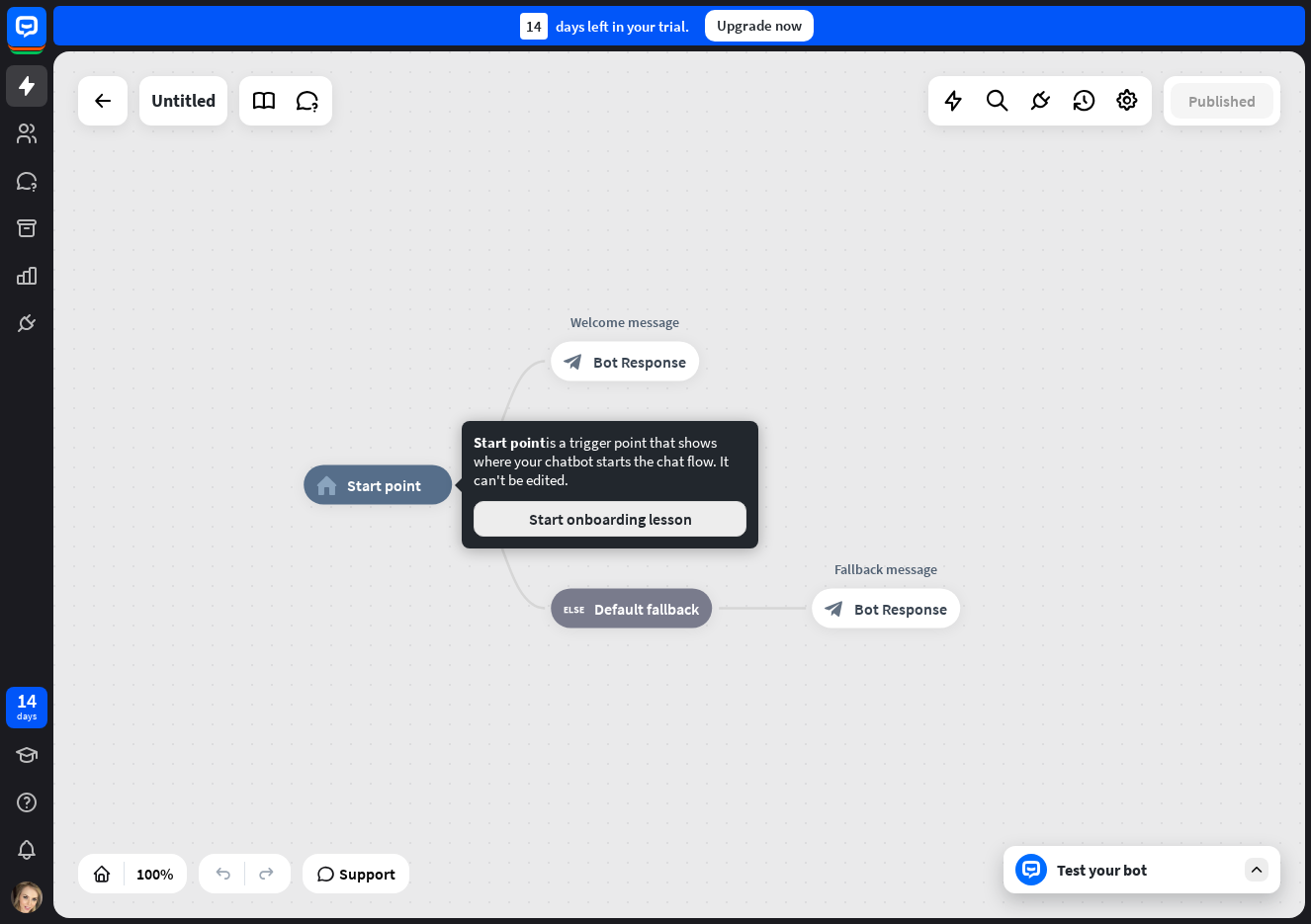 click on "Start onboarding lesson" at bounding box center (610, 519) 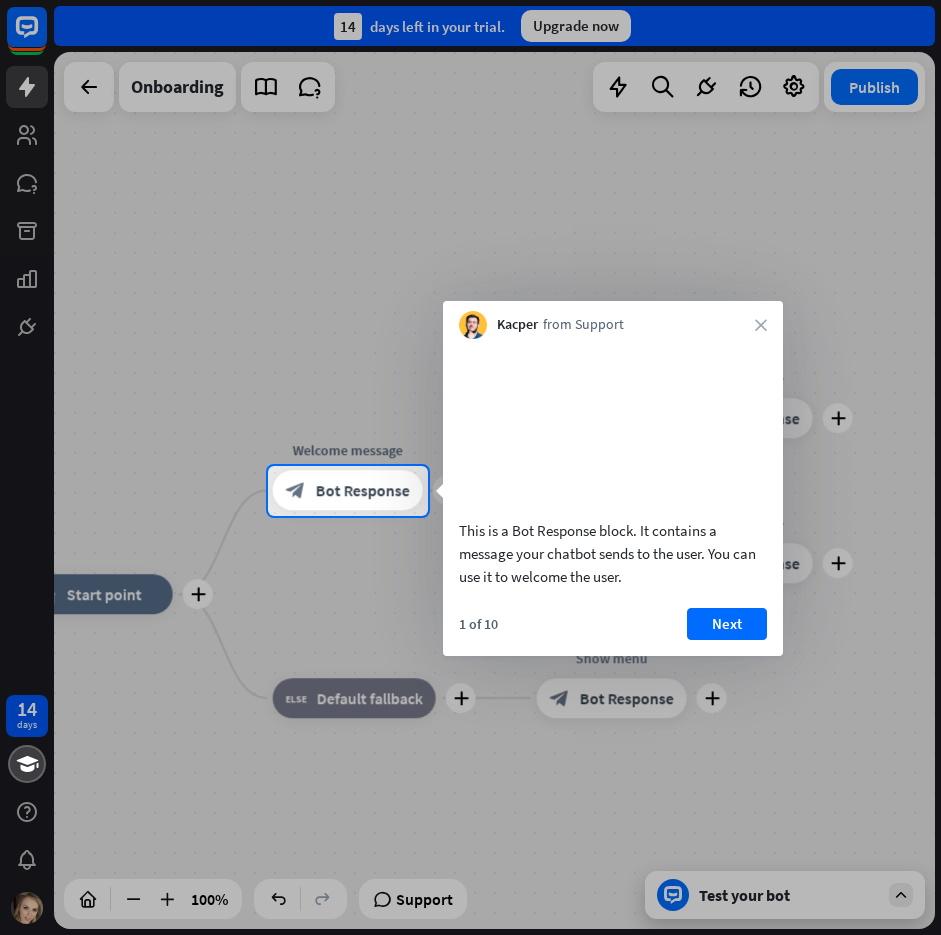click at bounding box center (613, 426) 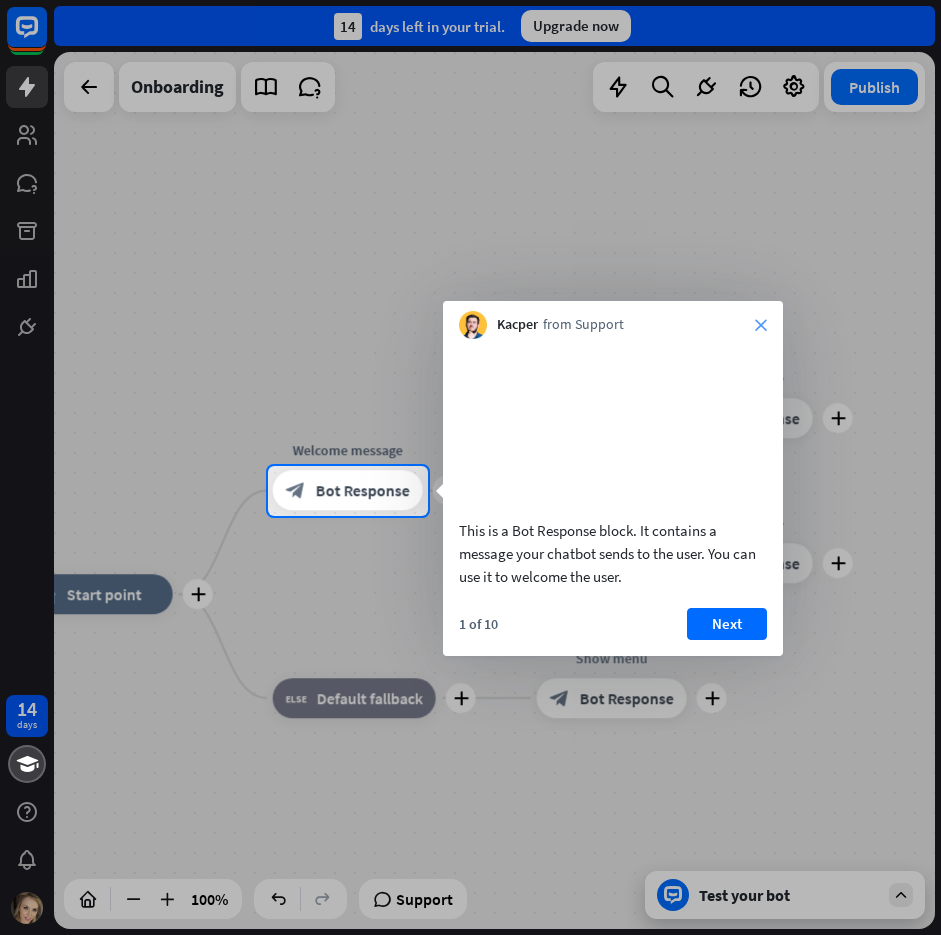 click on "close" at bounding box center [761, 325] 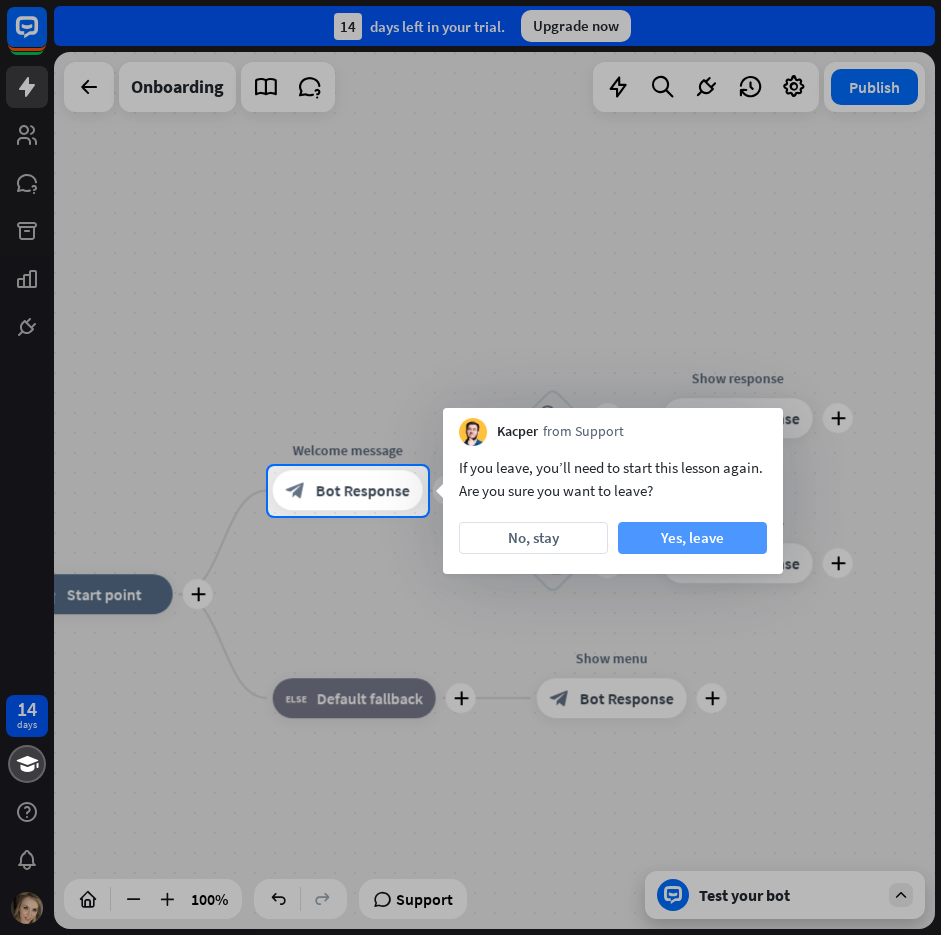 click on "Yes, leave" at bounding box center (692, 538) 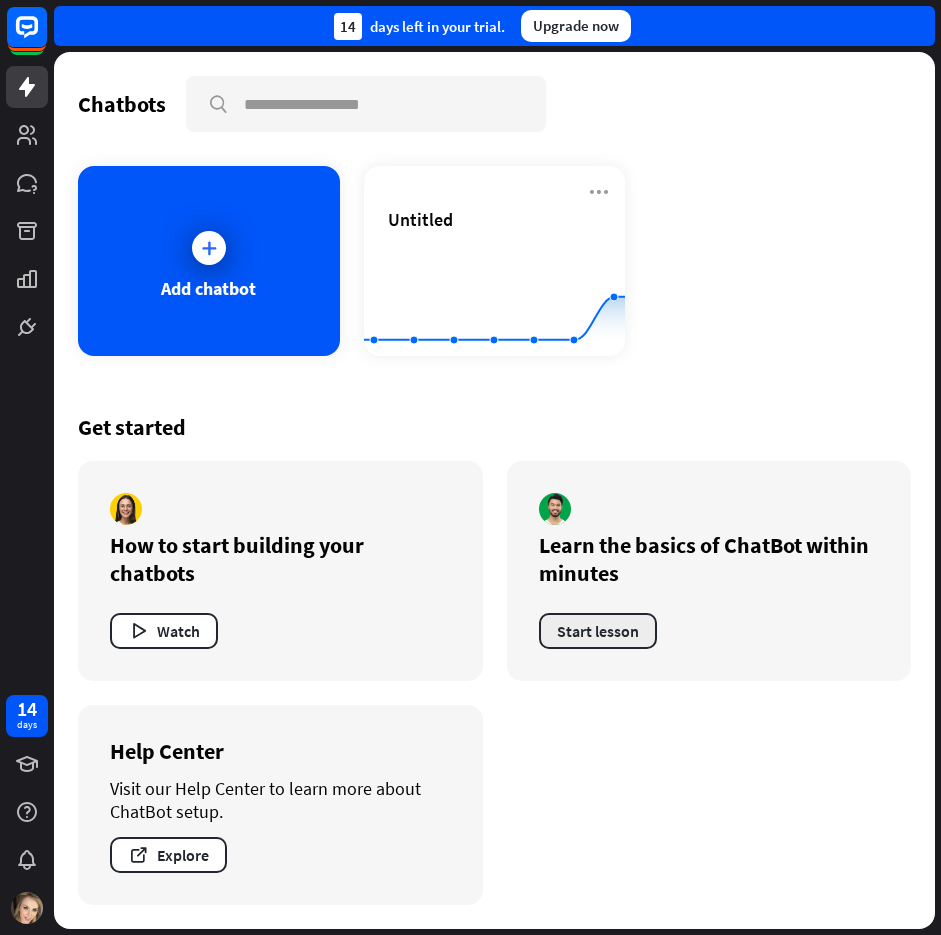 click on "Start lesson" at bounding box center [598, 631] 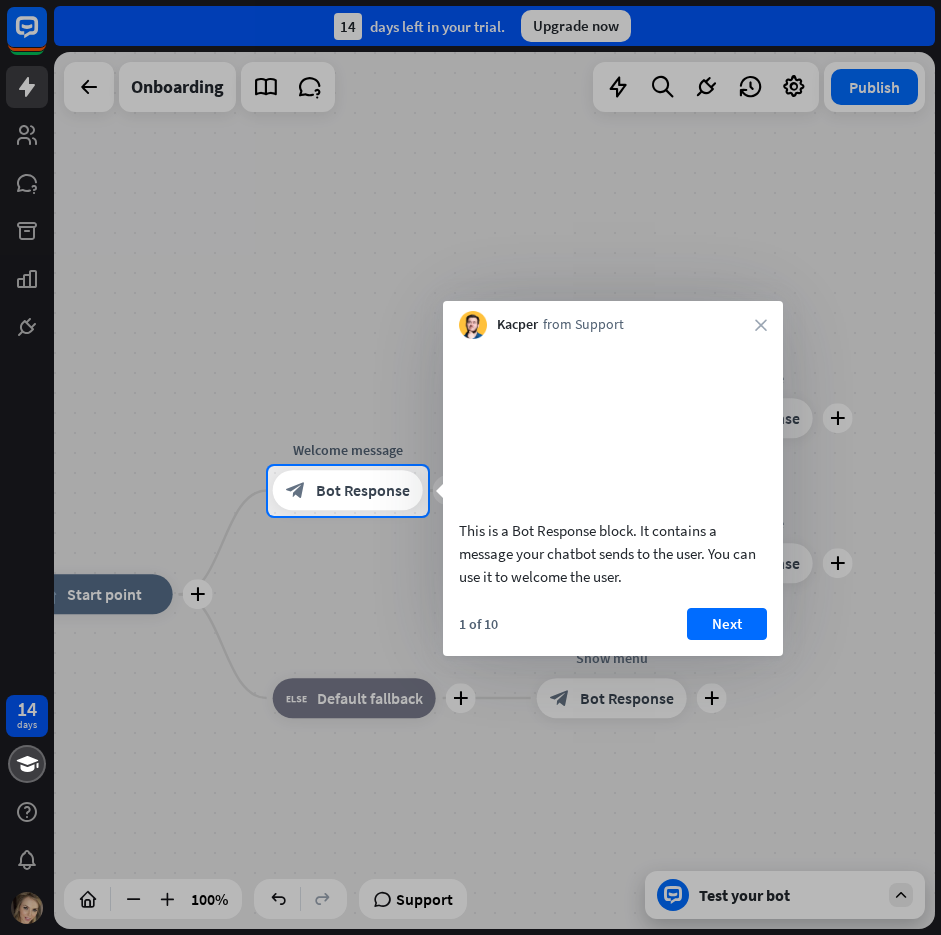 click at bounding box center (470, 233) 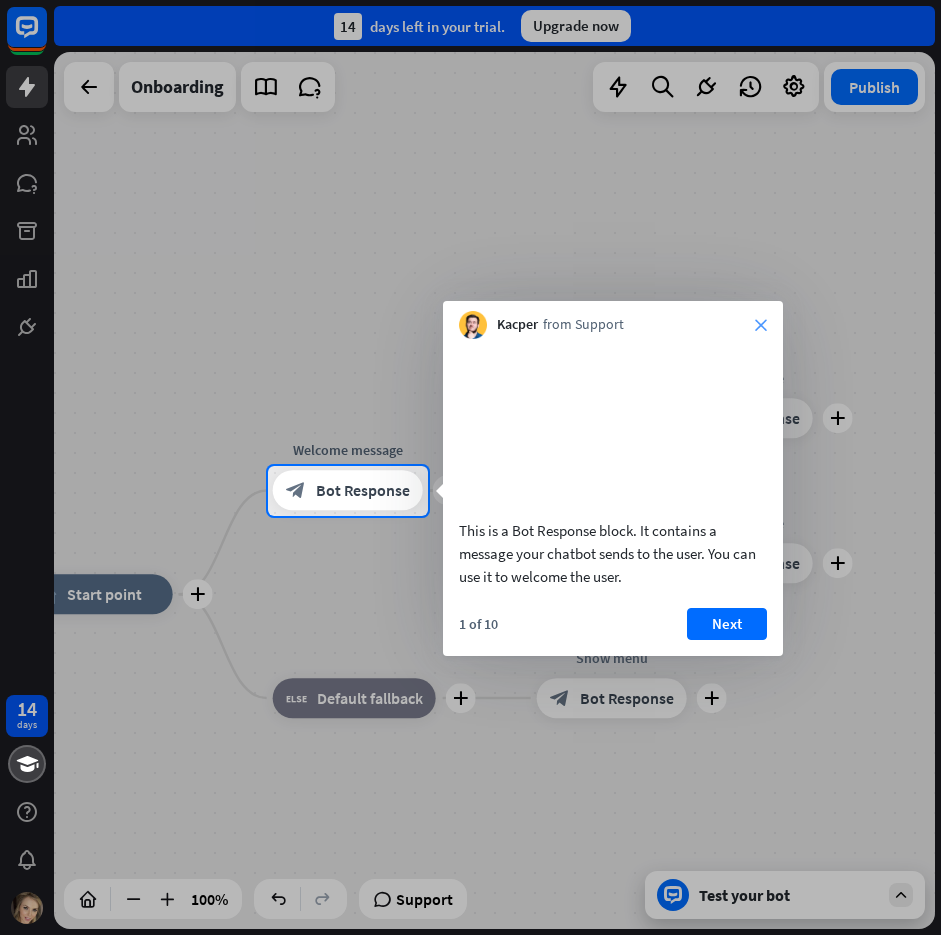 click on "close" at bounding box center (761, 325) 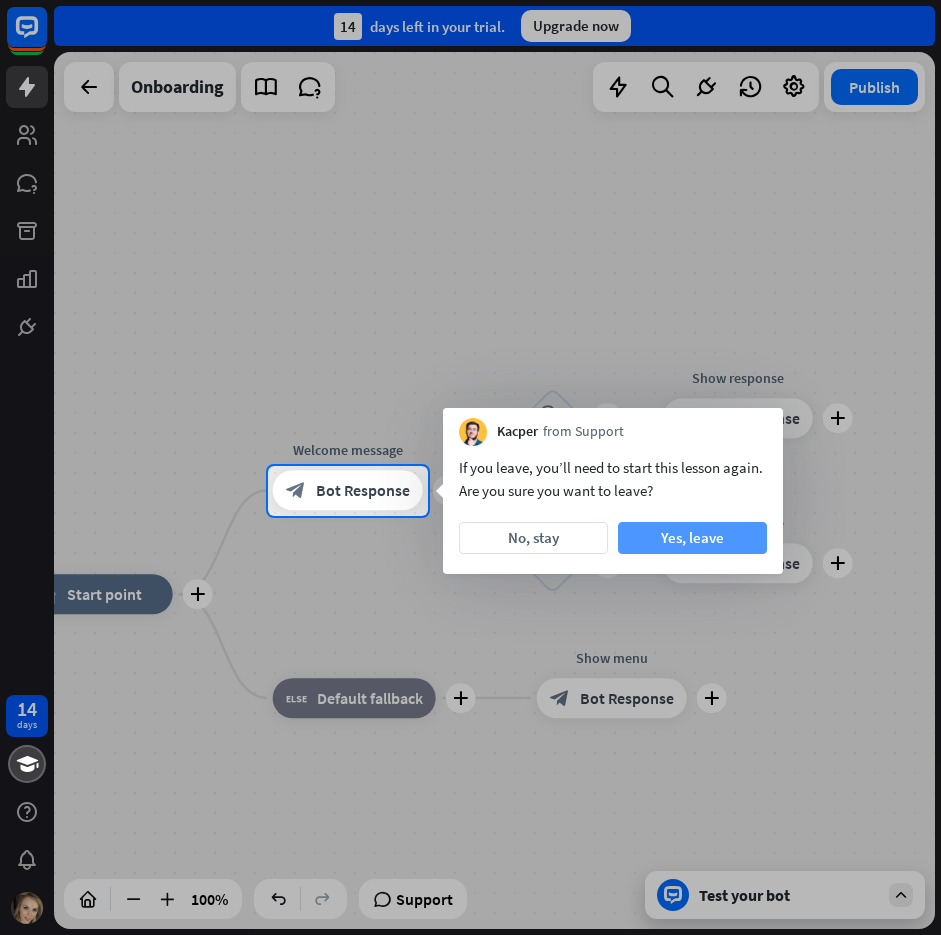 click on "Yes, leave" at bounding box center (692, 538) 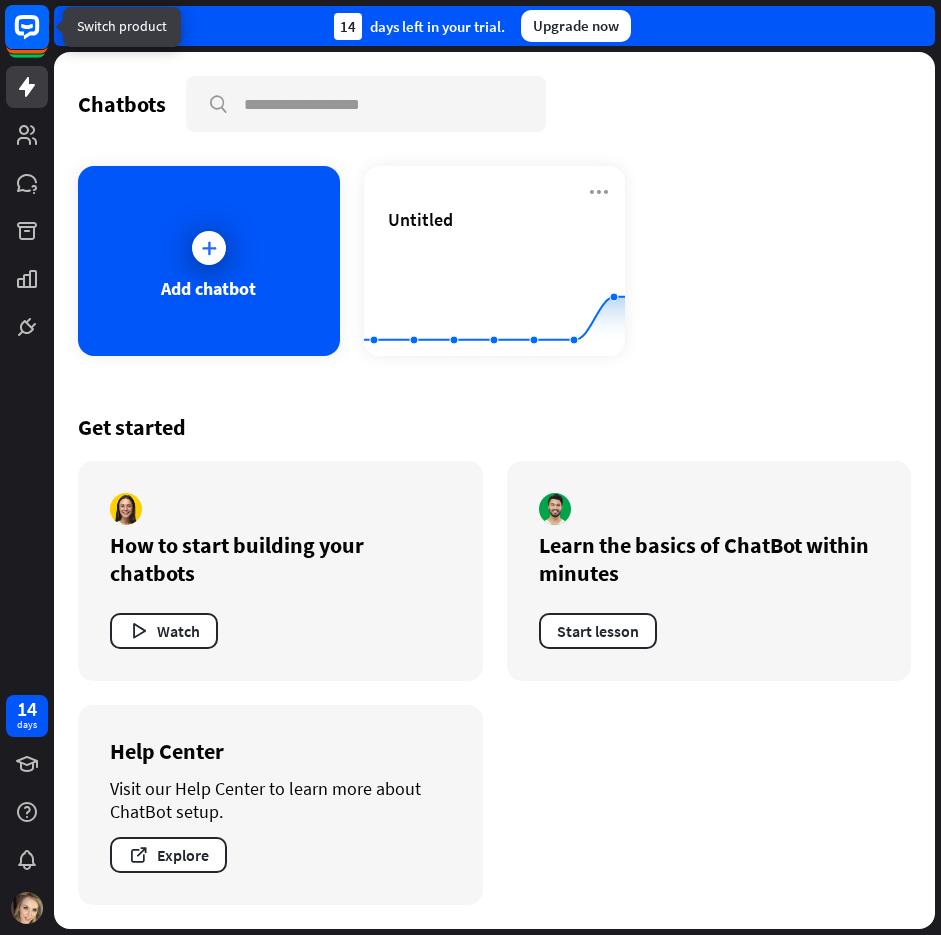 click 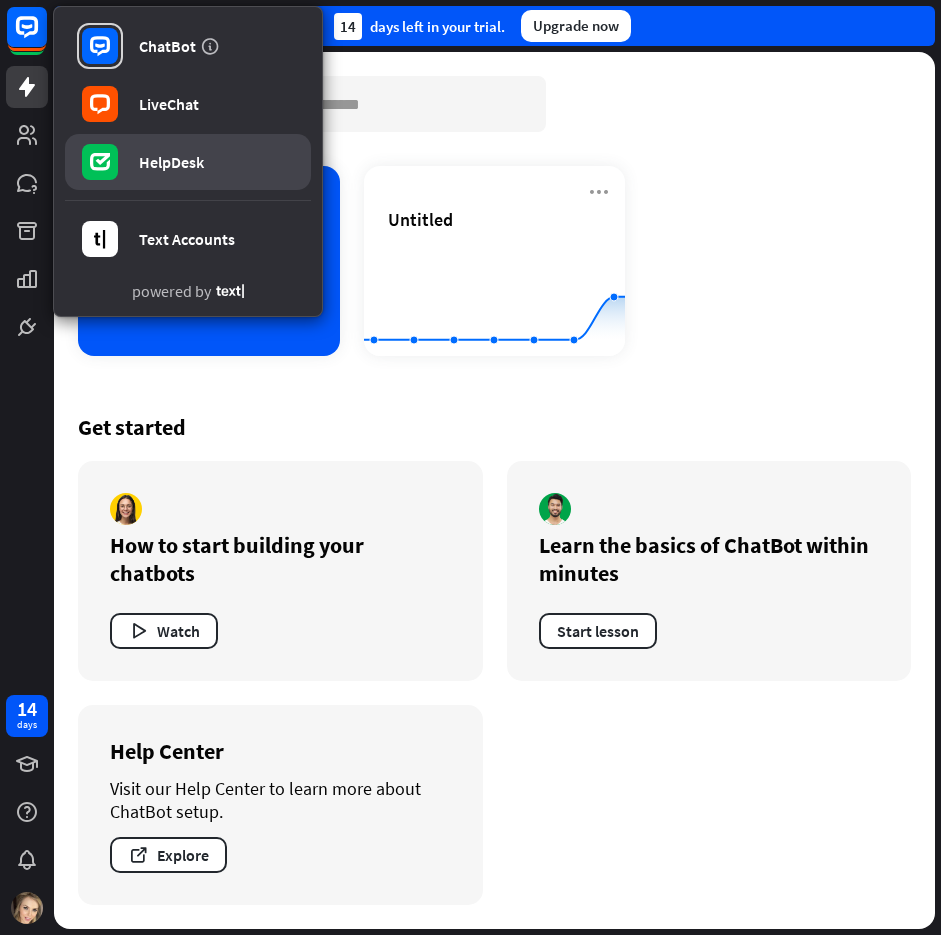 click on "HelpDesk" at bounding box center [171, 162] 